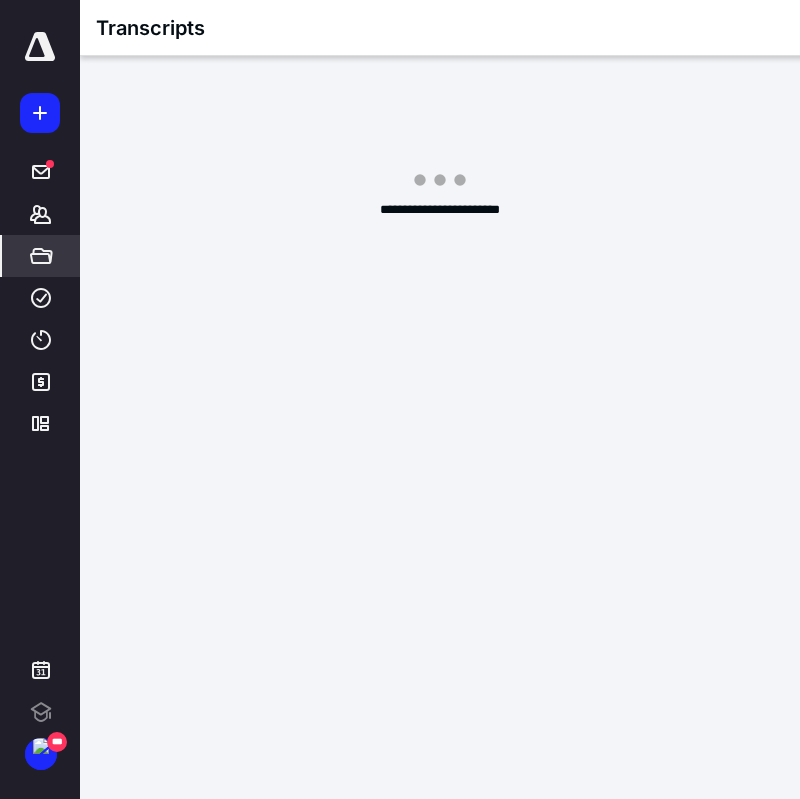 scroll, scrollTop: 0, scrollLeft: 0, axis: both 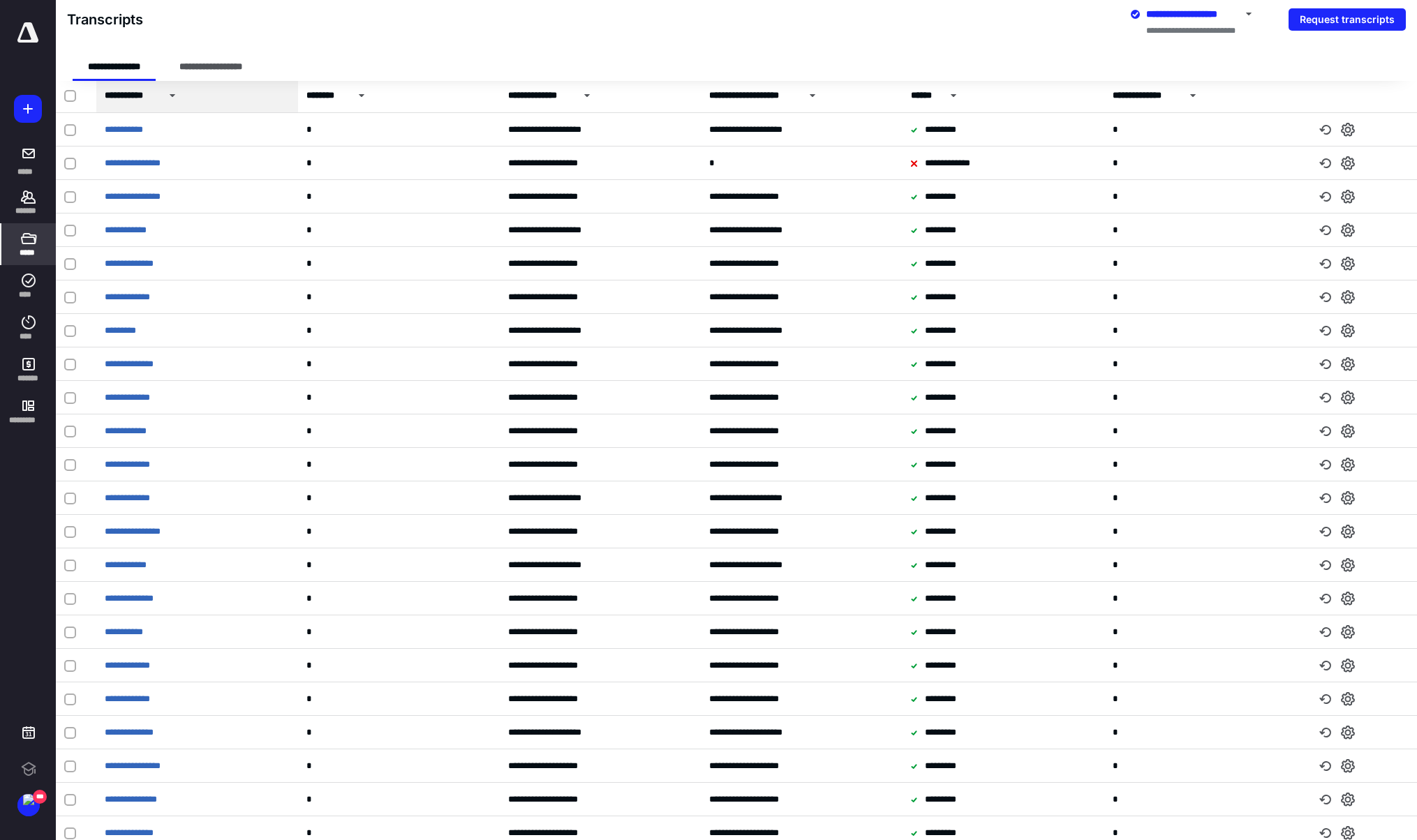 click on "**********" at bounding box center [1192, 14] 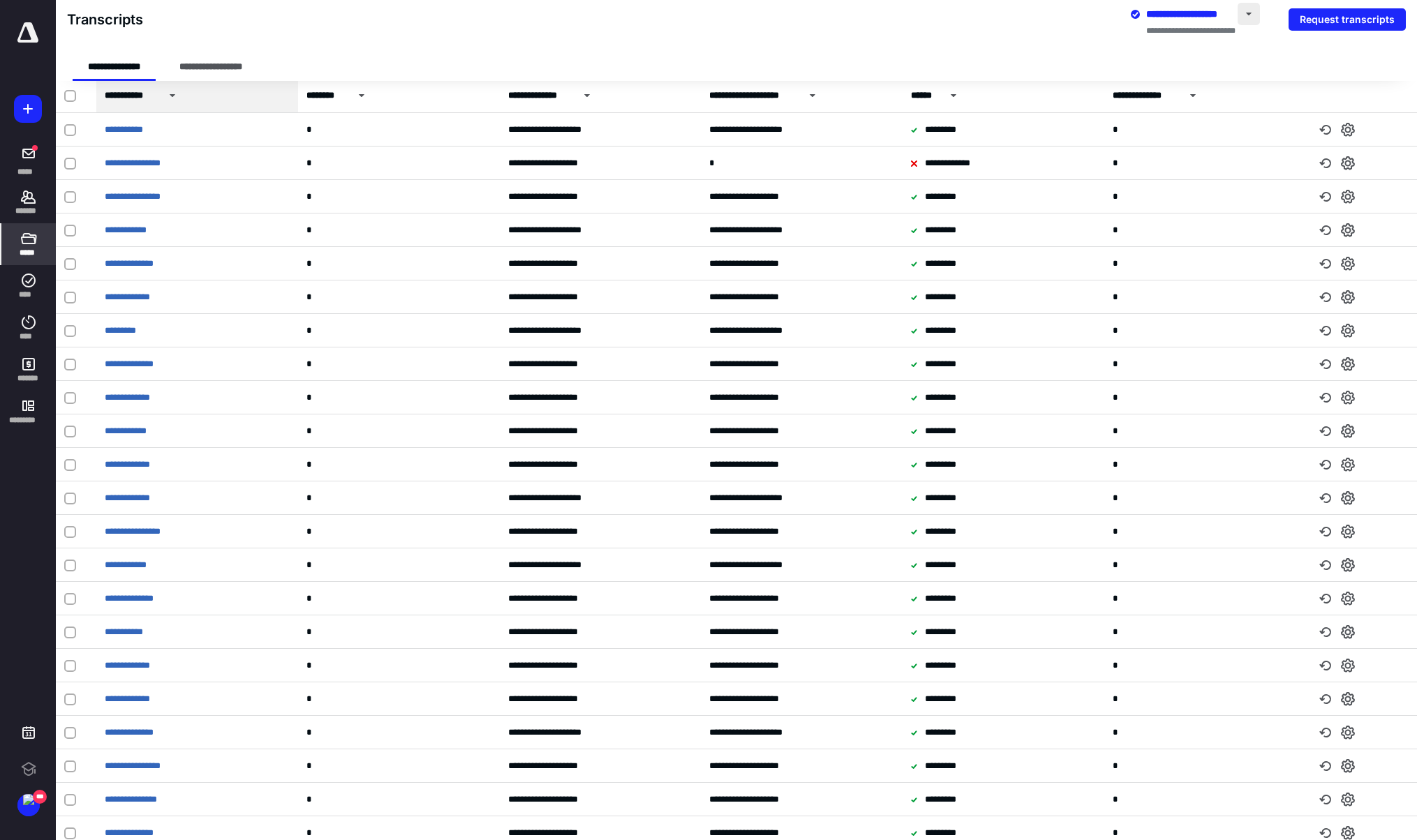 scroll, scrollTop: 0, scrollLeft: 0, axis: both 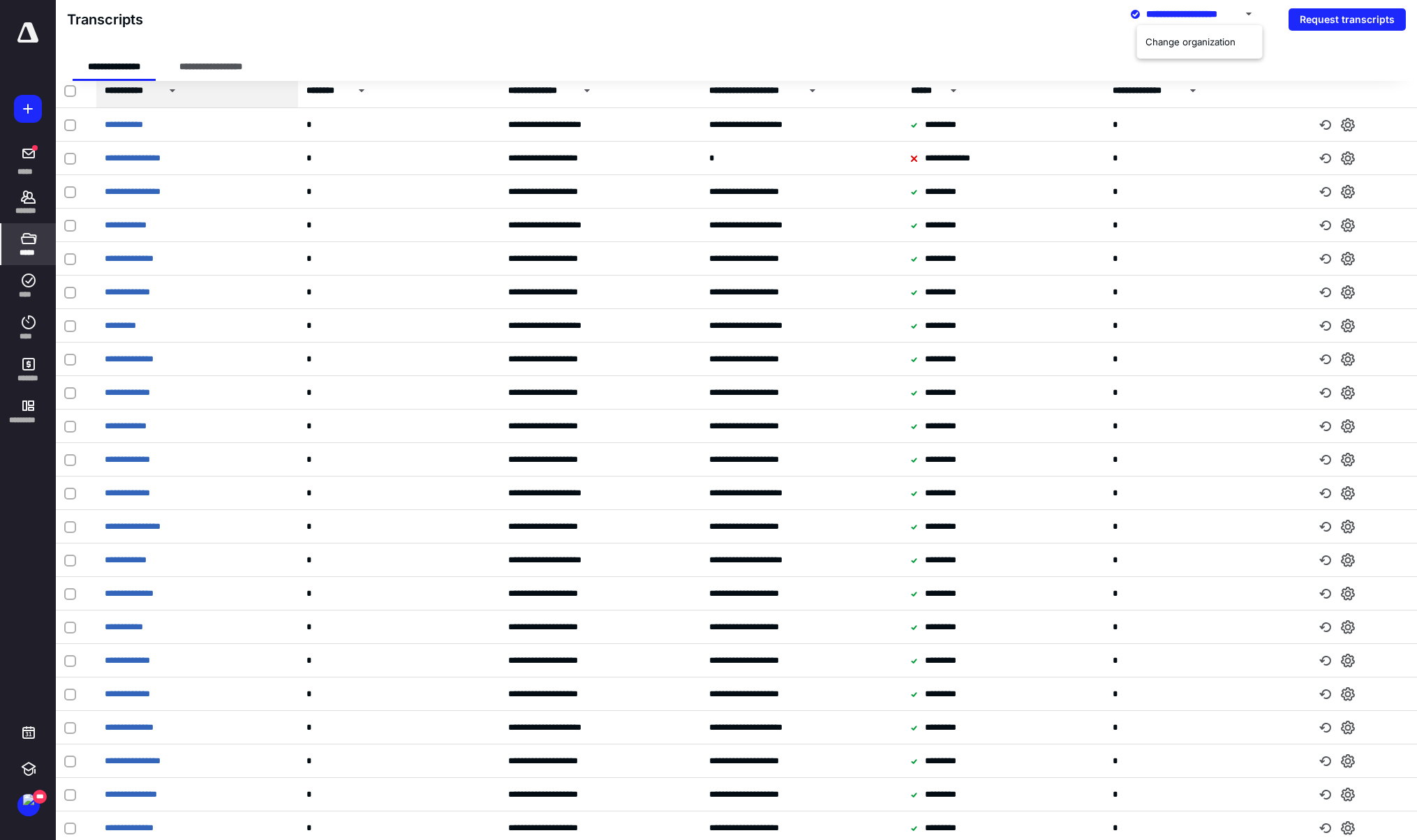 click on "**********" at bounding box center [736, 20] 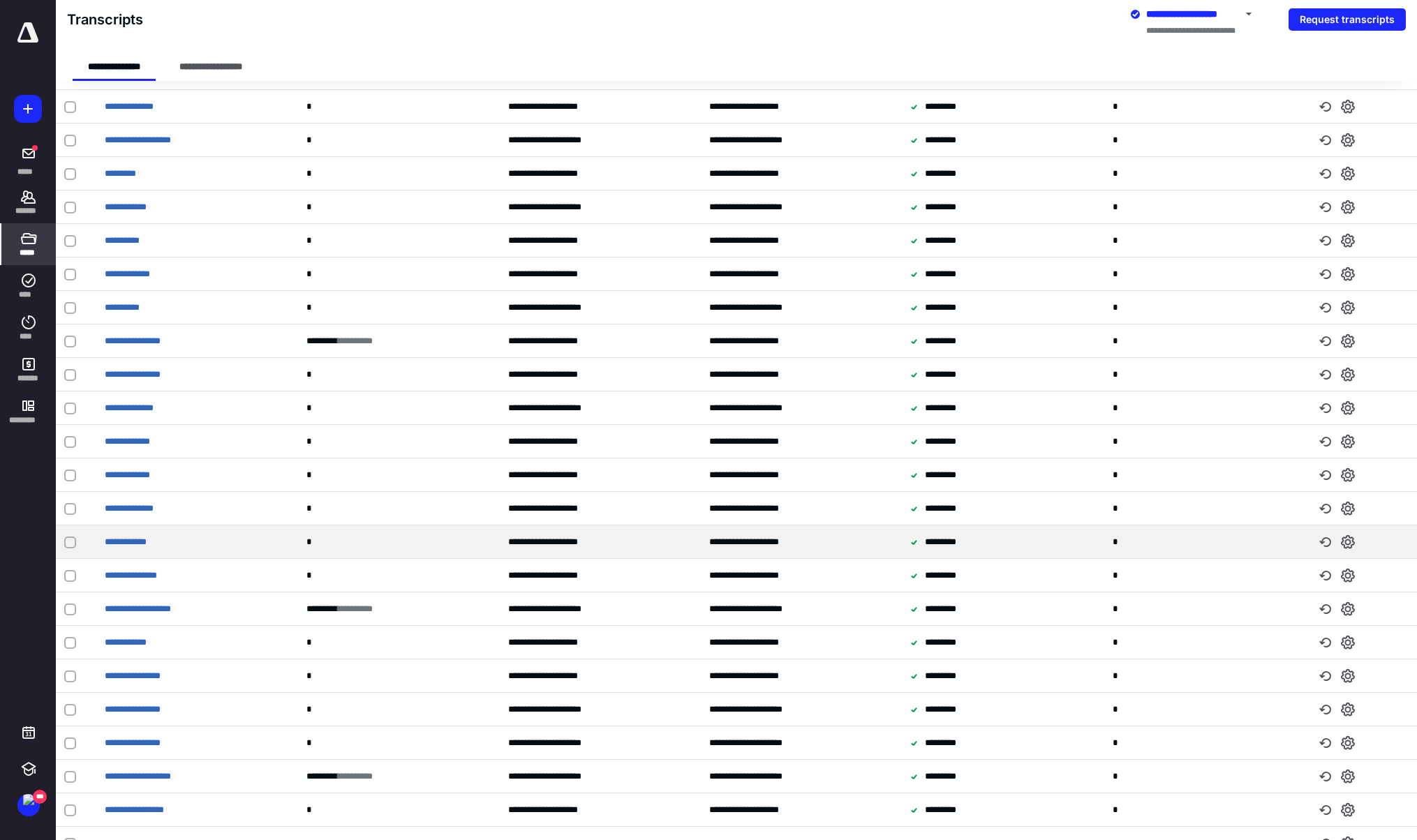 scroll, scrollTop: 883, scrollLeft: 0, axis: vertical 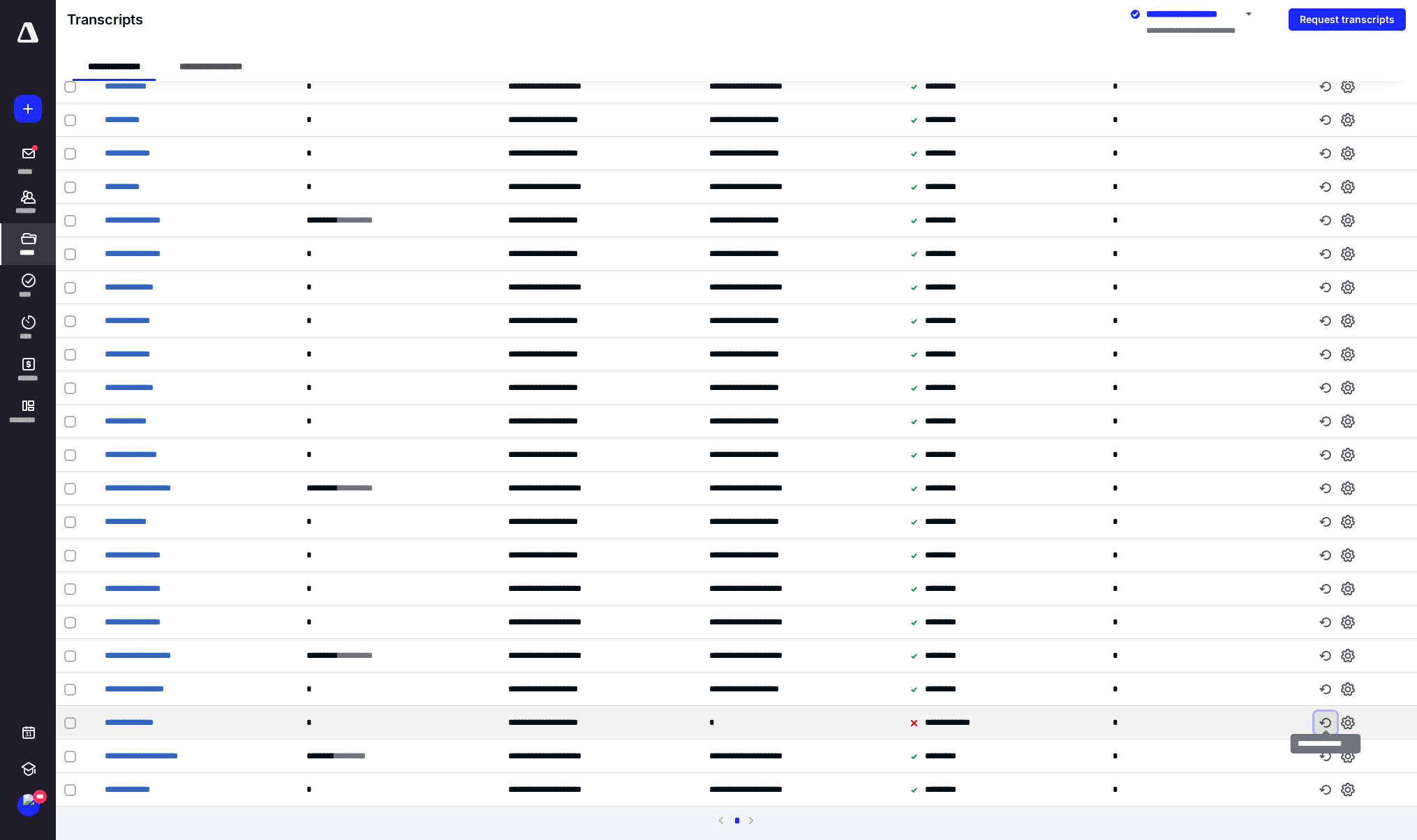 click at bounding box center (1326, 723) 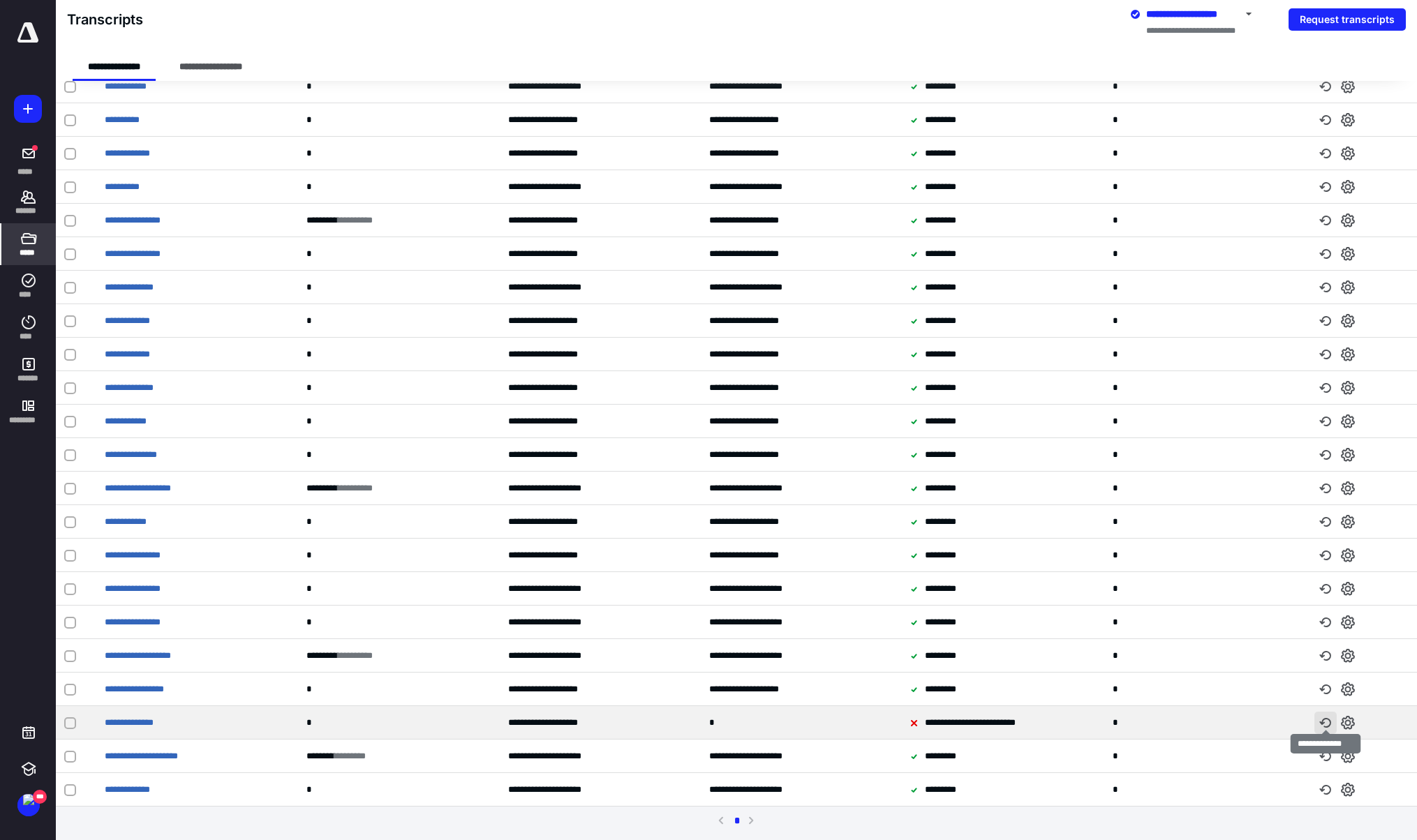 click at bounding box center (1326, 723) 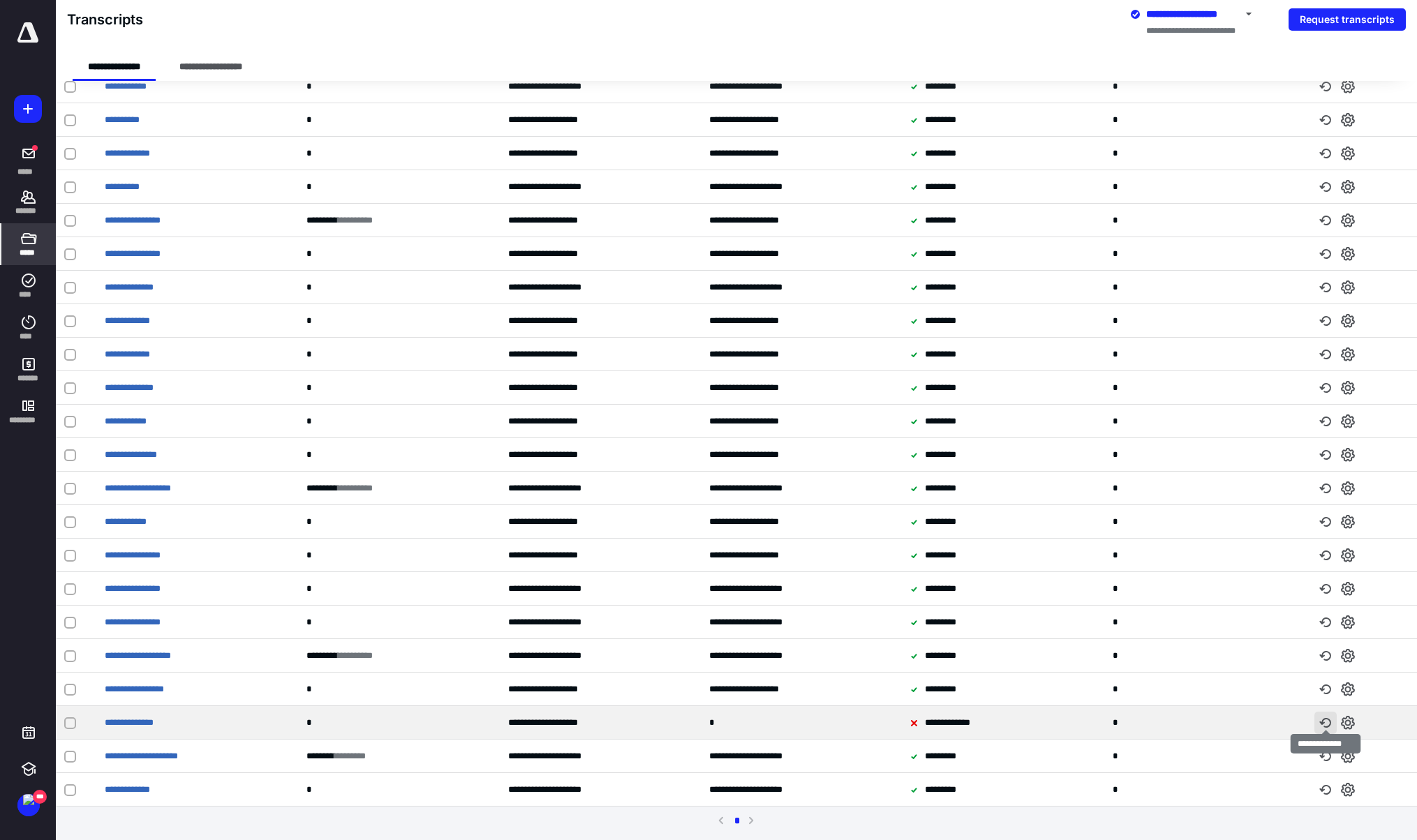 click at bounding box center [1326, 723] 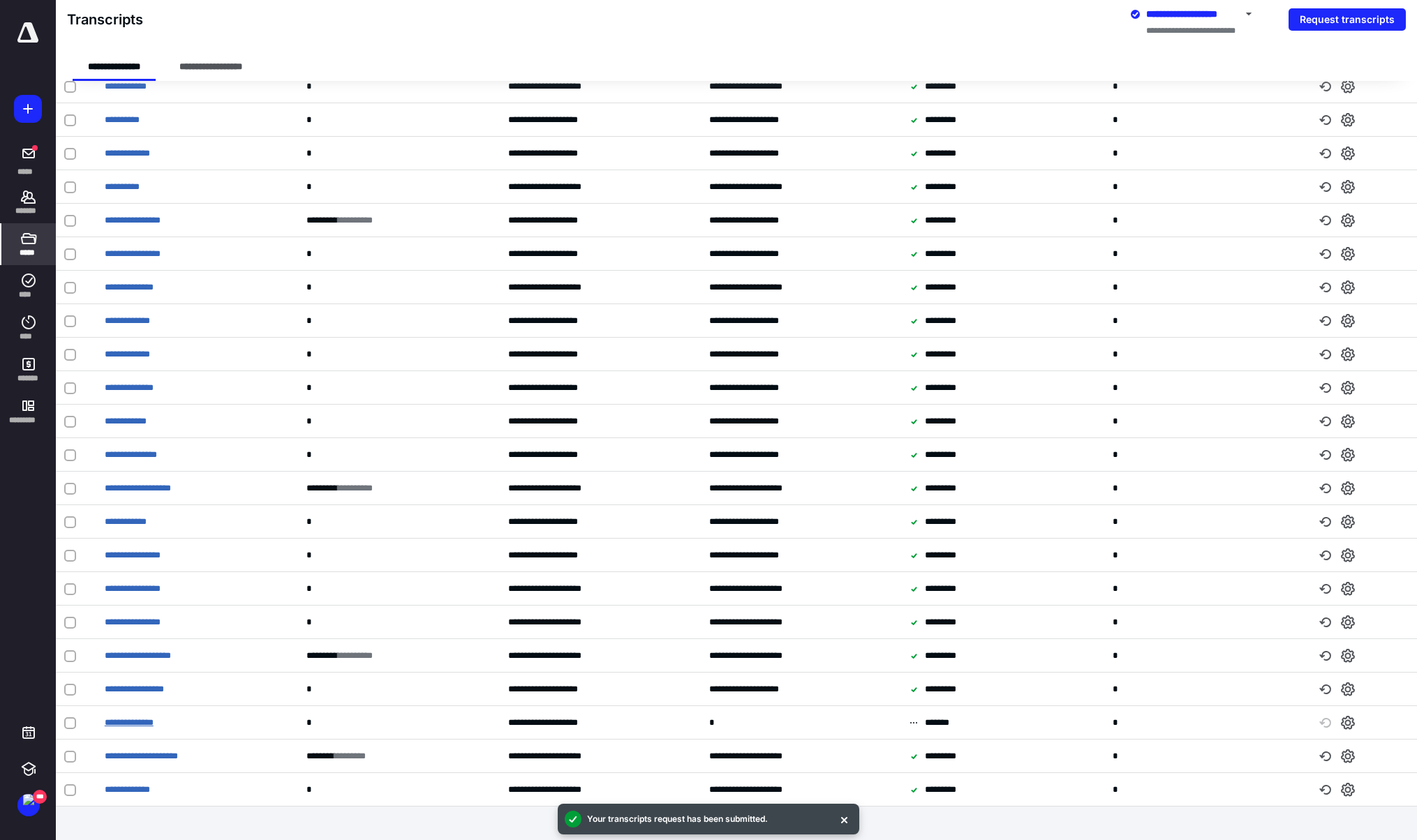 click on "**********" at bounding box center [129, 722] 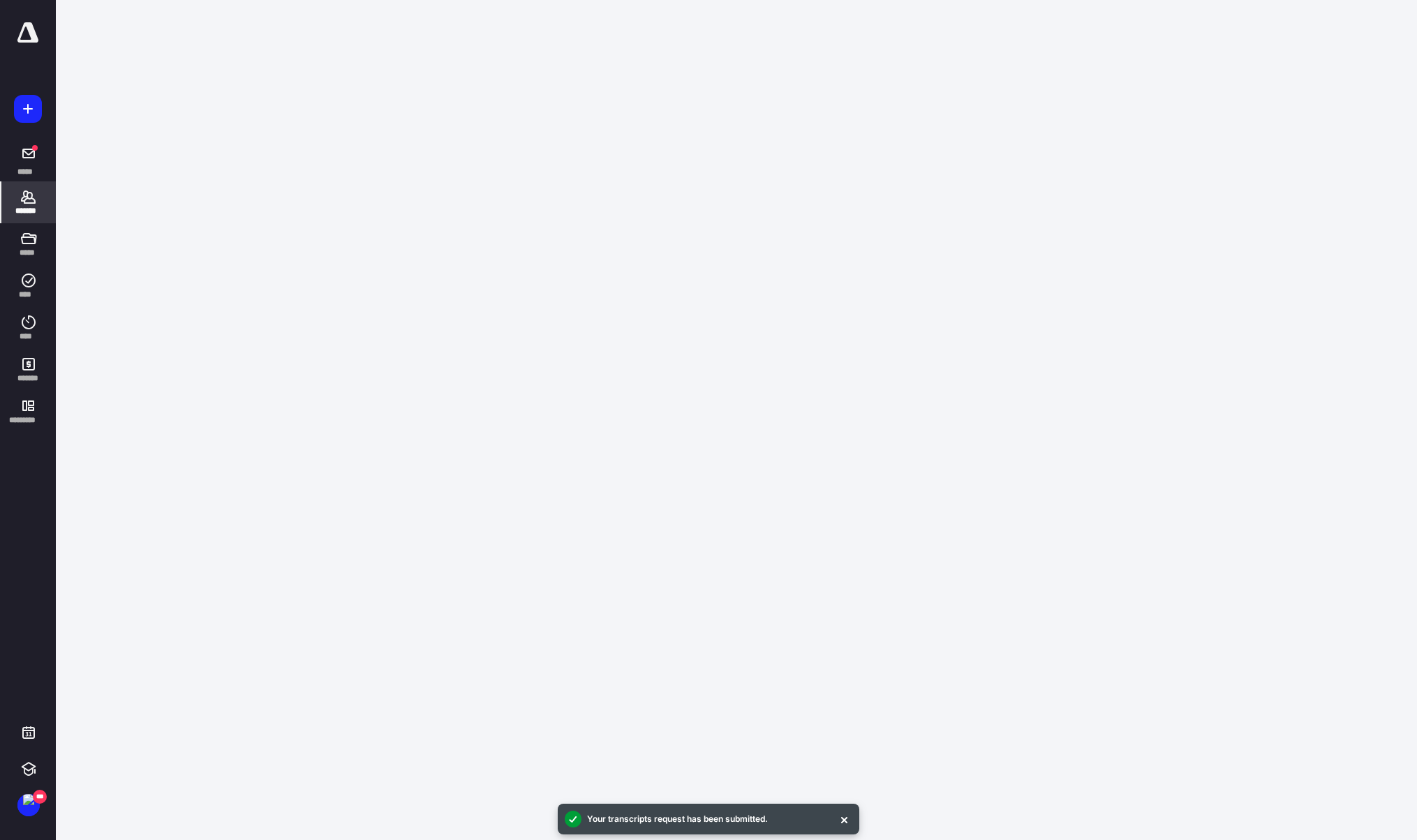 scroll, scrollTop: 0, scrollLeft: 0, axis: both 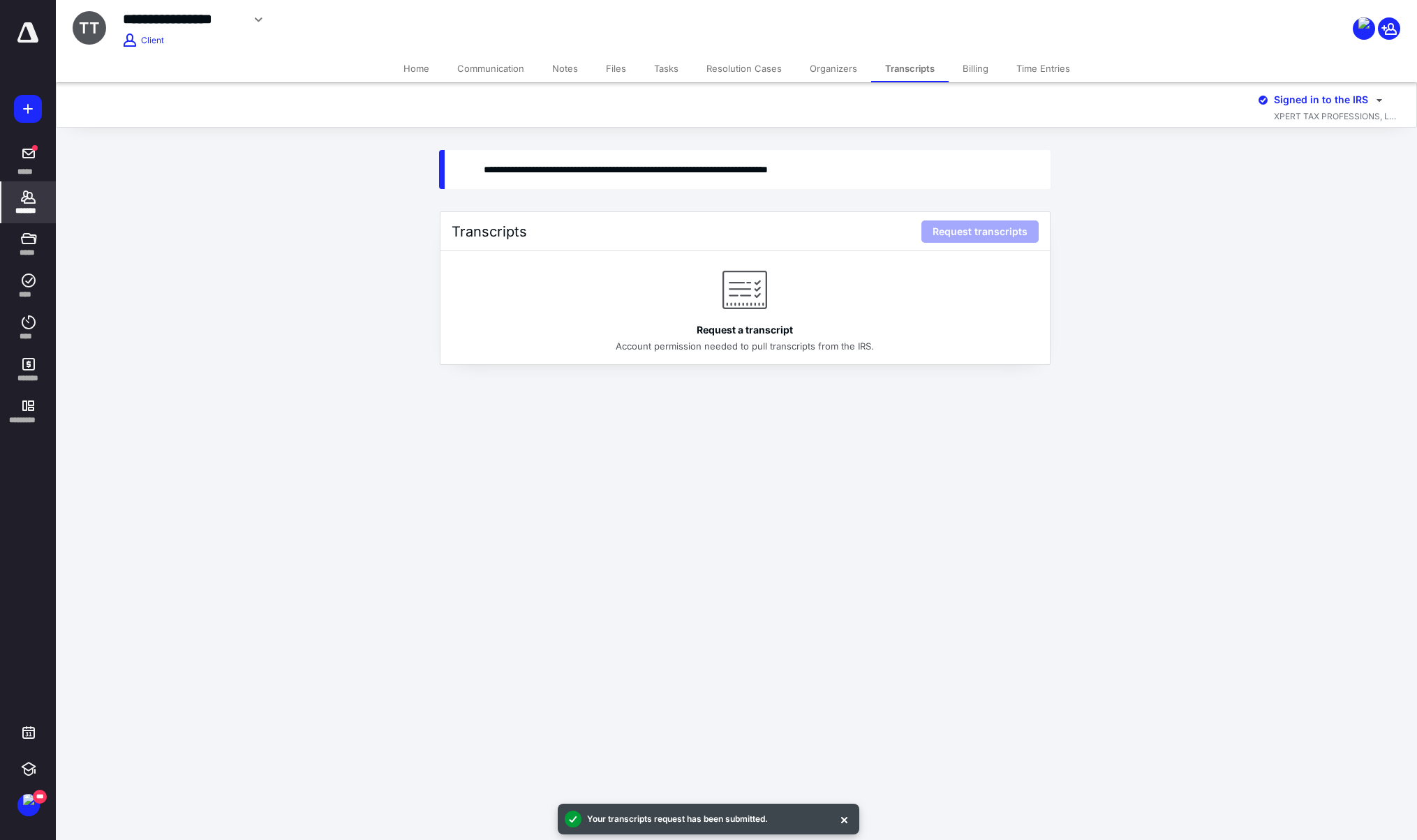 click on "Home" at bounding box center [416, 68] 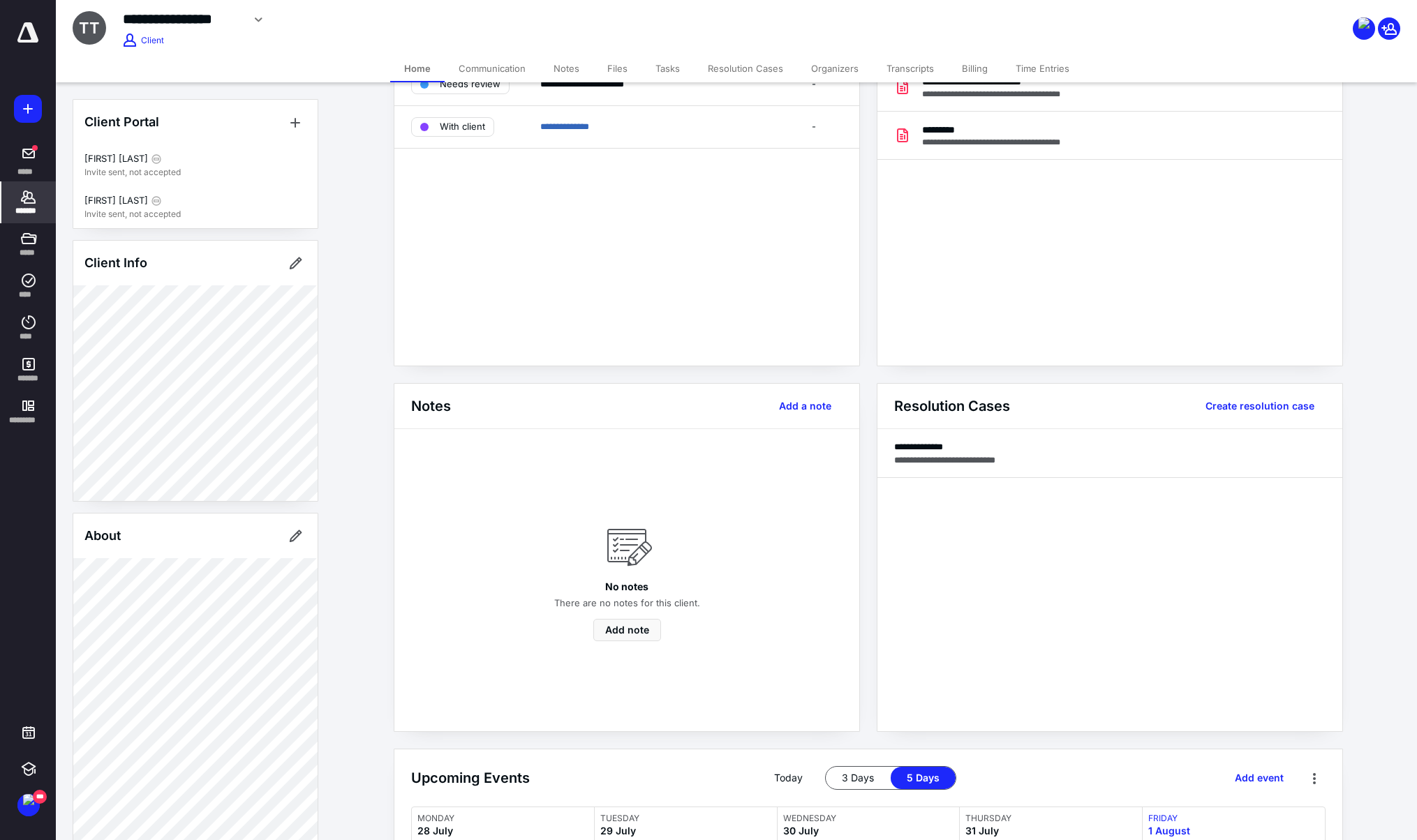 scroll, scrollTop: 82, scrollLeft: 0, axis: vertical 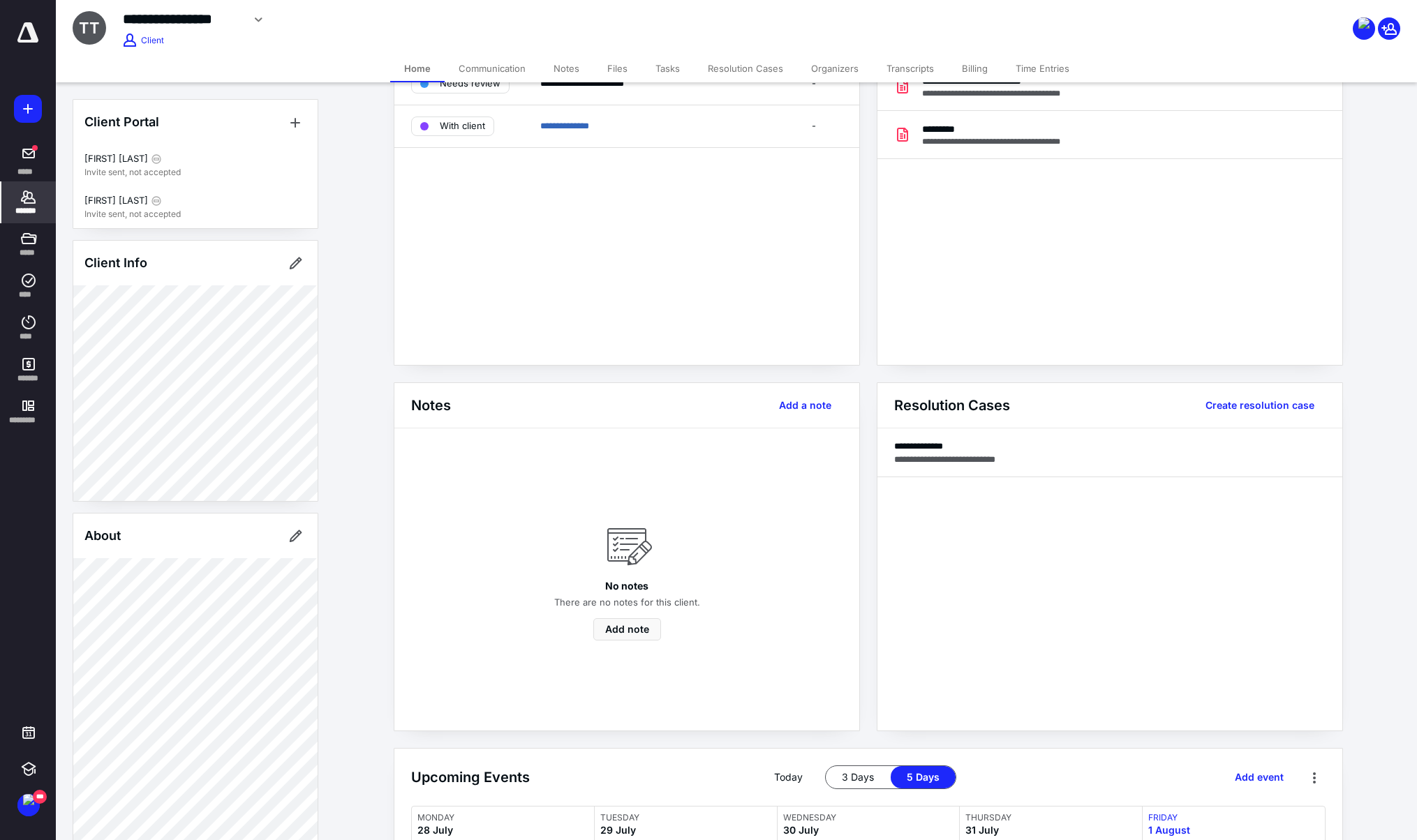 click on "Transcripts" at bounding box center (910, 68) 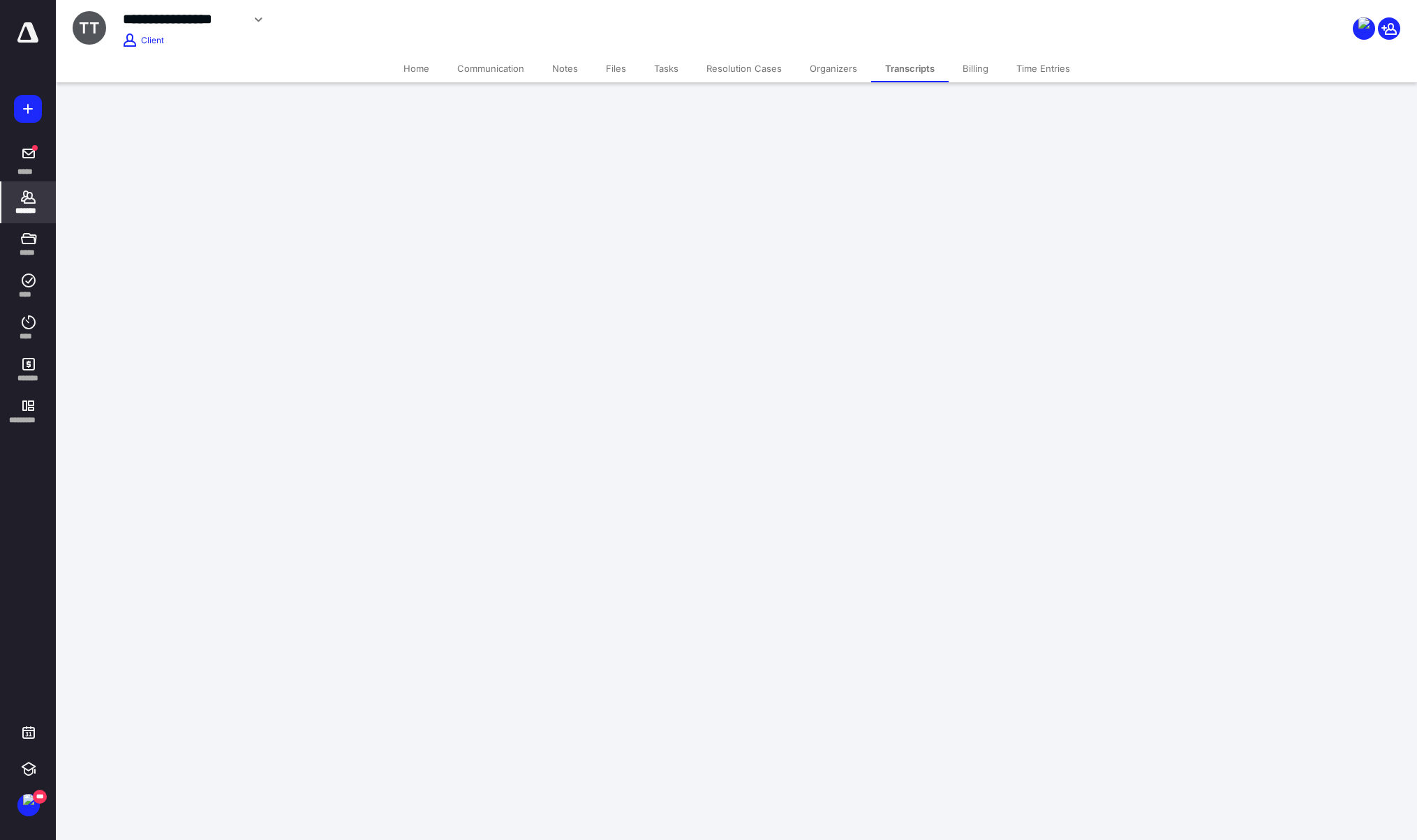 scroll, scrollTop: 0, scrollLeft: 0, axis: both 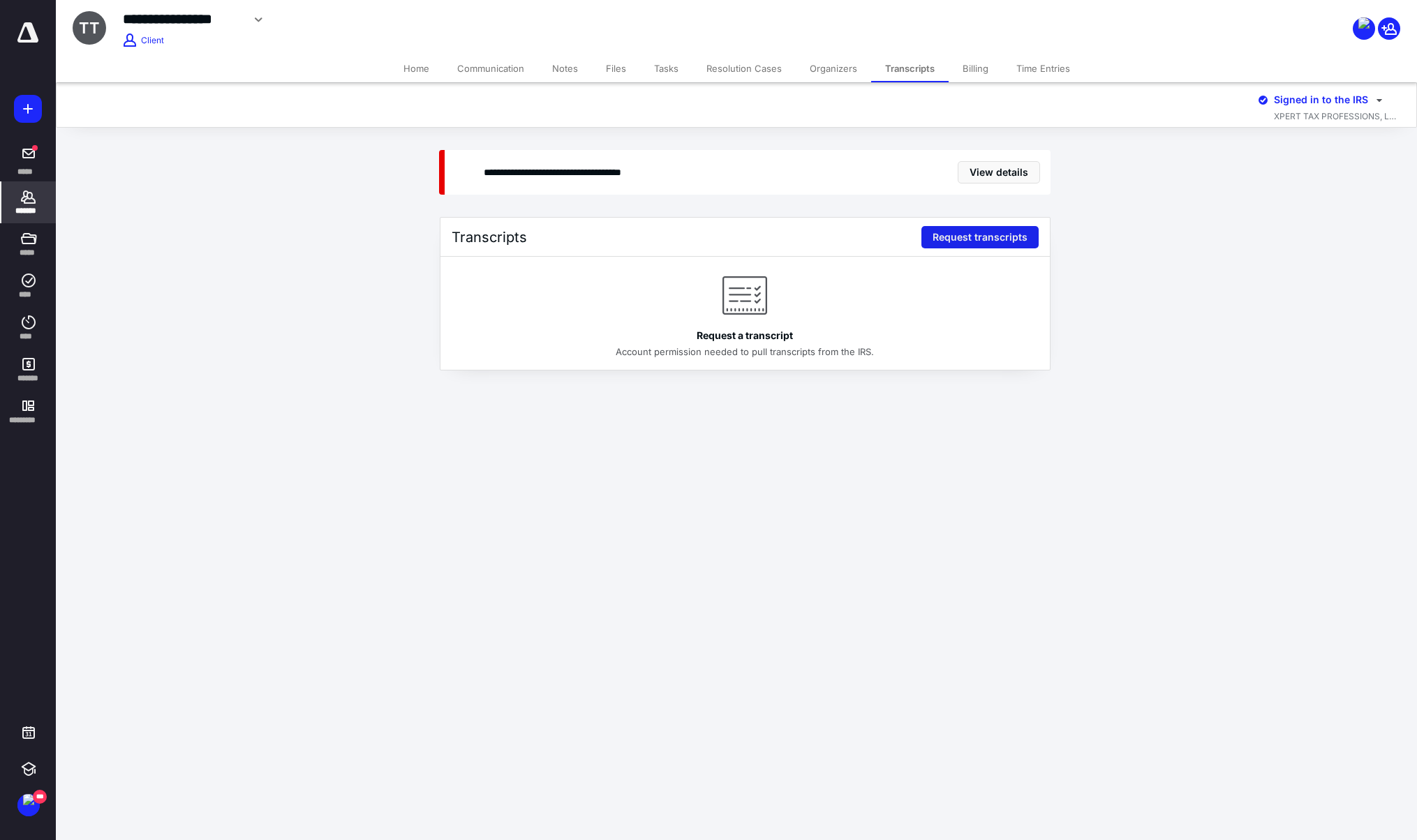 click on "Request transcripts" at bounding box center (980, 237) 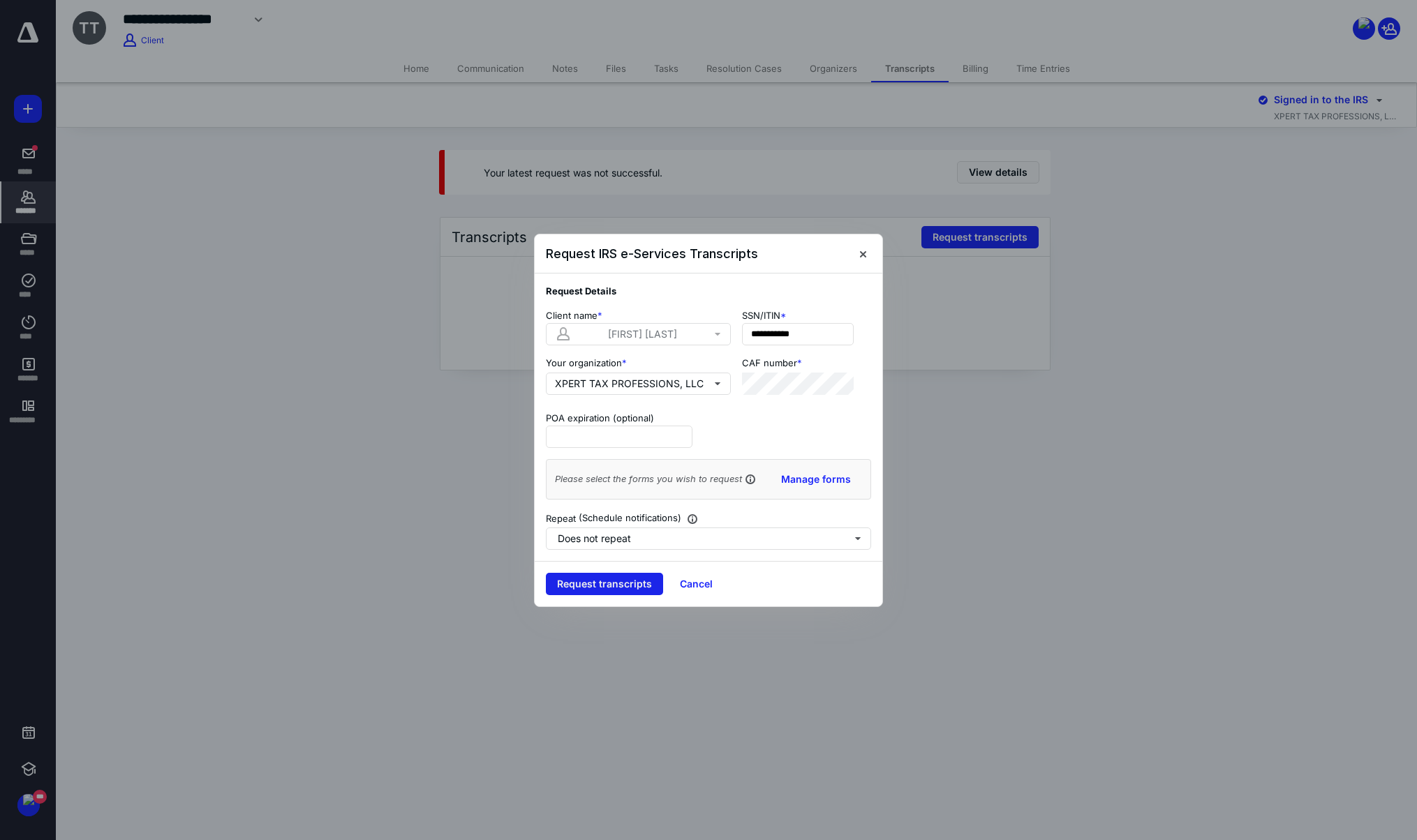 click on "Request transcripts" at bounding box center [604, 584] 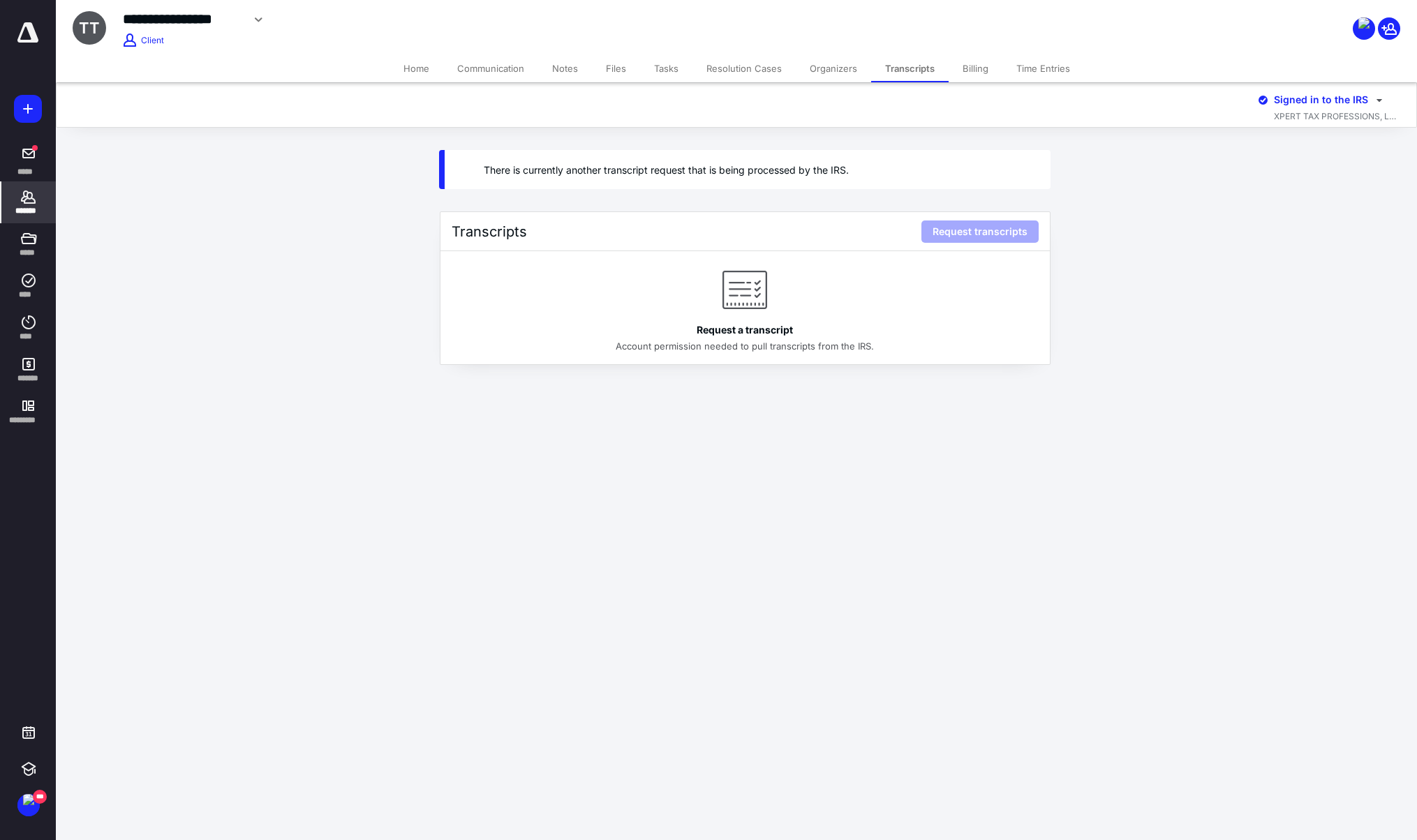 click on "Home" at bounding box center (416, 68) 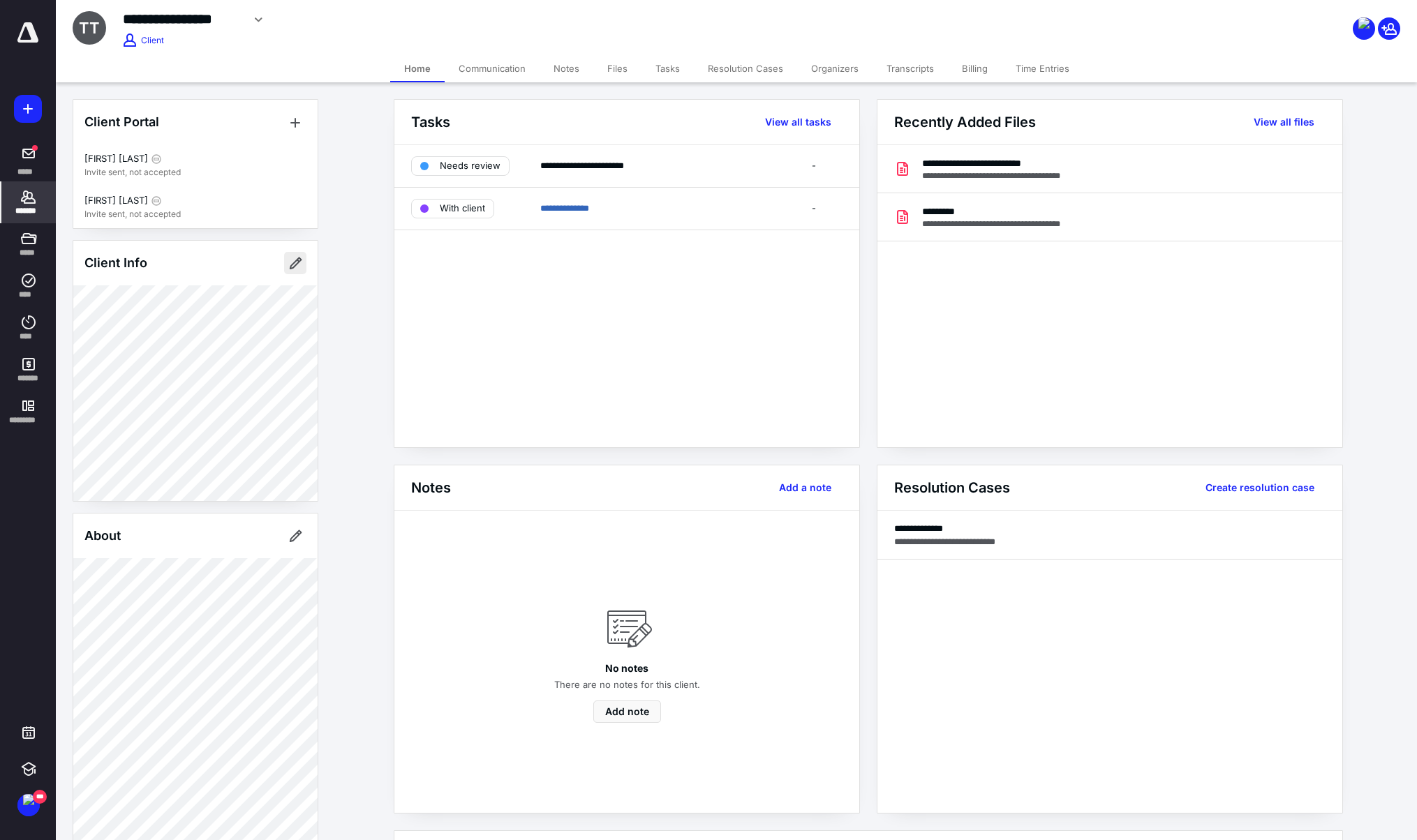 click at bounding box center (295, 263) 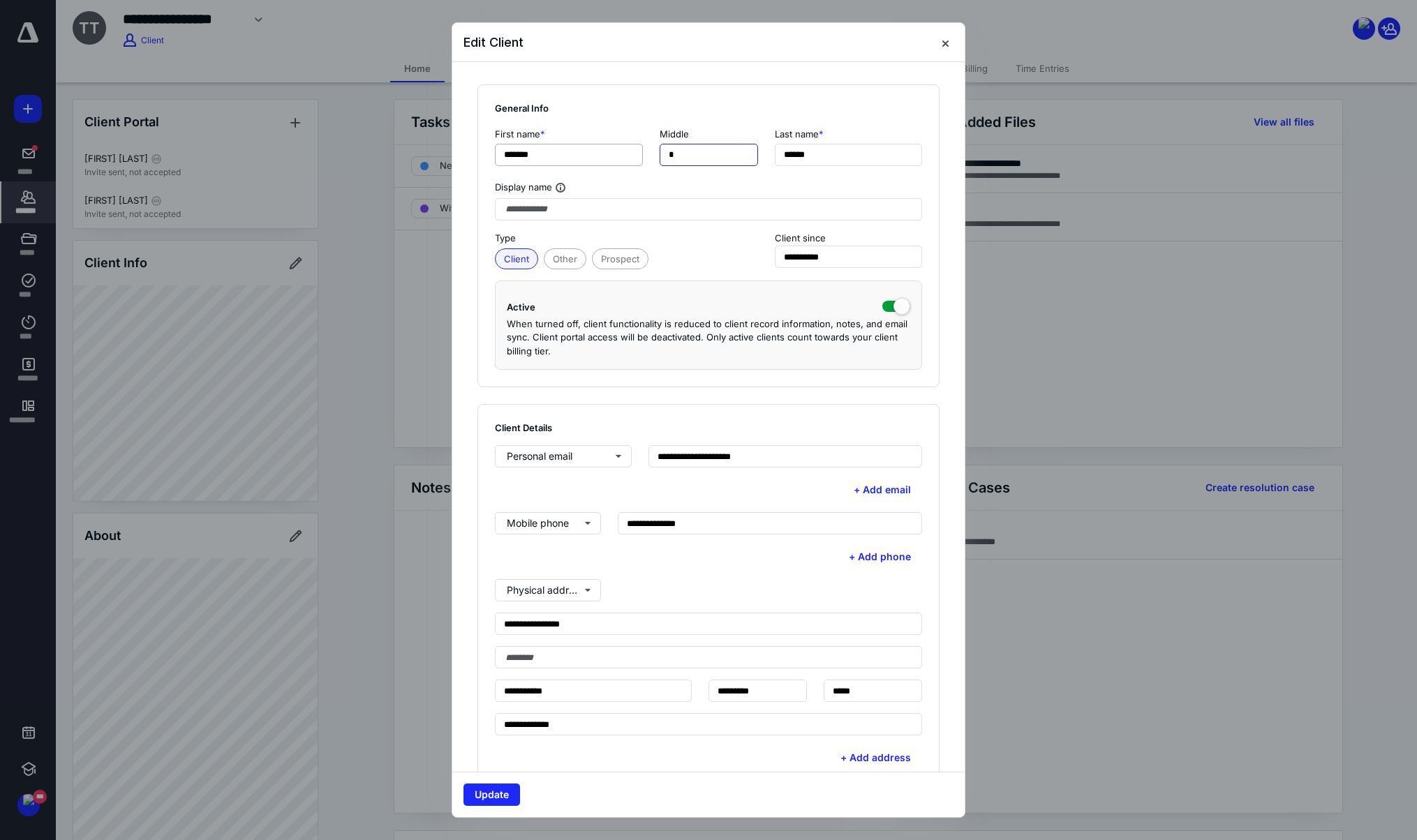 drag, startPoint x: 682, startPoint y: 153, endPoint x: 632, endPoint y: 156, distance: 50.089919 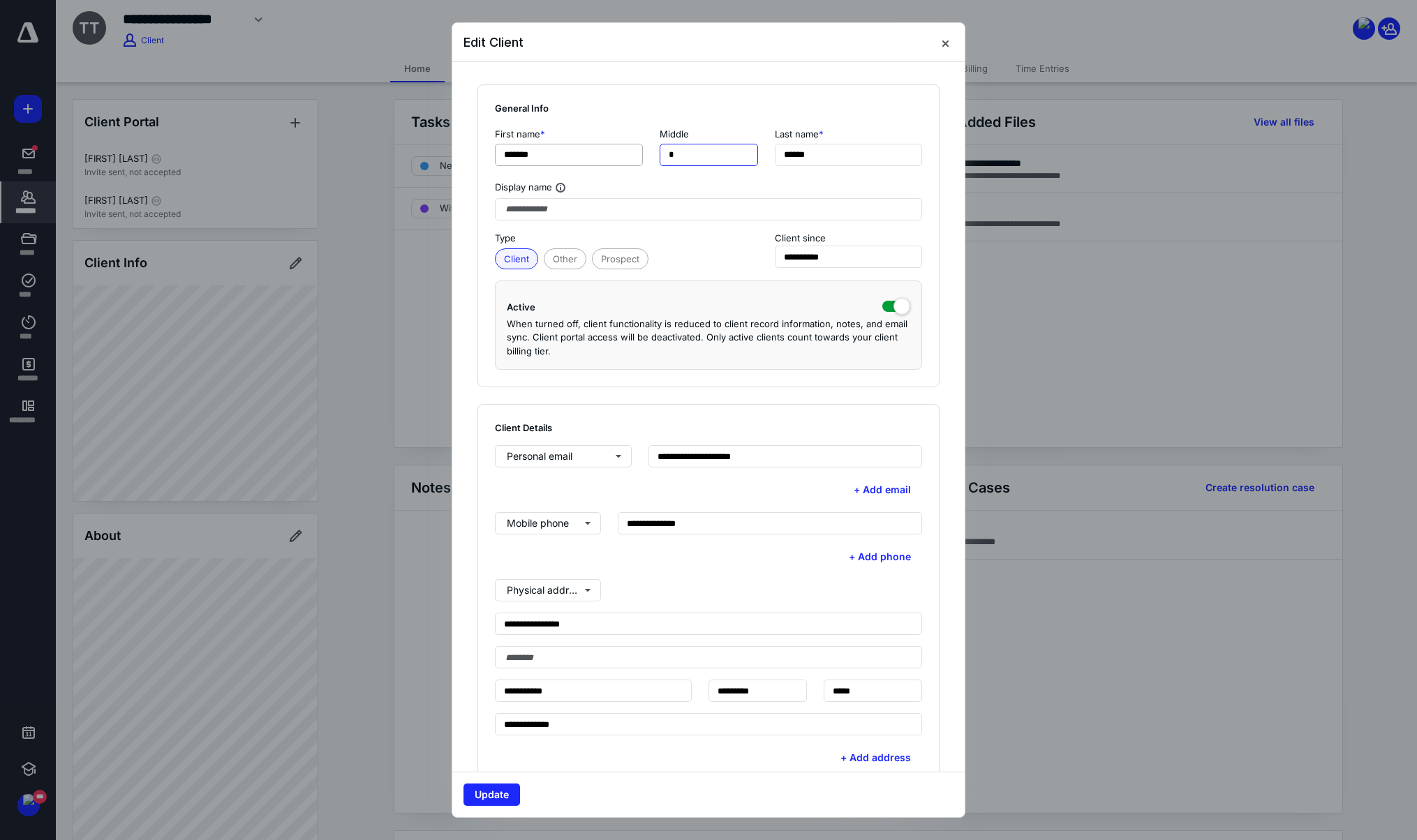 click on "[FIRST] [LAST]" at bounding box center (708, 146) 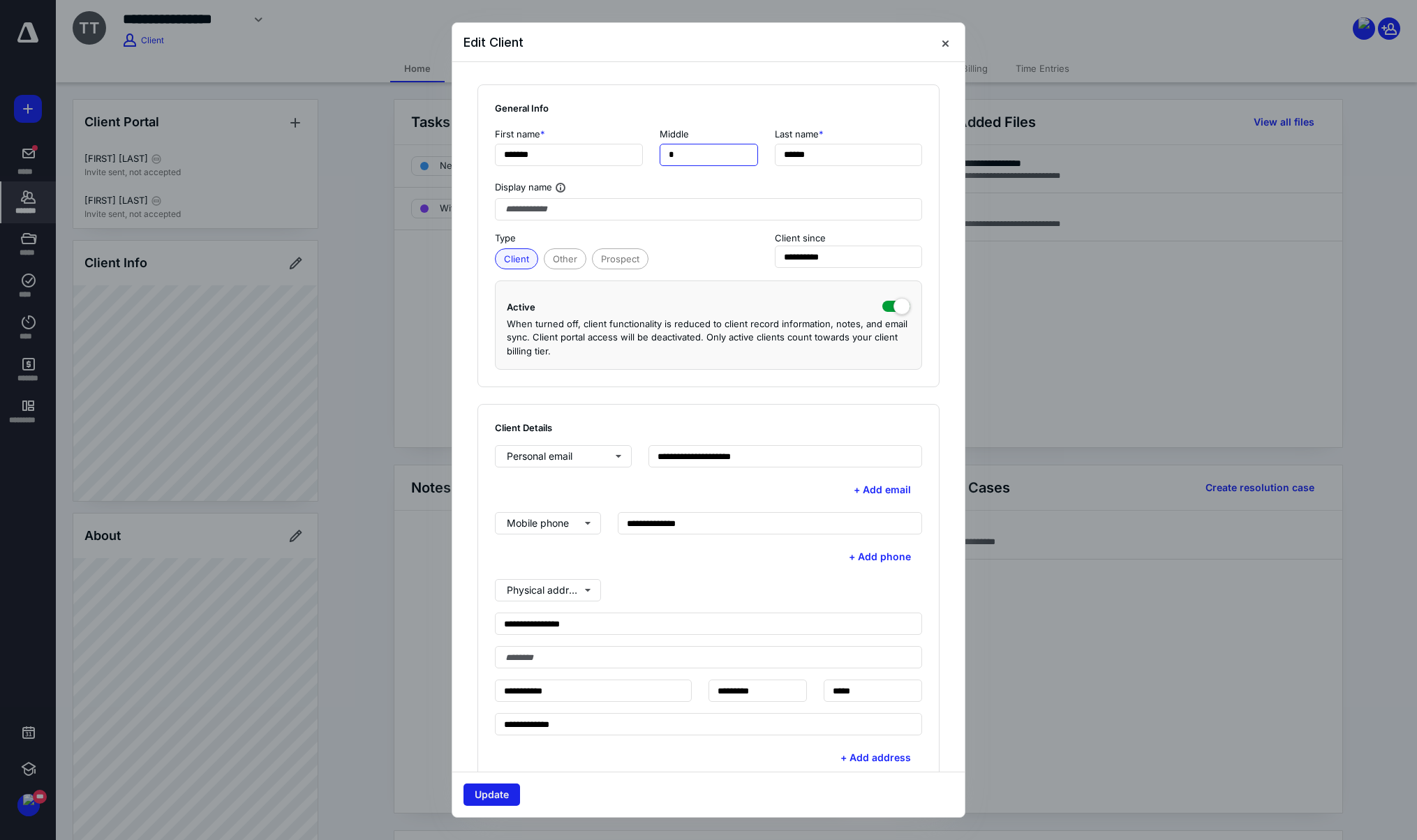 type on "*" 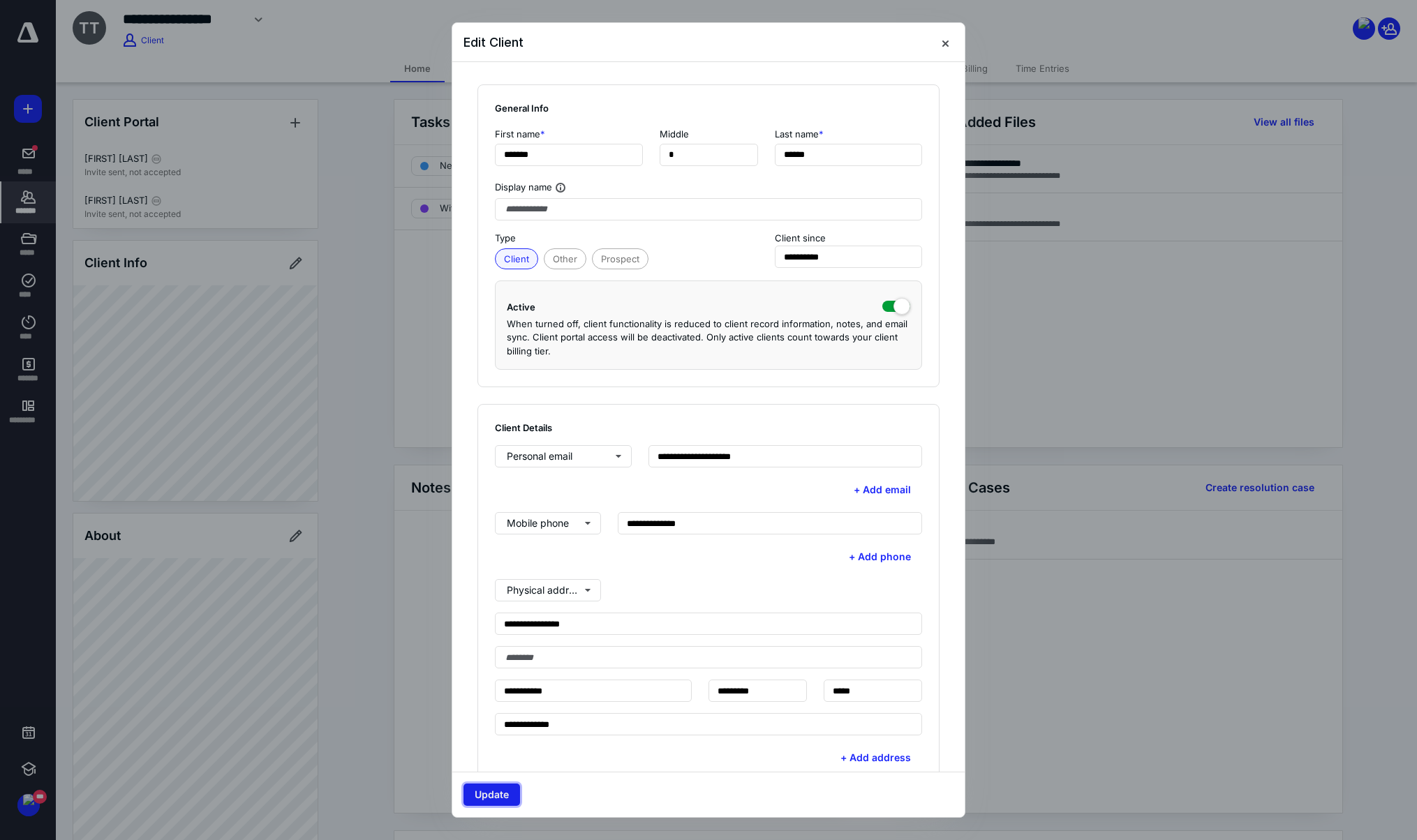 click on "Update" at bounding box center (491, 795) 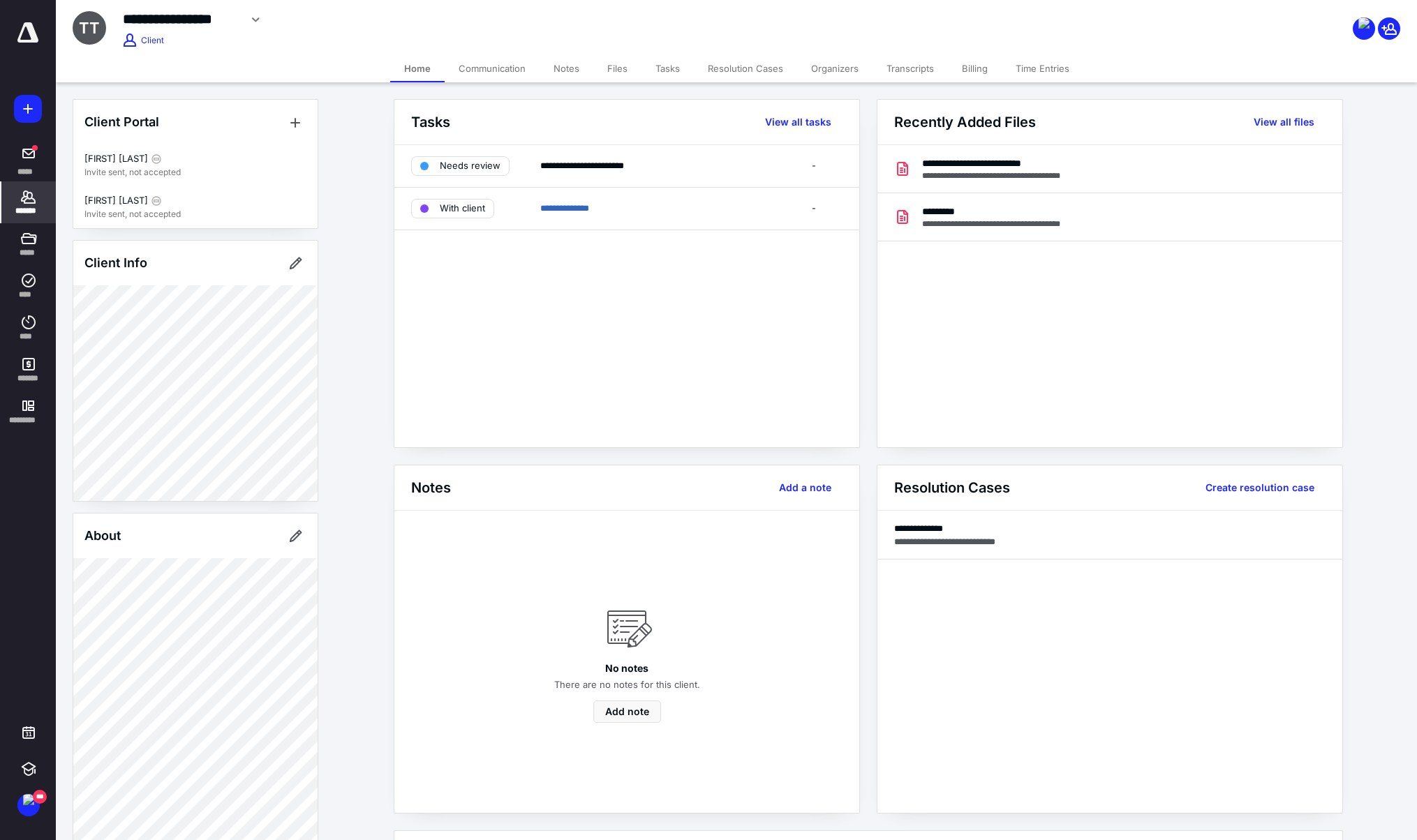 click on "Transcripts" at bounding box center [910, 68] 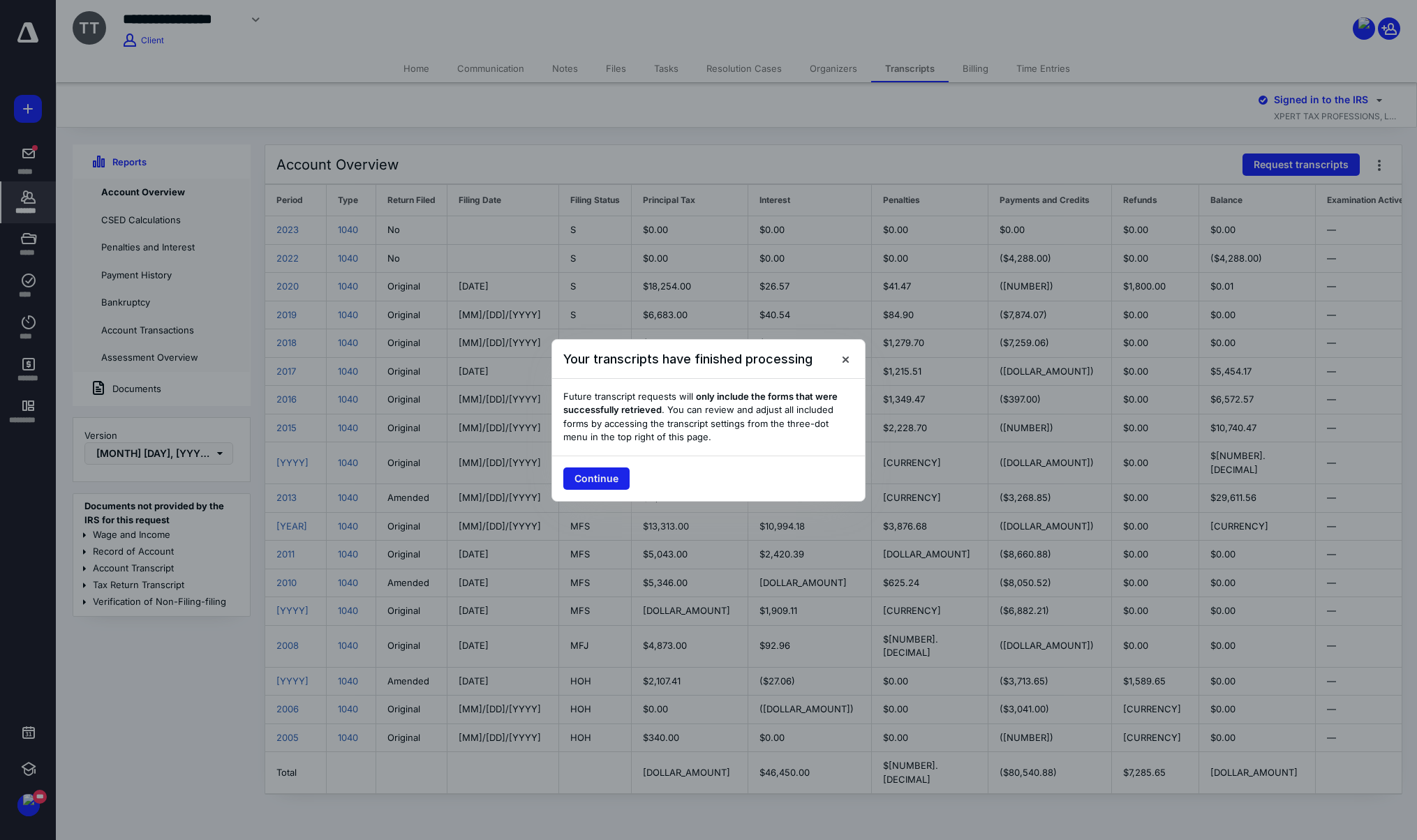 click on "Continue" at bounding box center [596, 479] 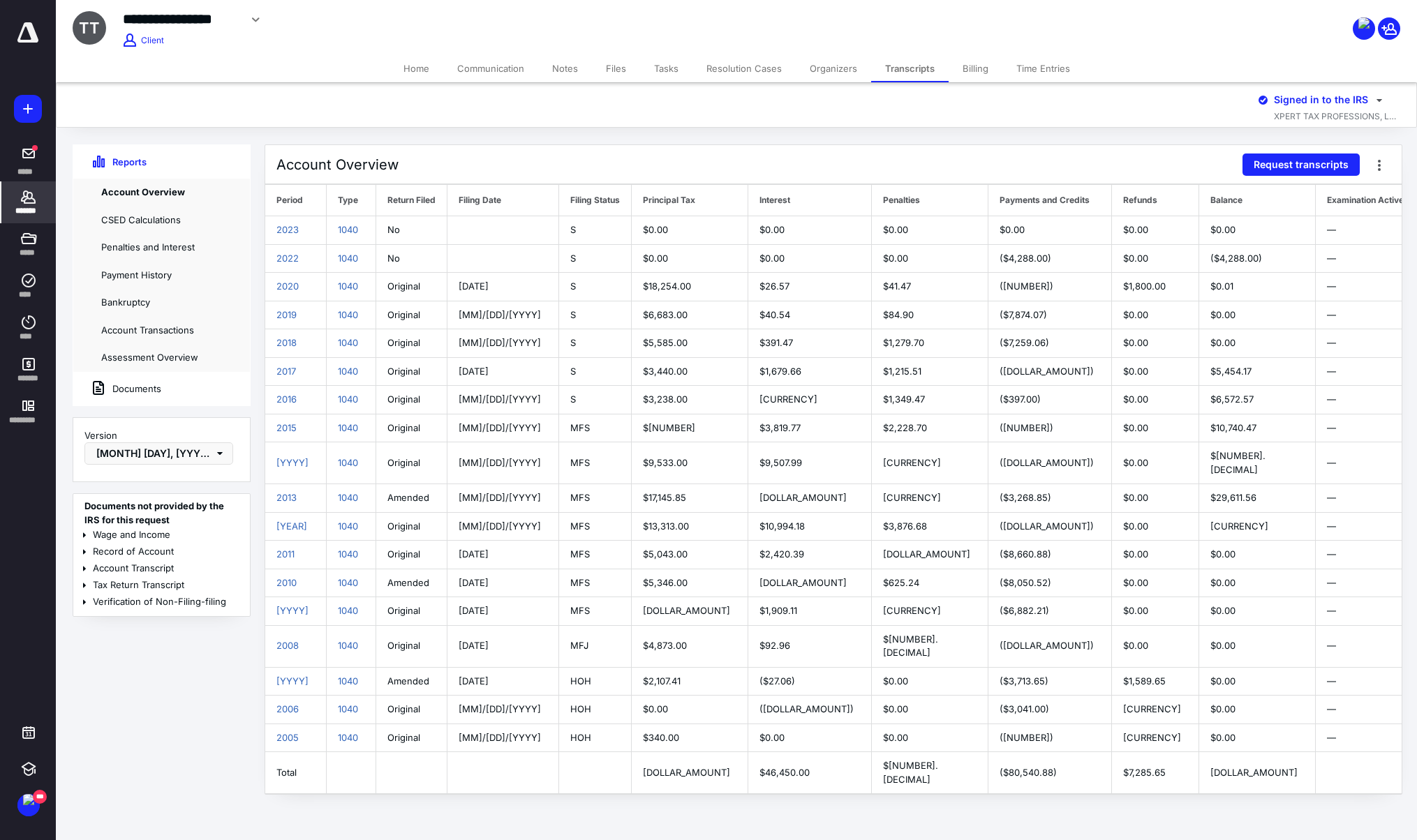 click 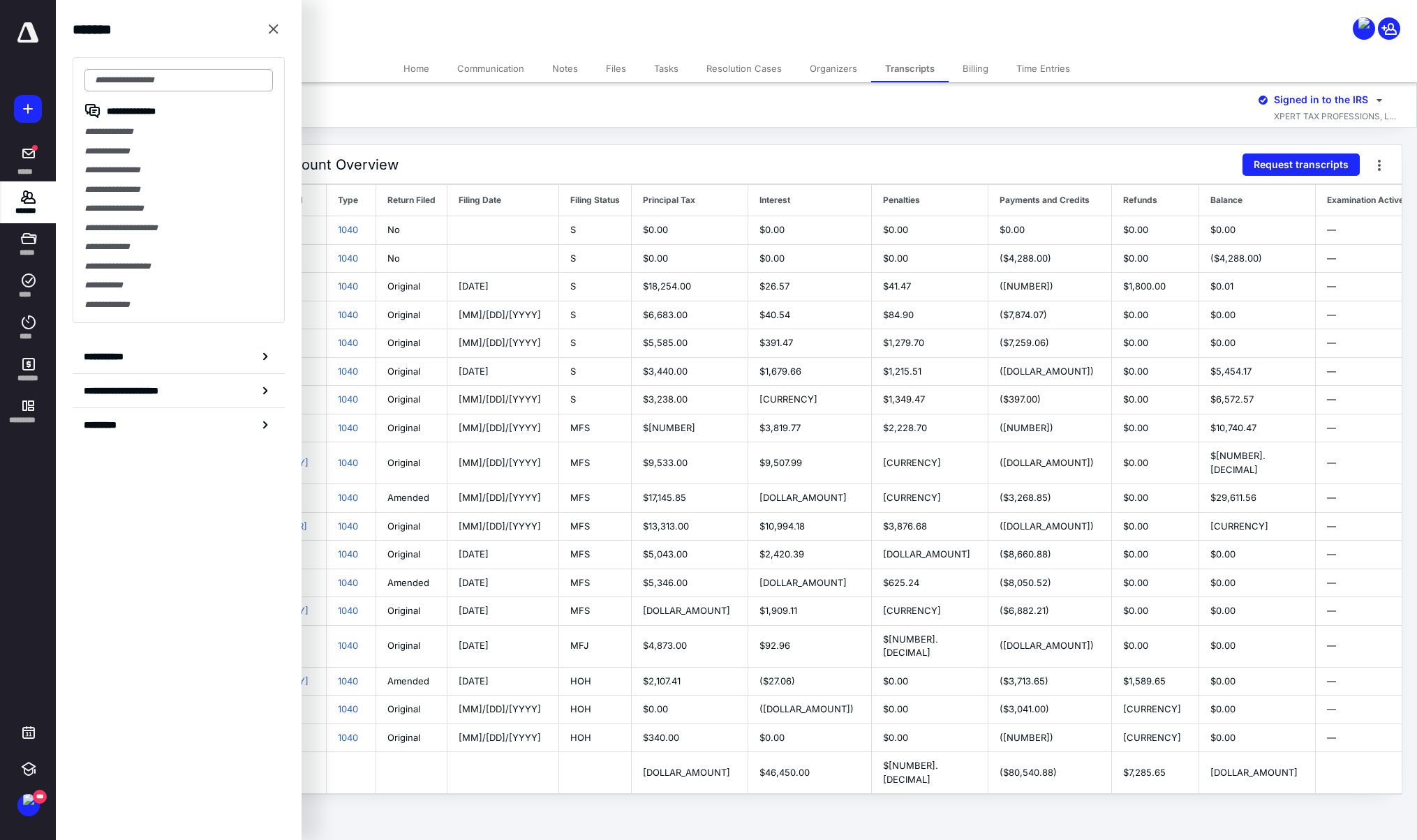 click at bounding box center [179, 80] 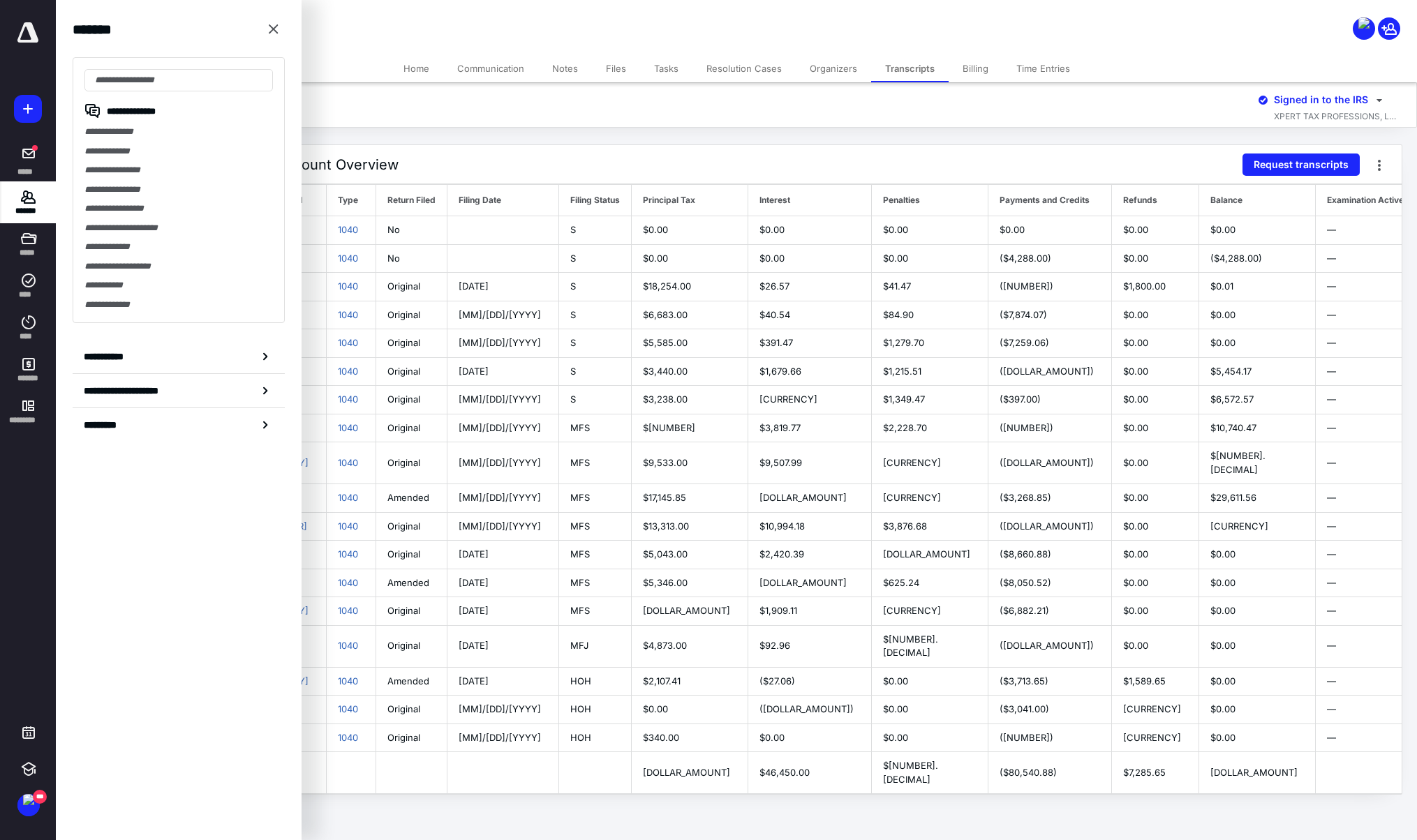 click on "**********" at bounding box center (179, 357) 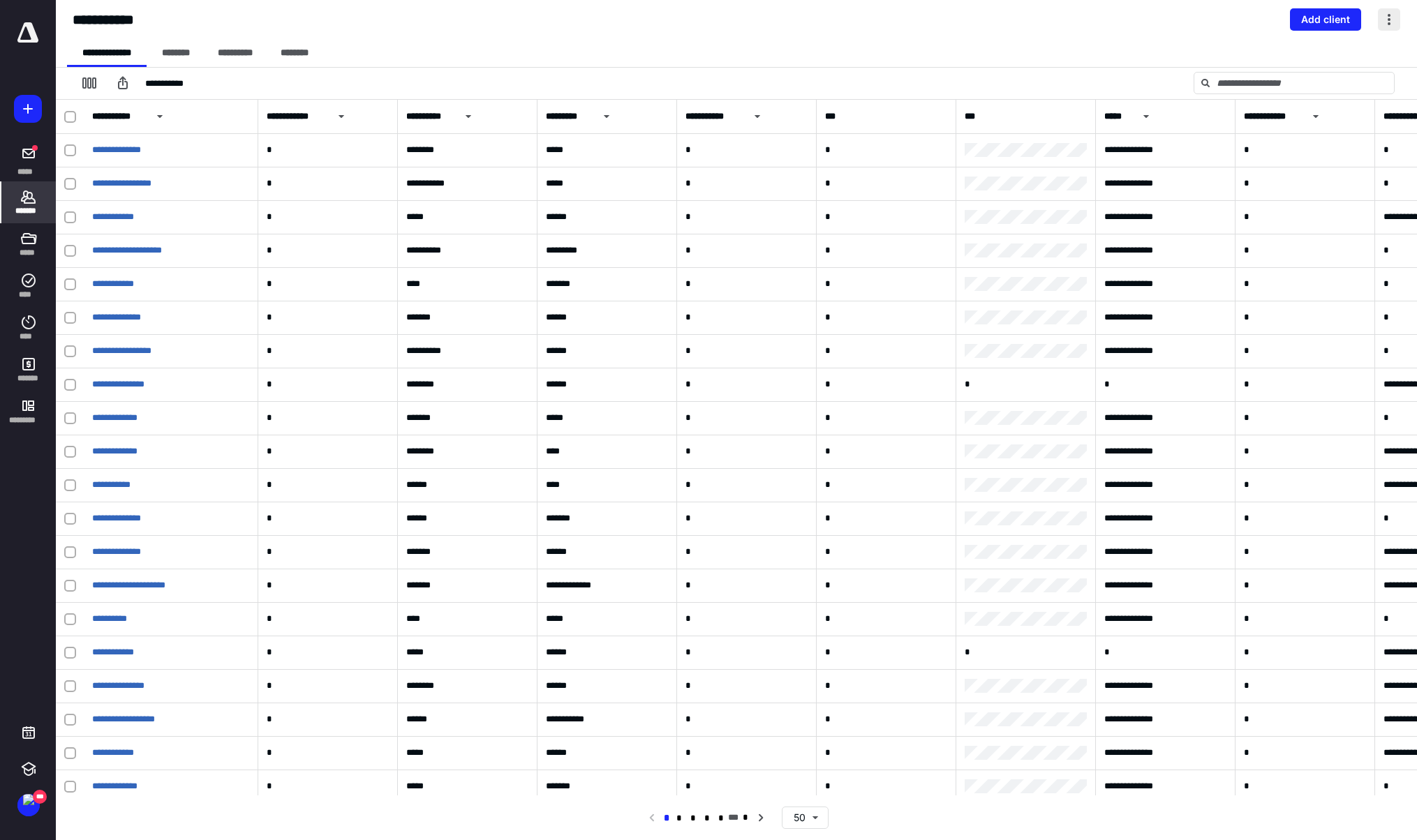 click at bounding box center (1389, 20) 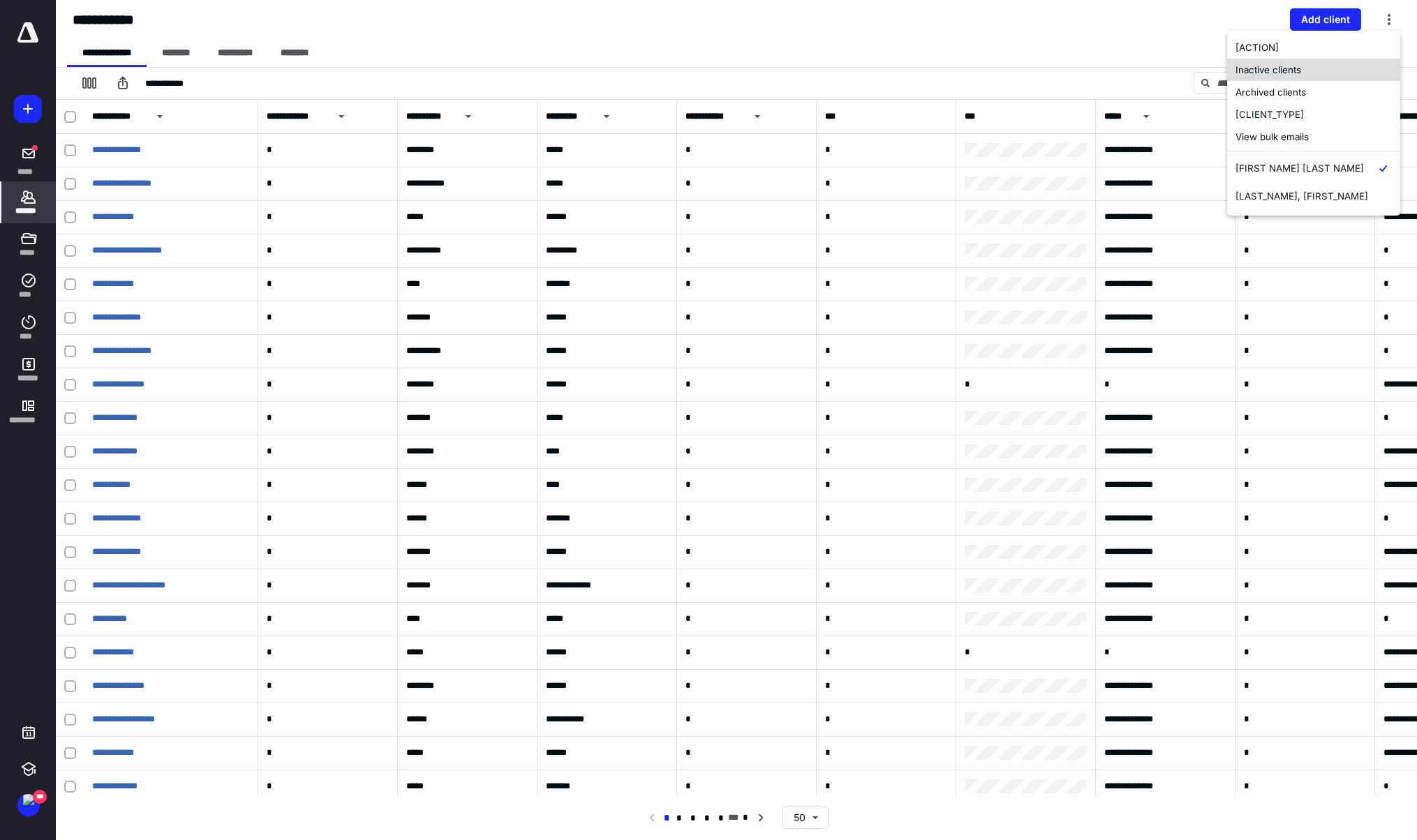 click on "Archived clients" at bounding box center [1314, 92] 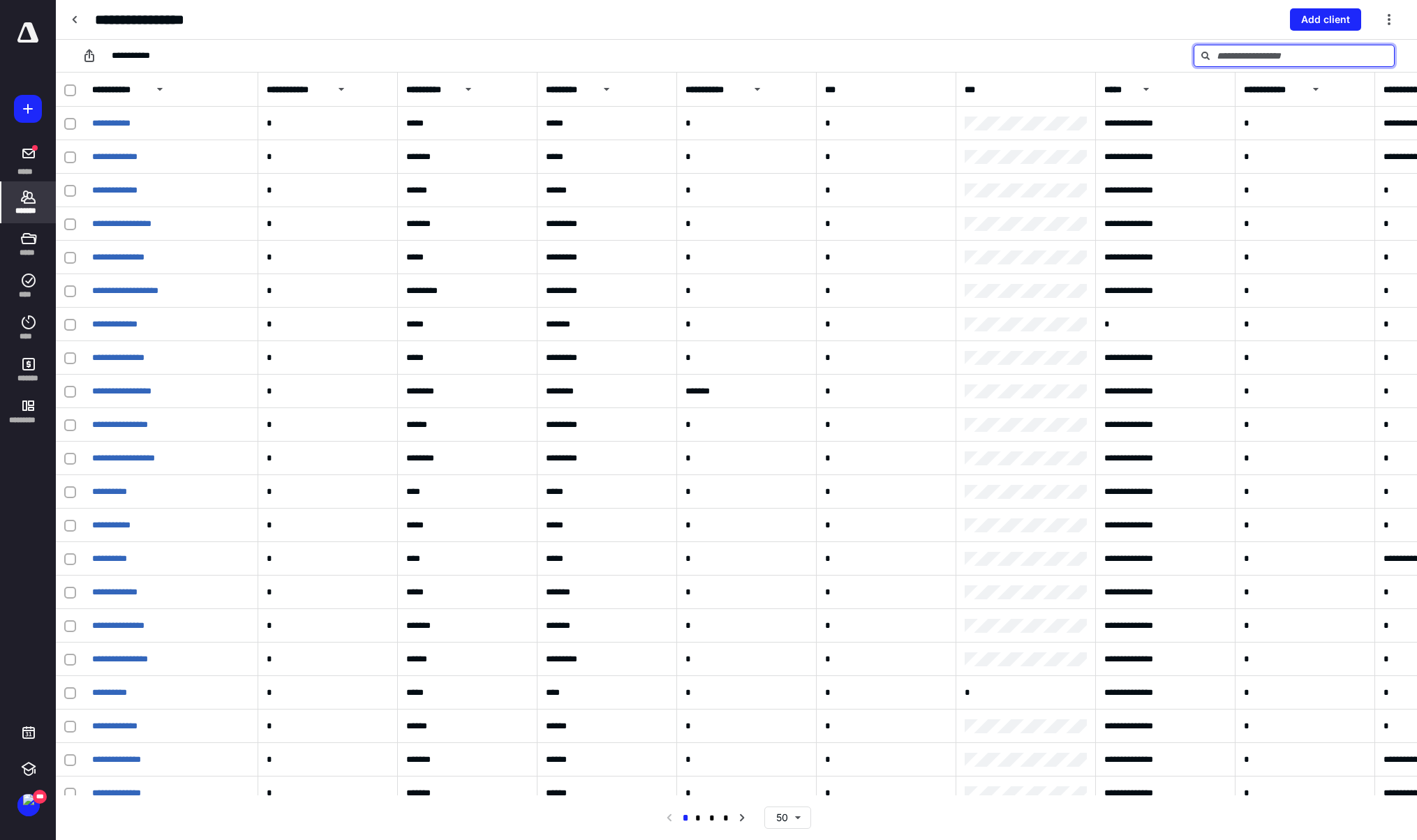click at bounding box center (1294, 56) 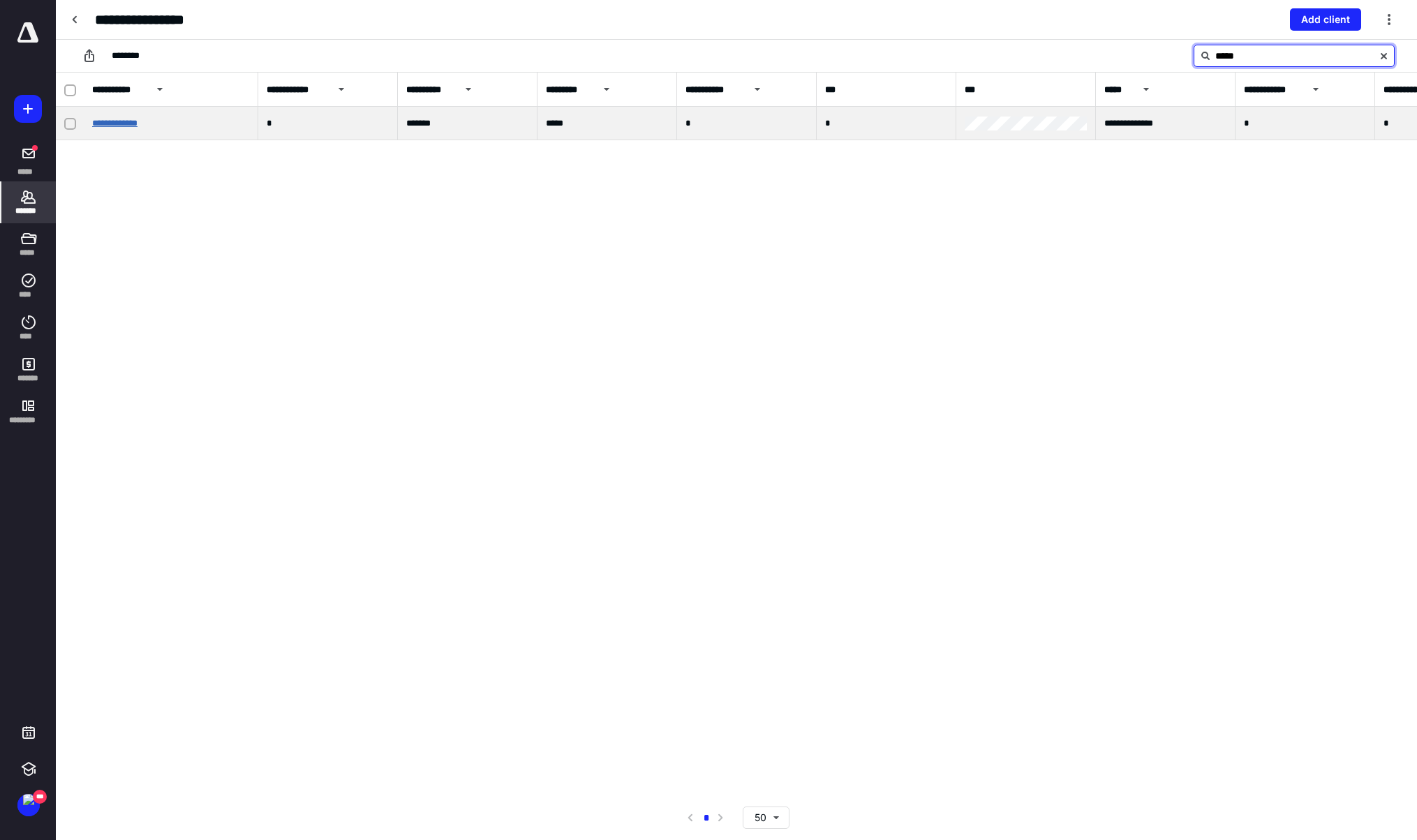 type on "*****" 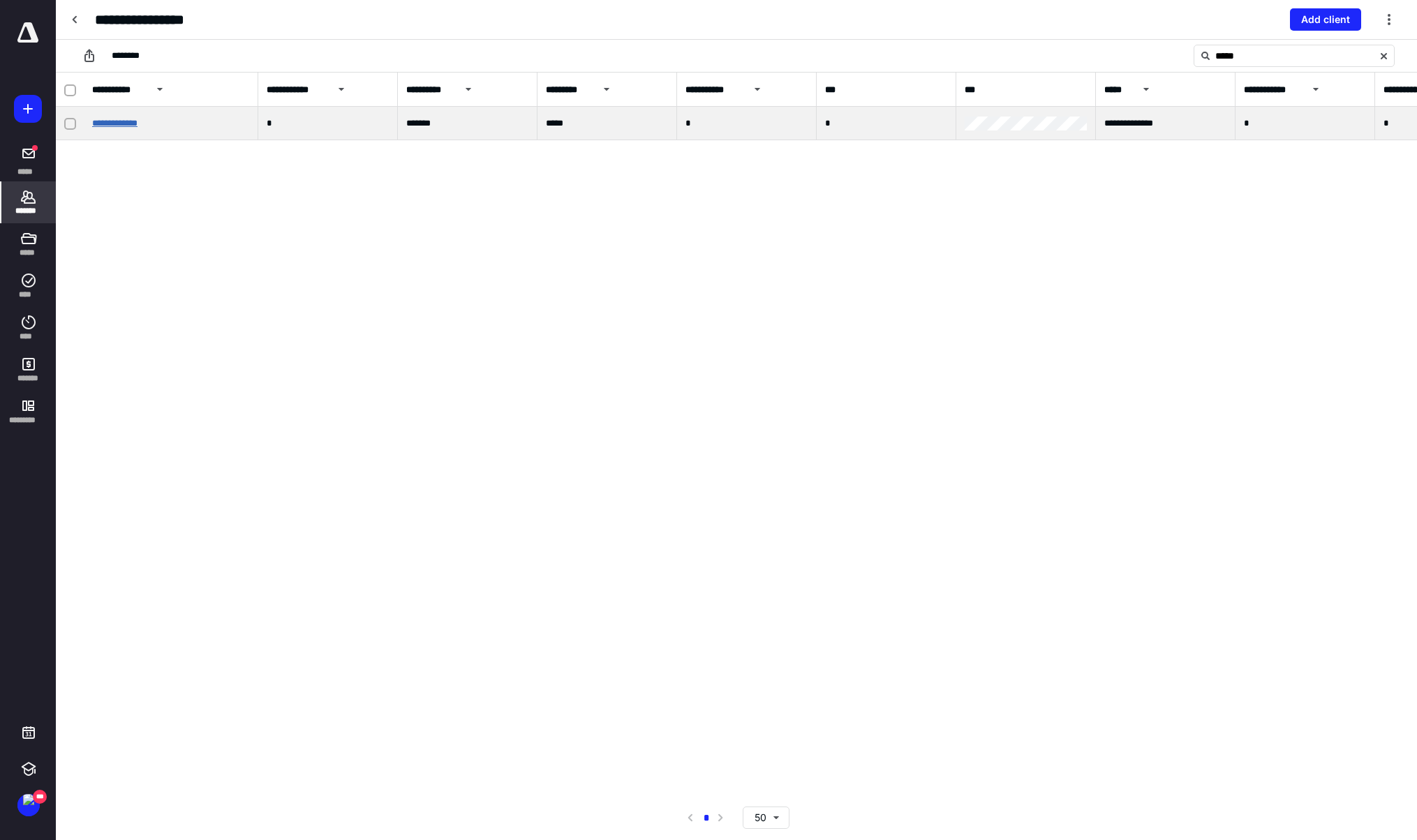 click on "**********" at bounding box center [114, 123] 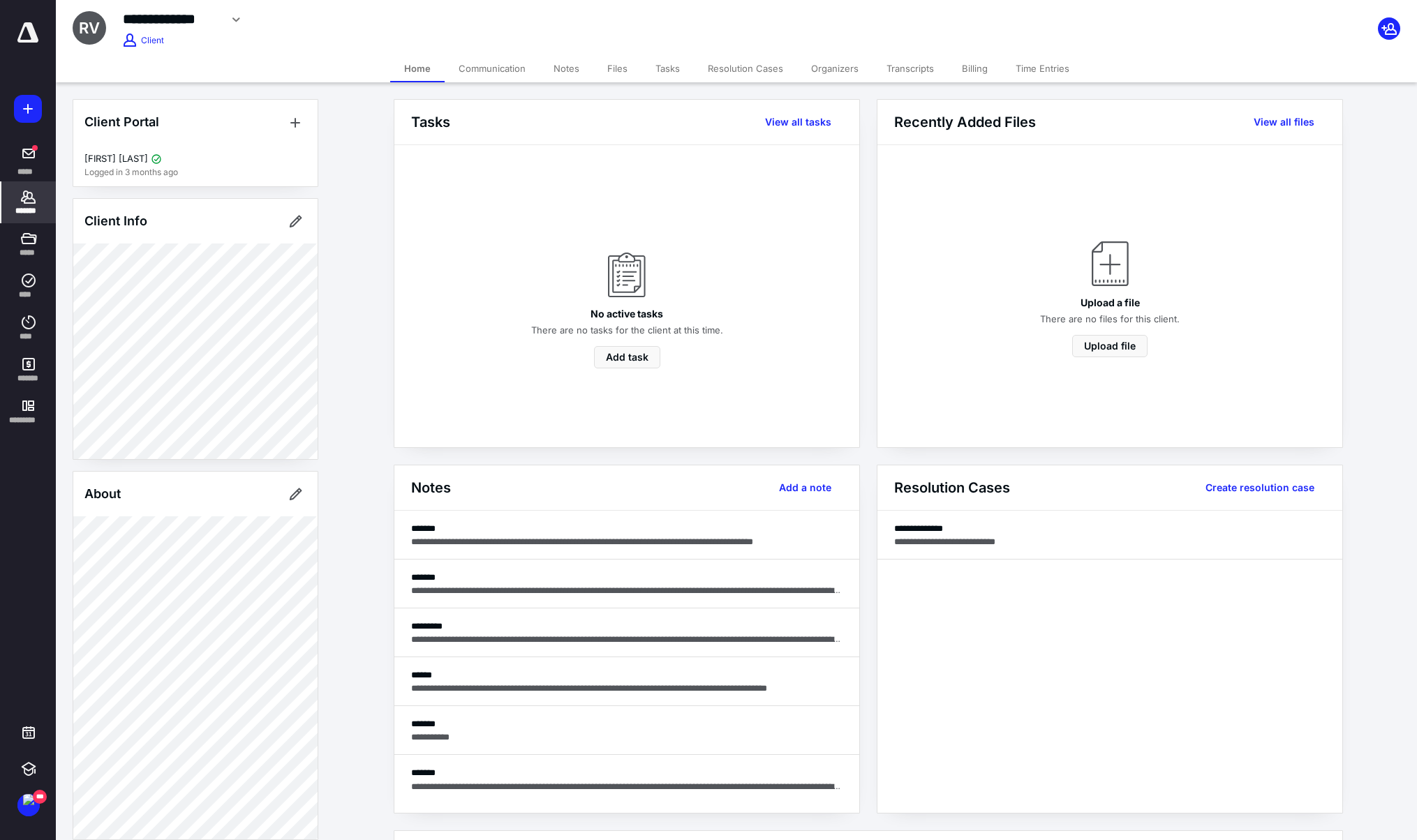 click on "Transcripts" at bounding box center (910, 68) 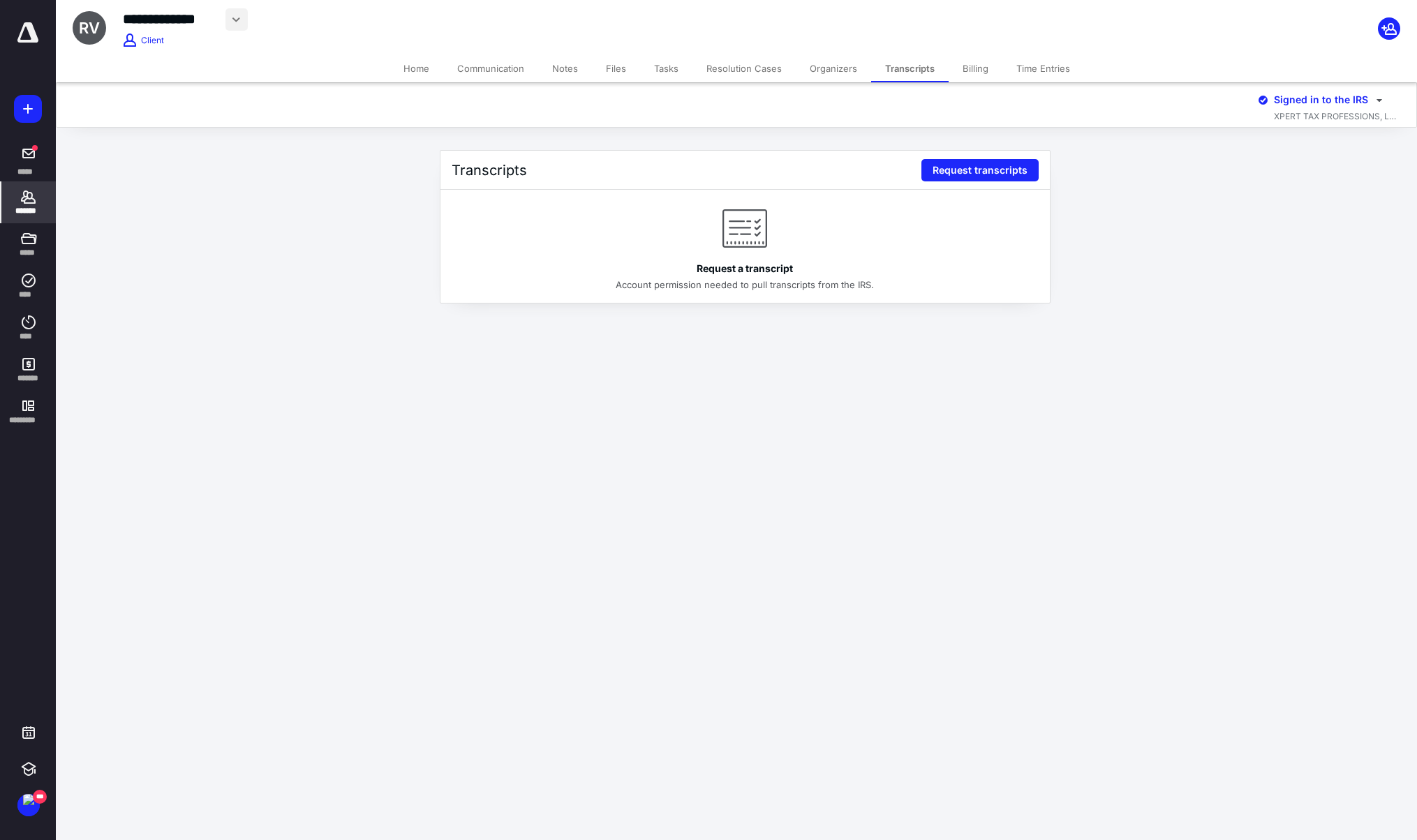 click at bounding box center [237, 20] 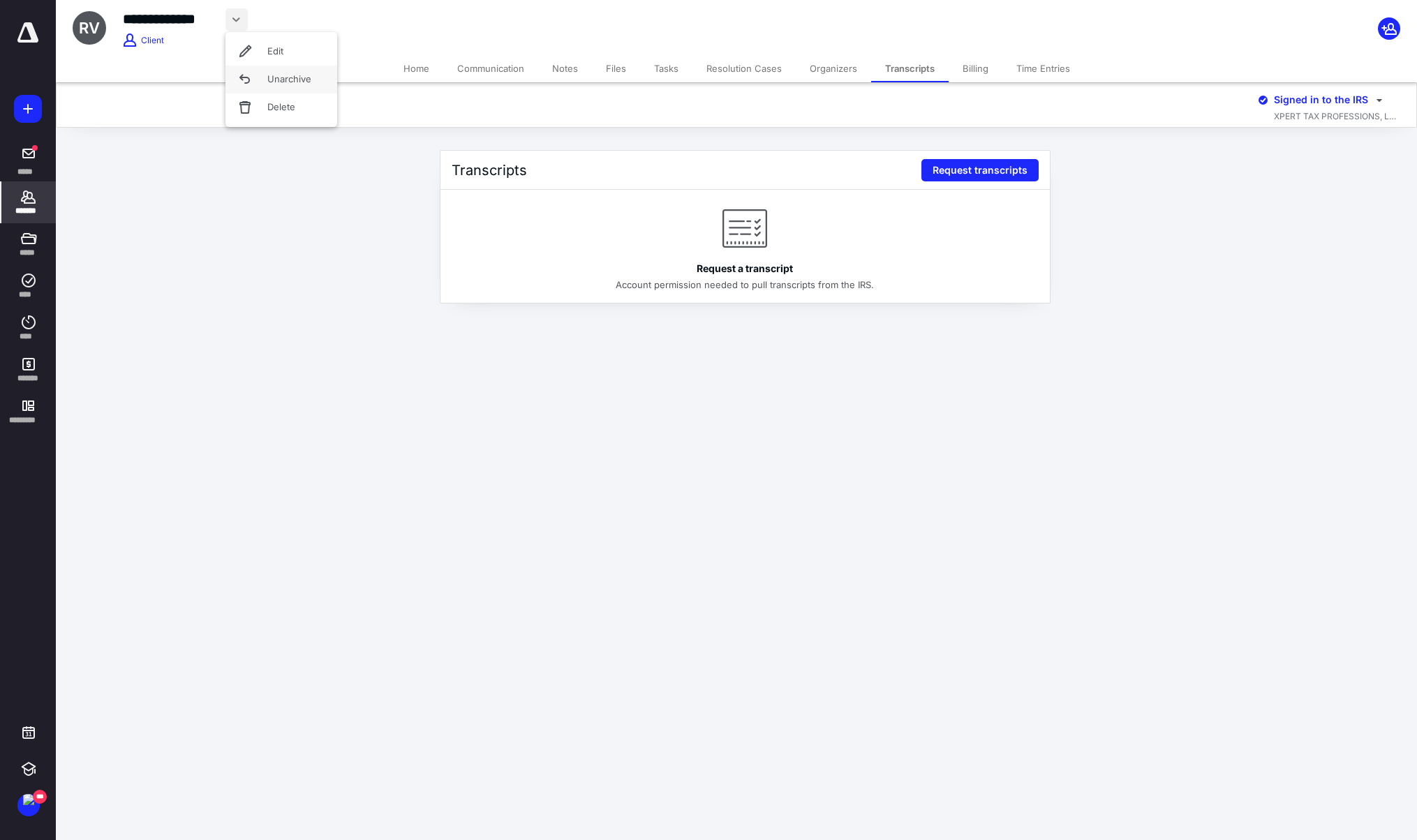 click on "Unarchive" at bounding box center [281, 80] 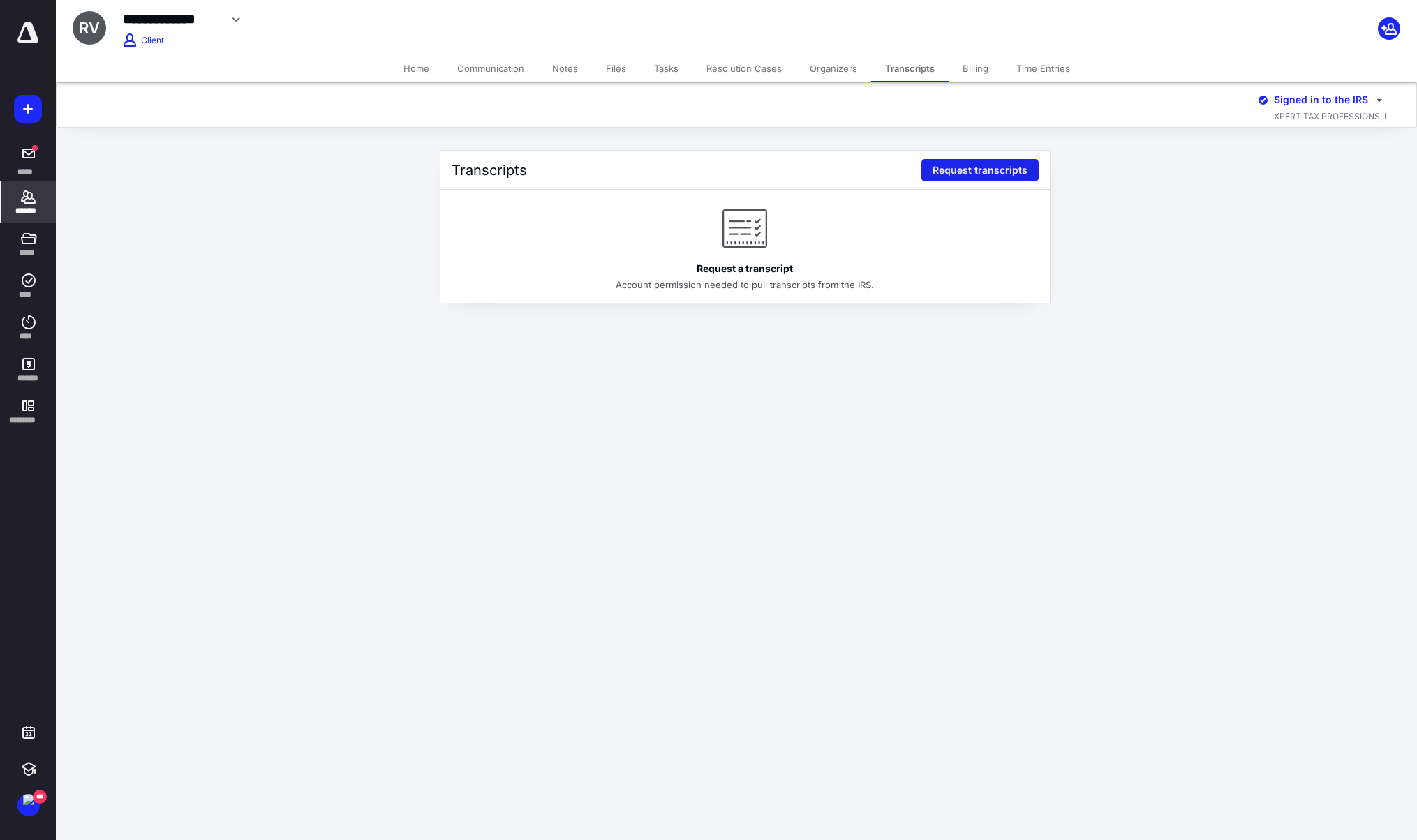 click on "Request transcripts" at bounding box center (980, 170) 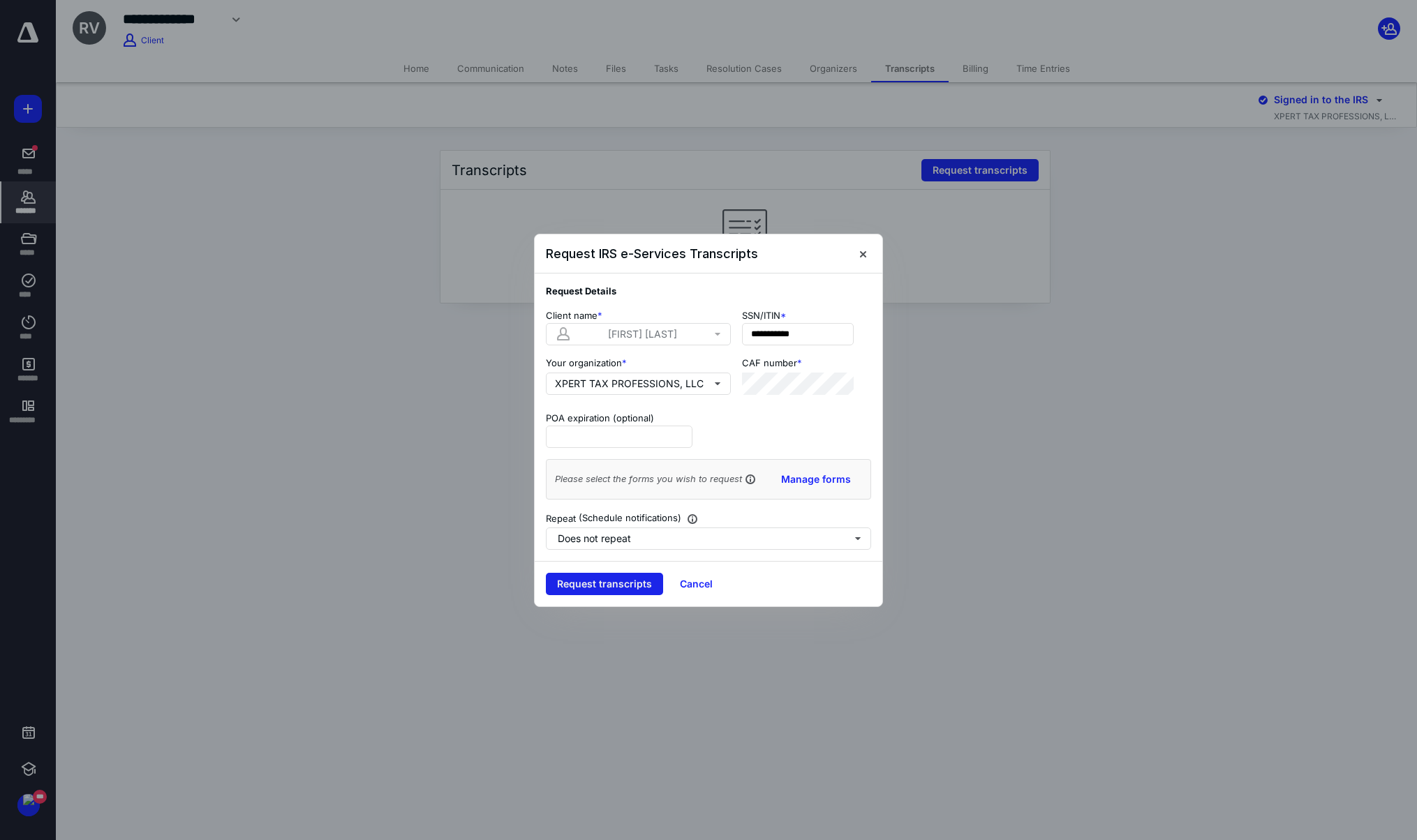 click on "Request transcripts" at bounding box center [604, 584] 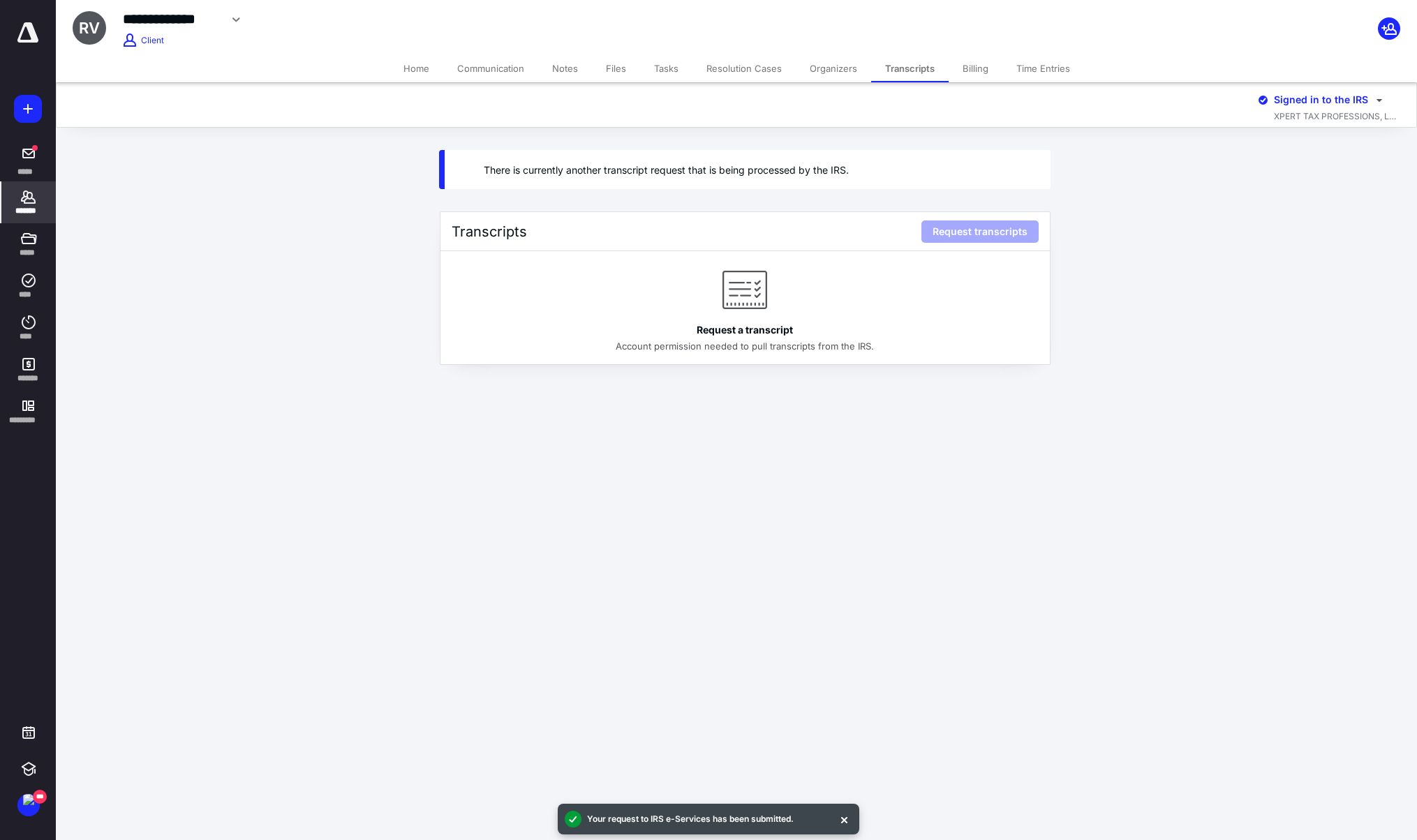 click on "Billing" at bounding box center [975, 68] 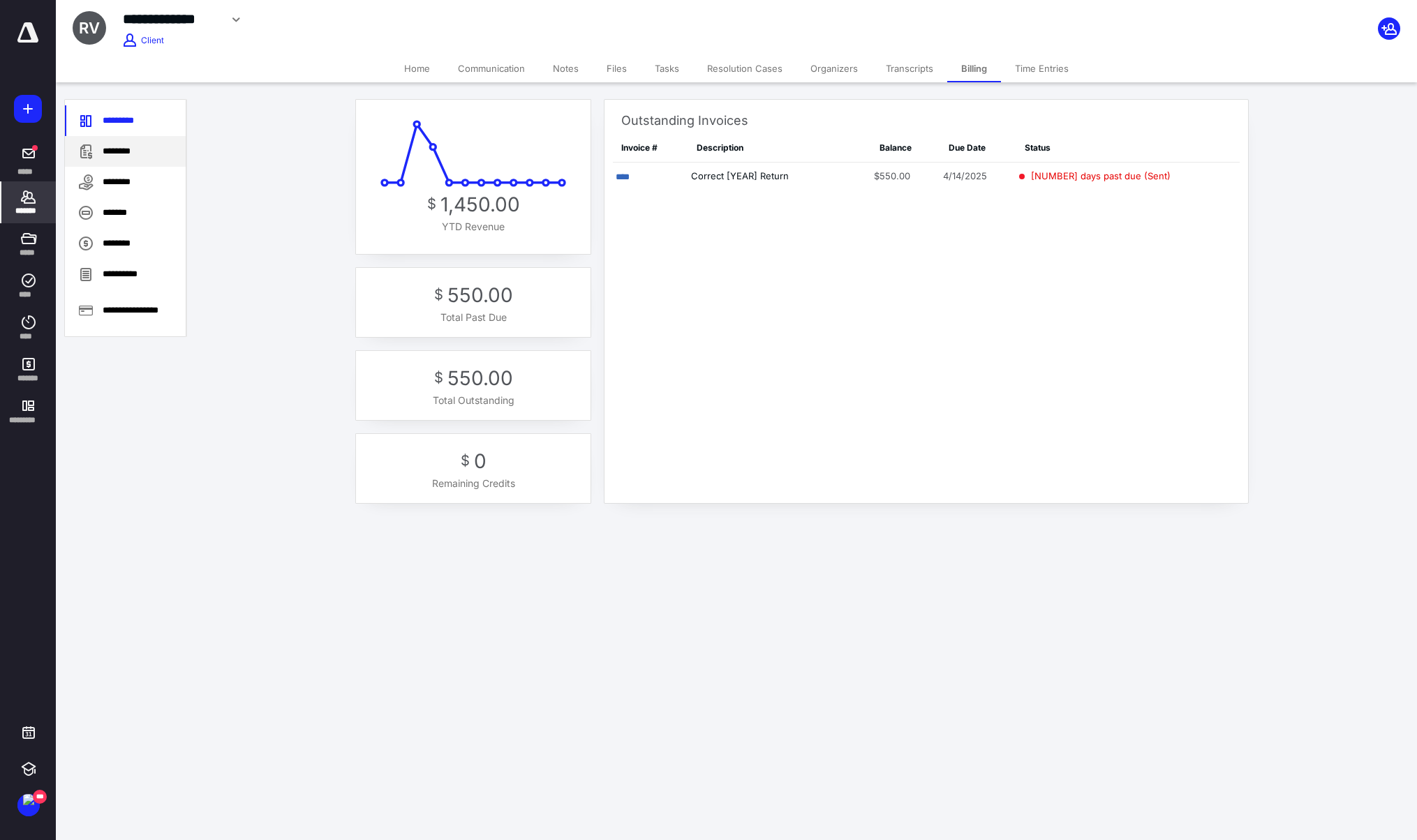 click on "********" at bounding box center [125, 151] 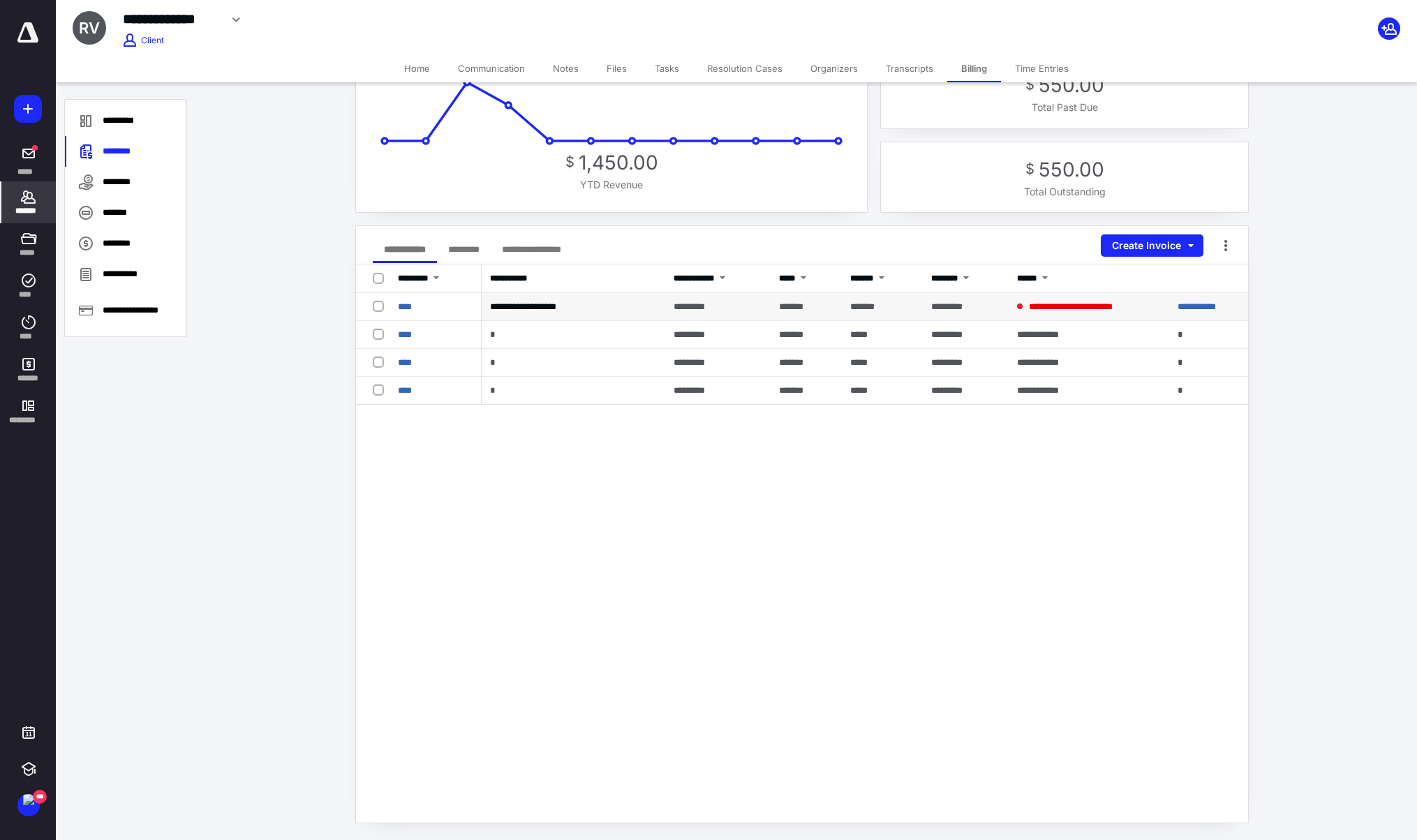 scroll, scrollTop: 0, scrollLeft: 0, axis: both 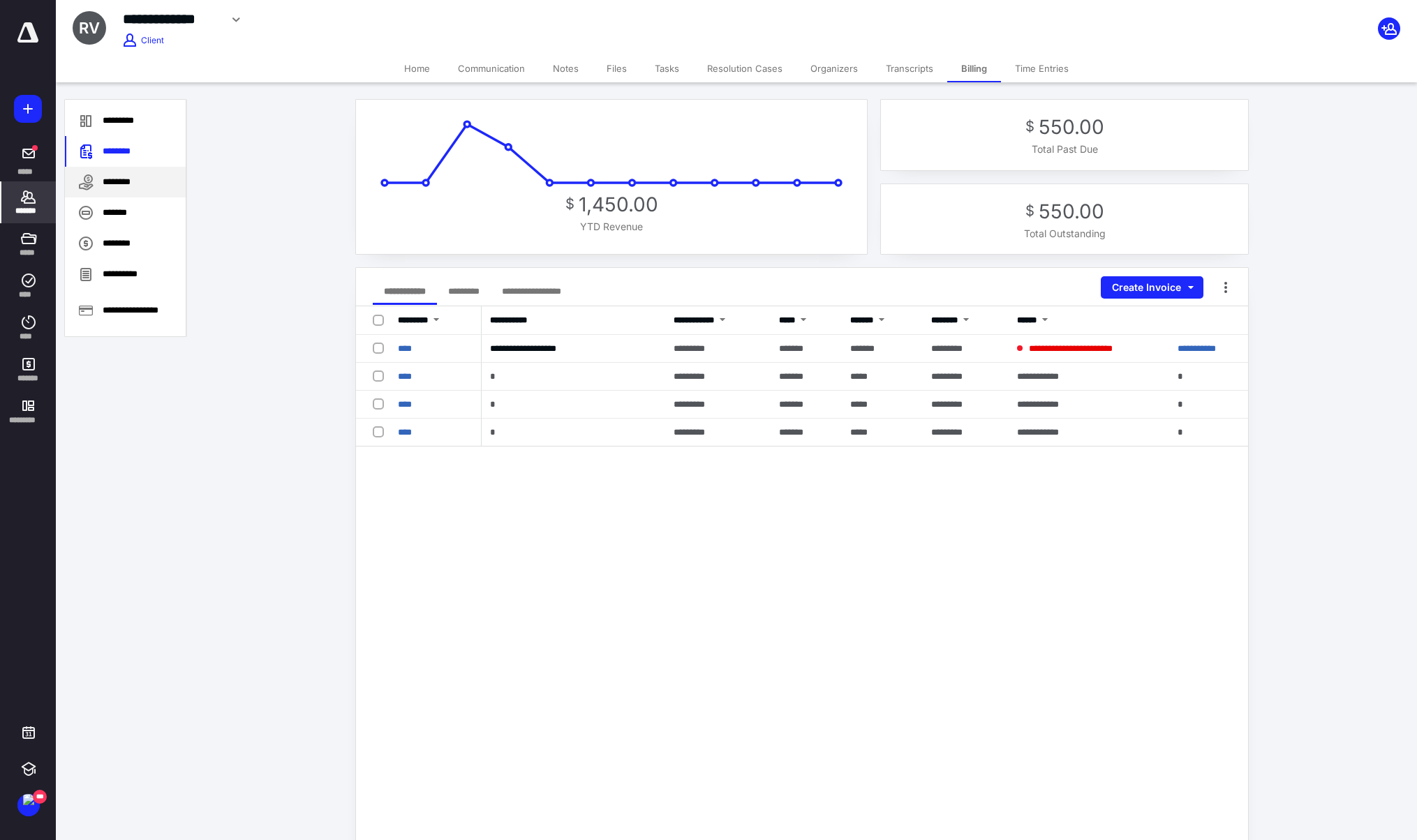 click on "********" at bounding box center [125, 182] 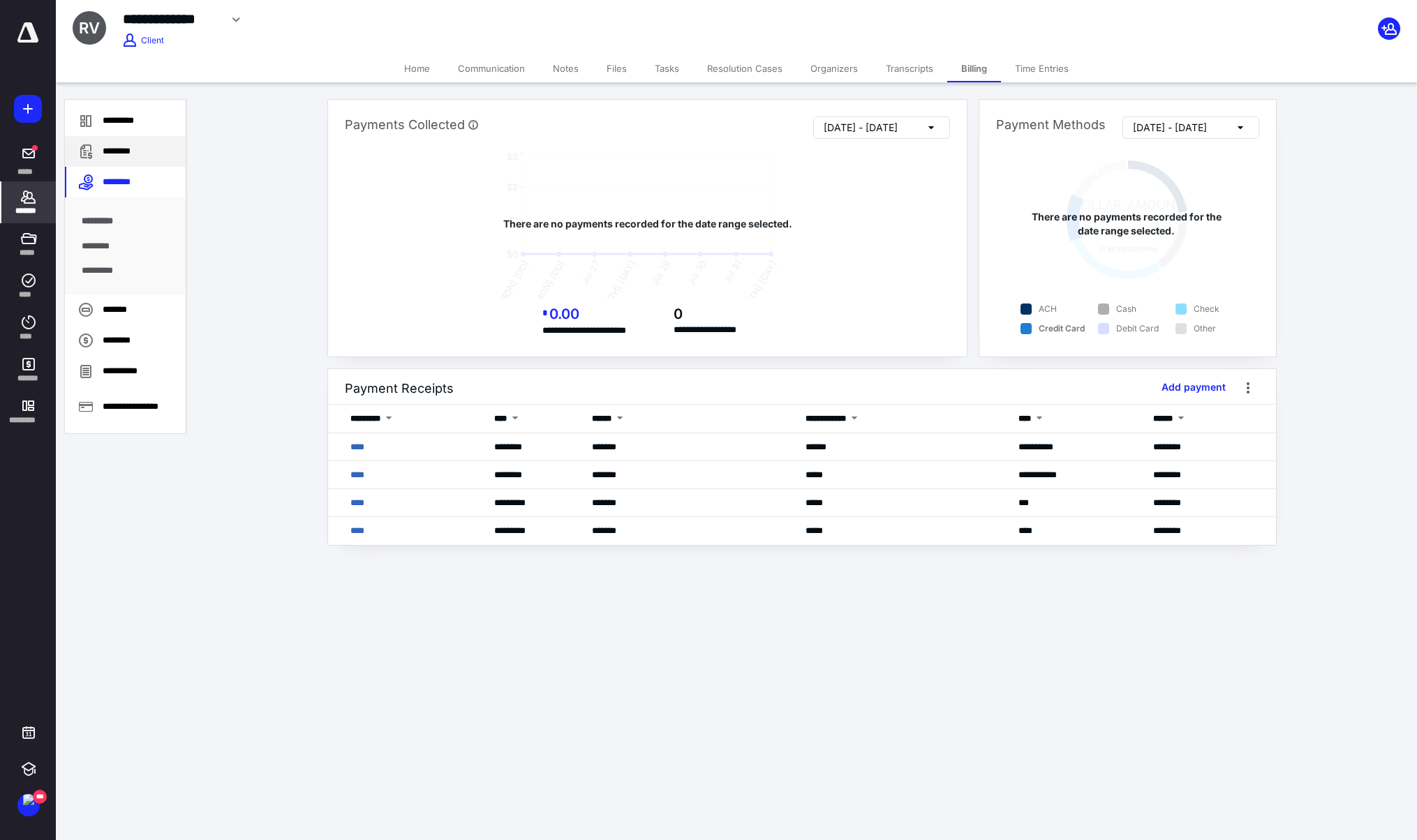 click on "********" at bounding box center (125, 151) 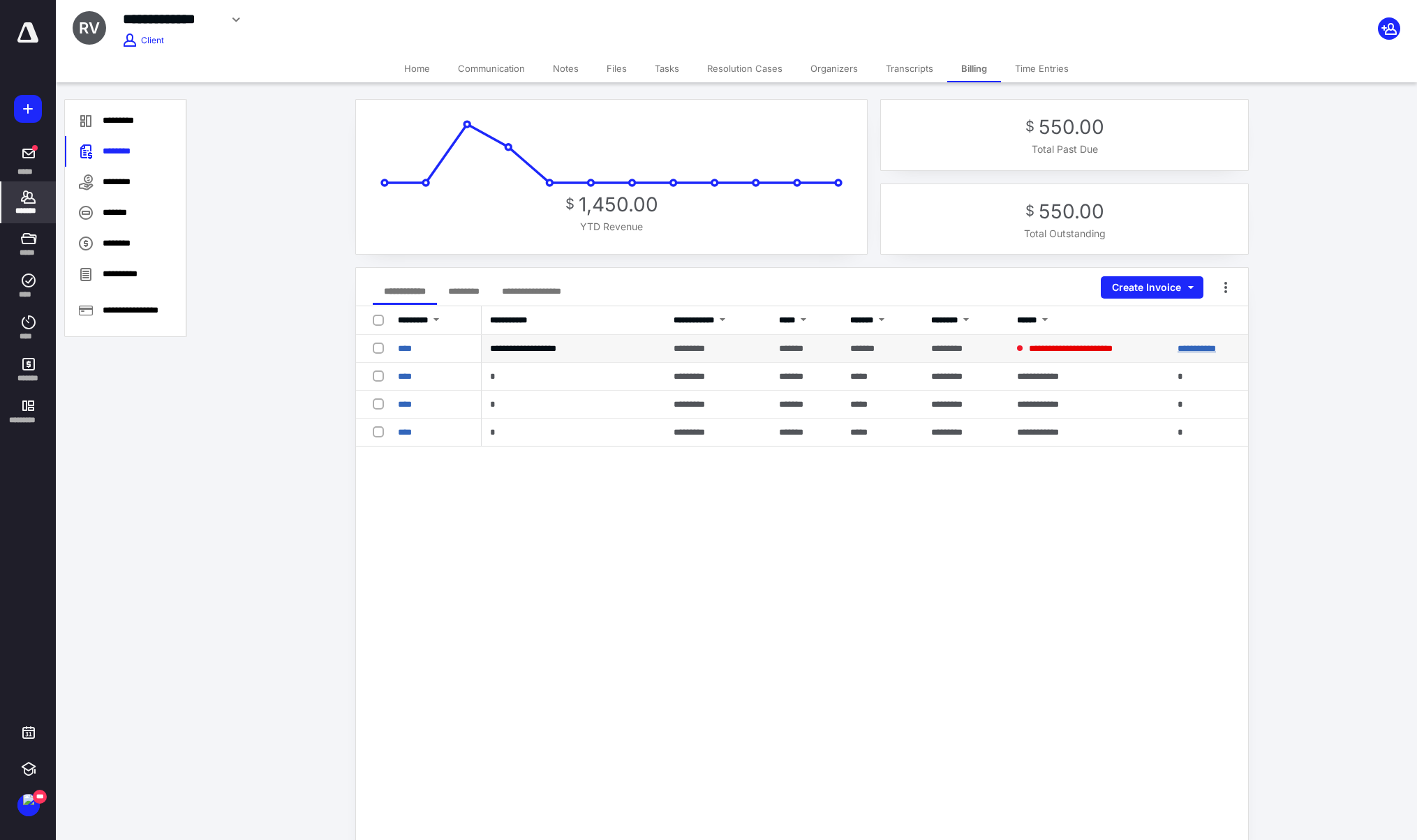 click on "**********" at bounding box center (1196, 348) 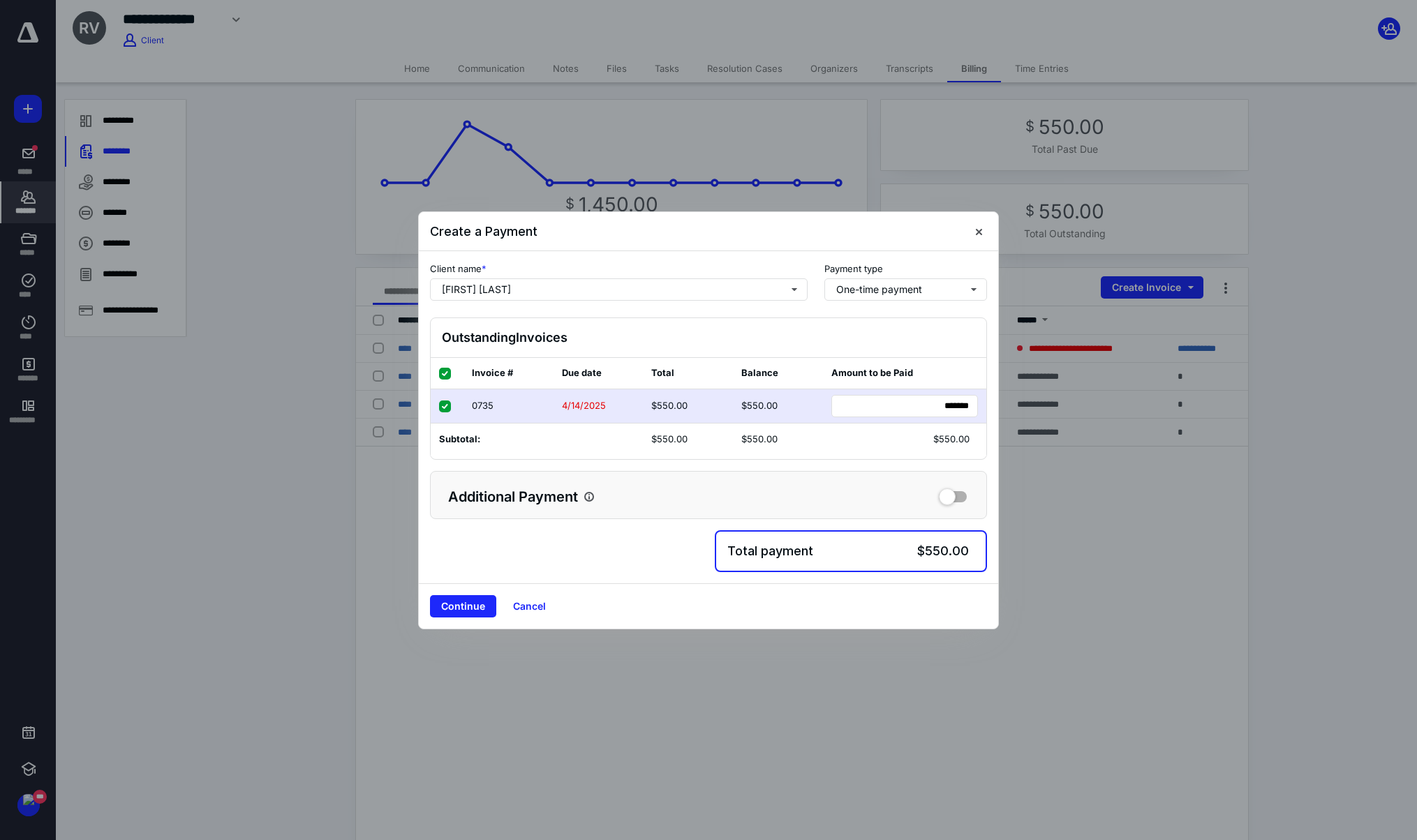drag, startPoint x: 472, startPoint y: 610, endPoint x: 477, endPoint y: 602, distance: 9.433981 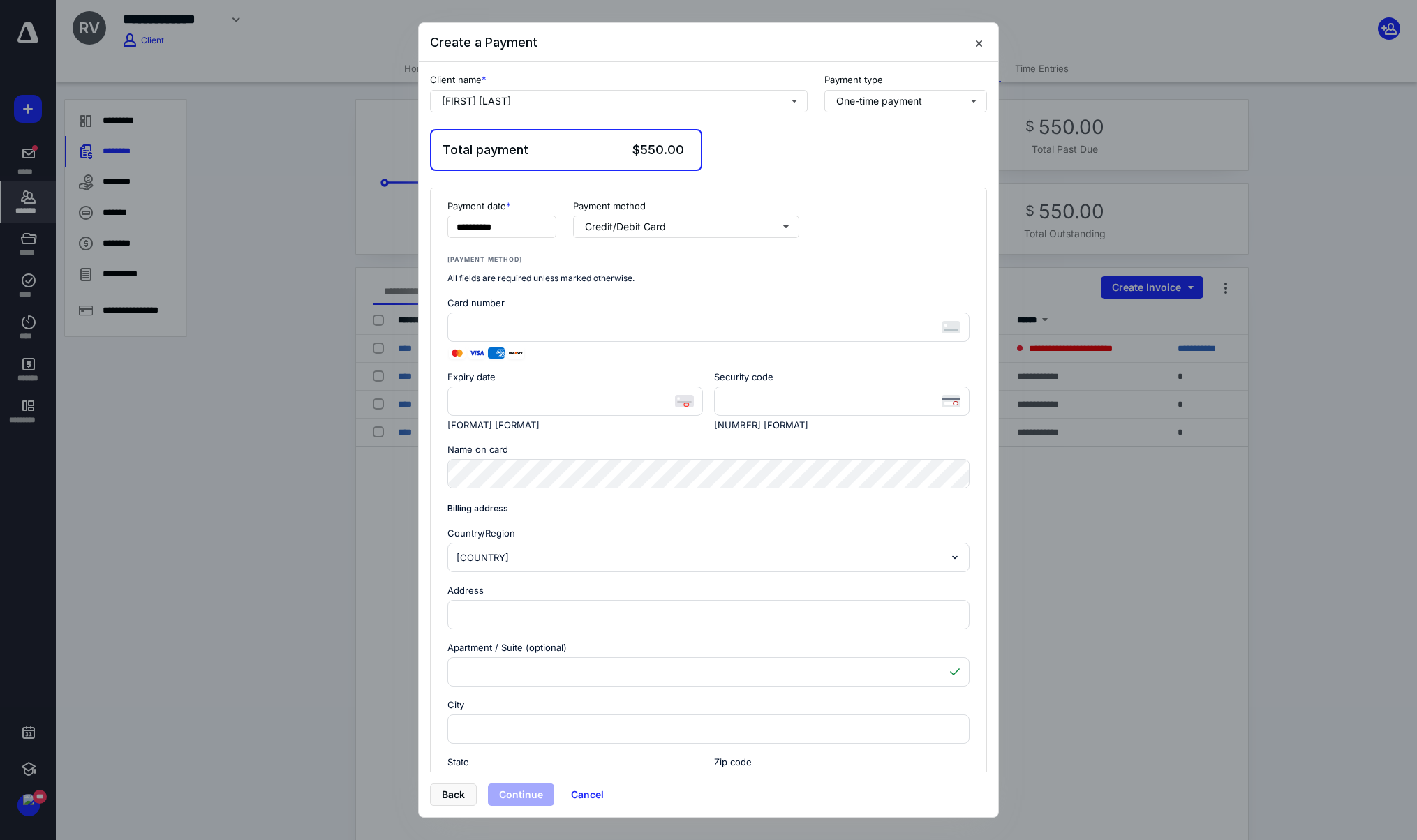 click at bounding box center (979, 43) 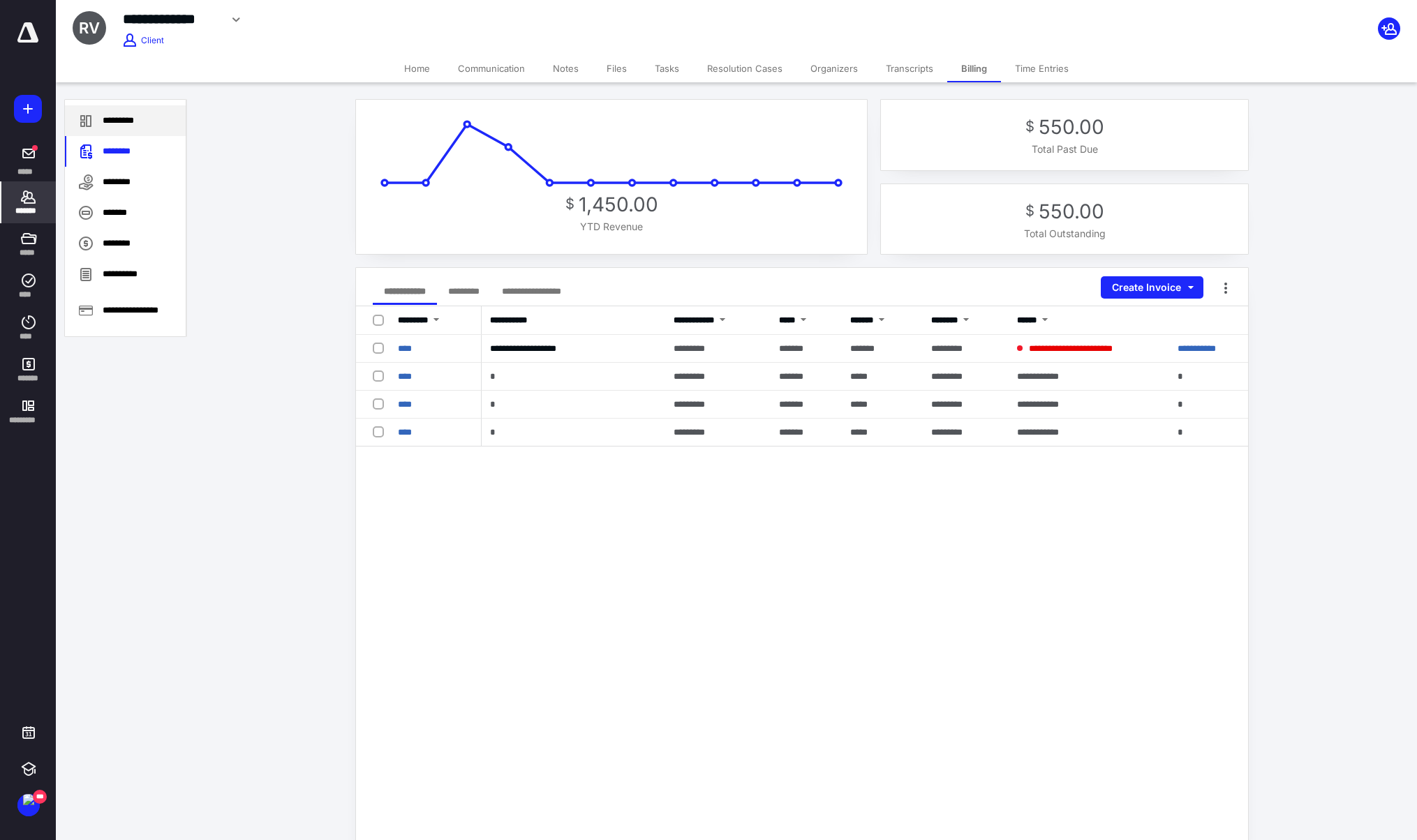 click on "*********" at bounding box center [125, 121] 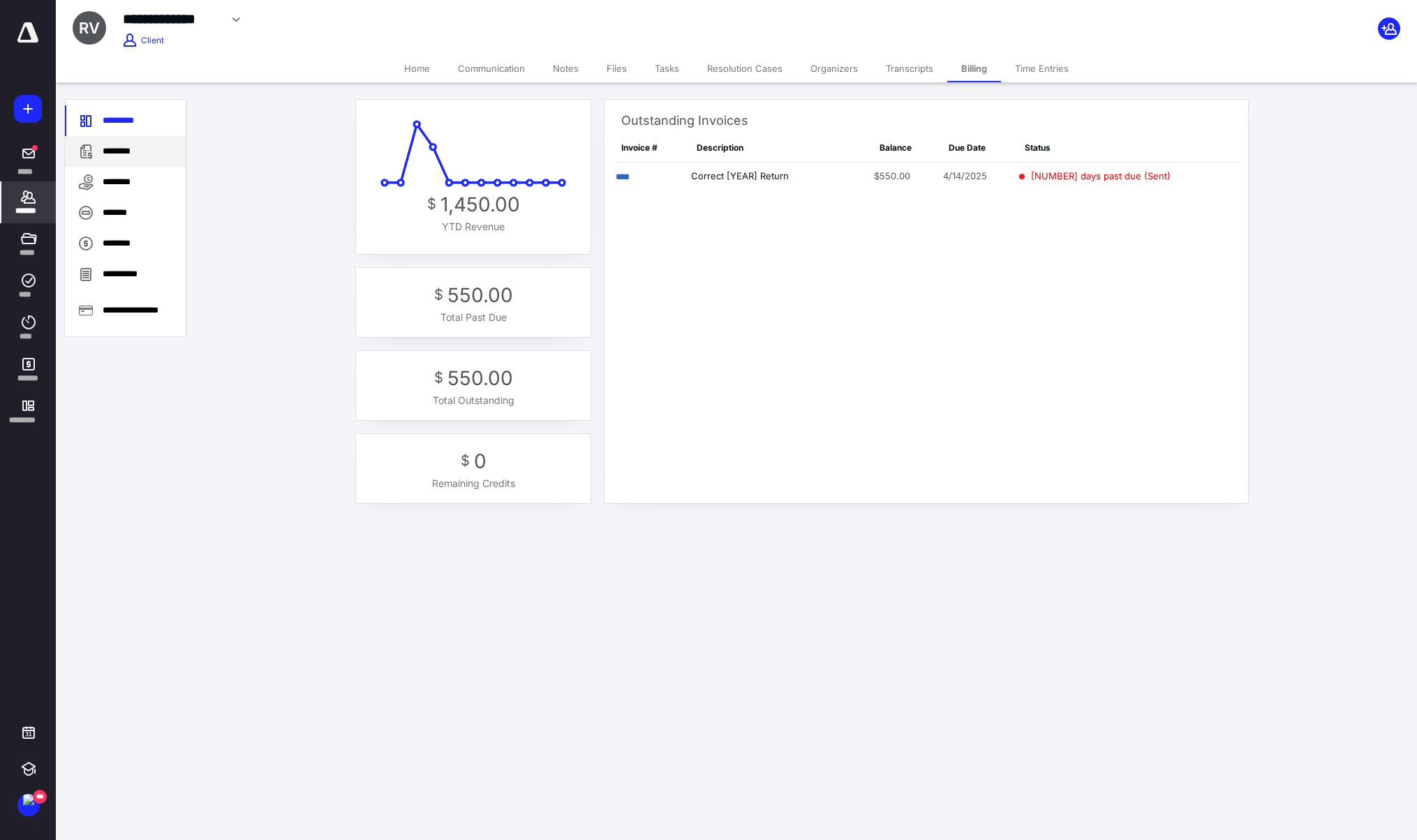 click on "********" at bounding box center (125, 151) 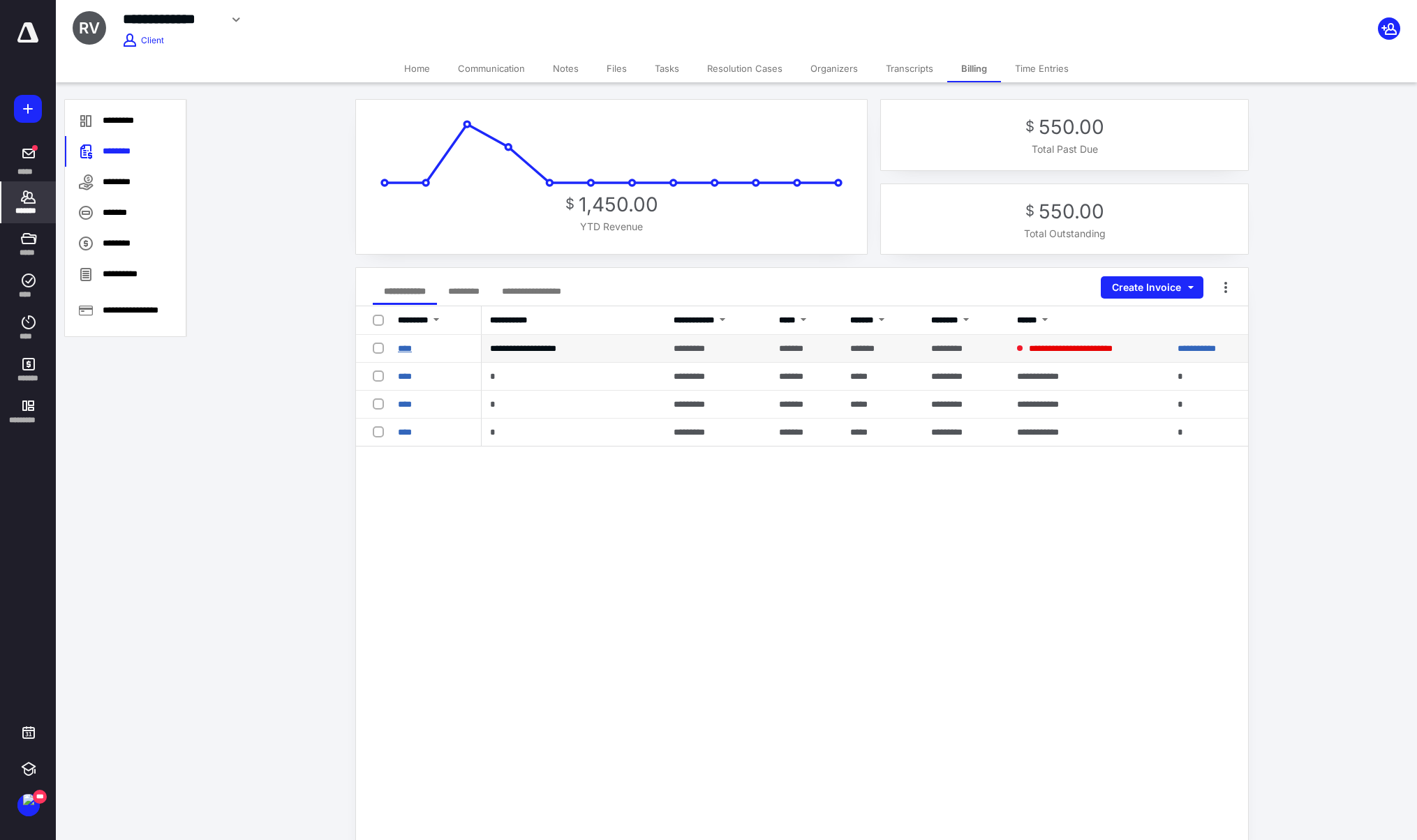 click on "****" at bounding box center [405, 348] 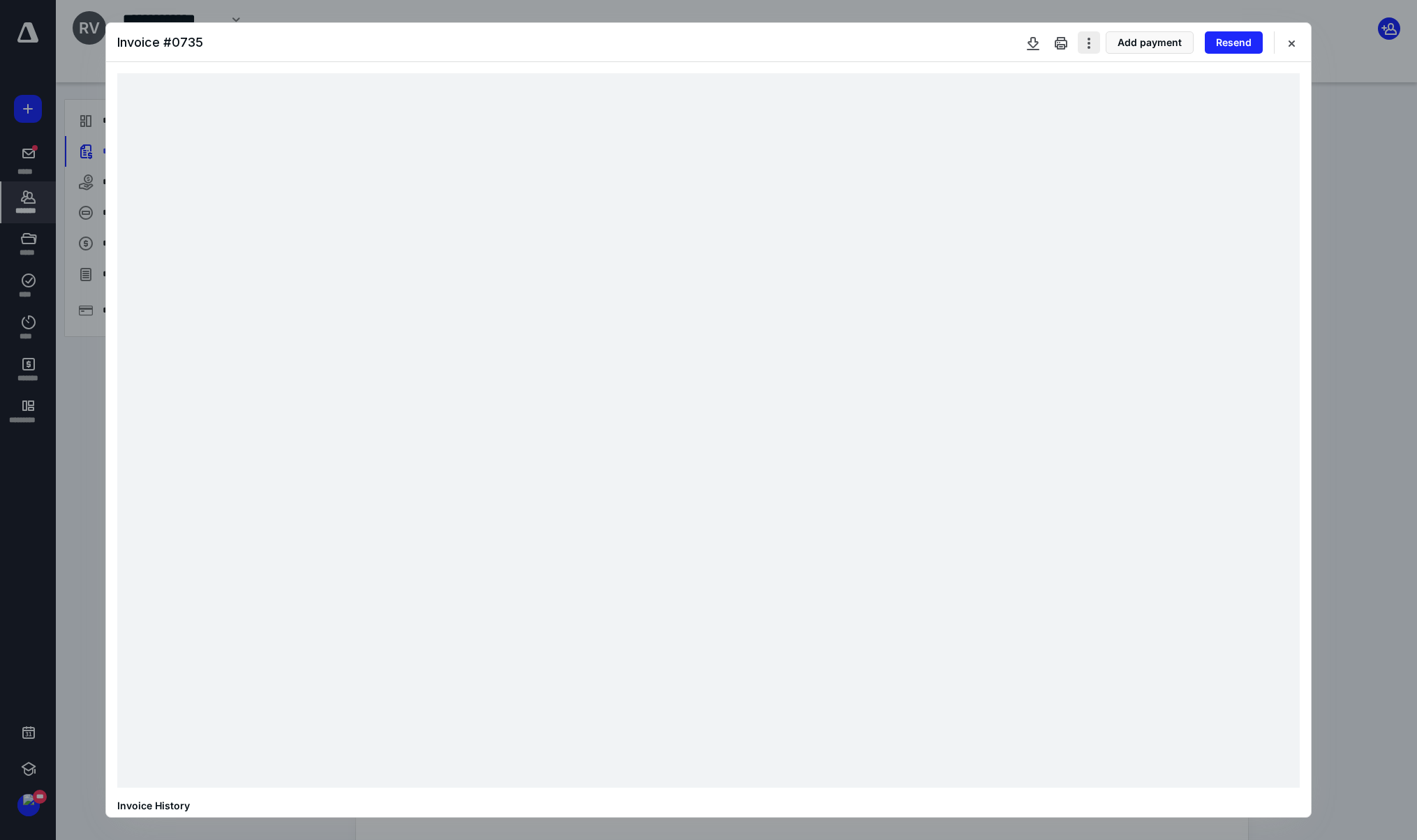 click at bounding box center [1089, 43] 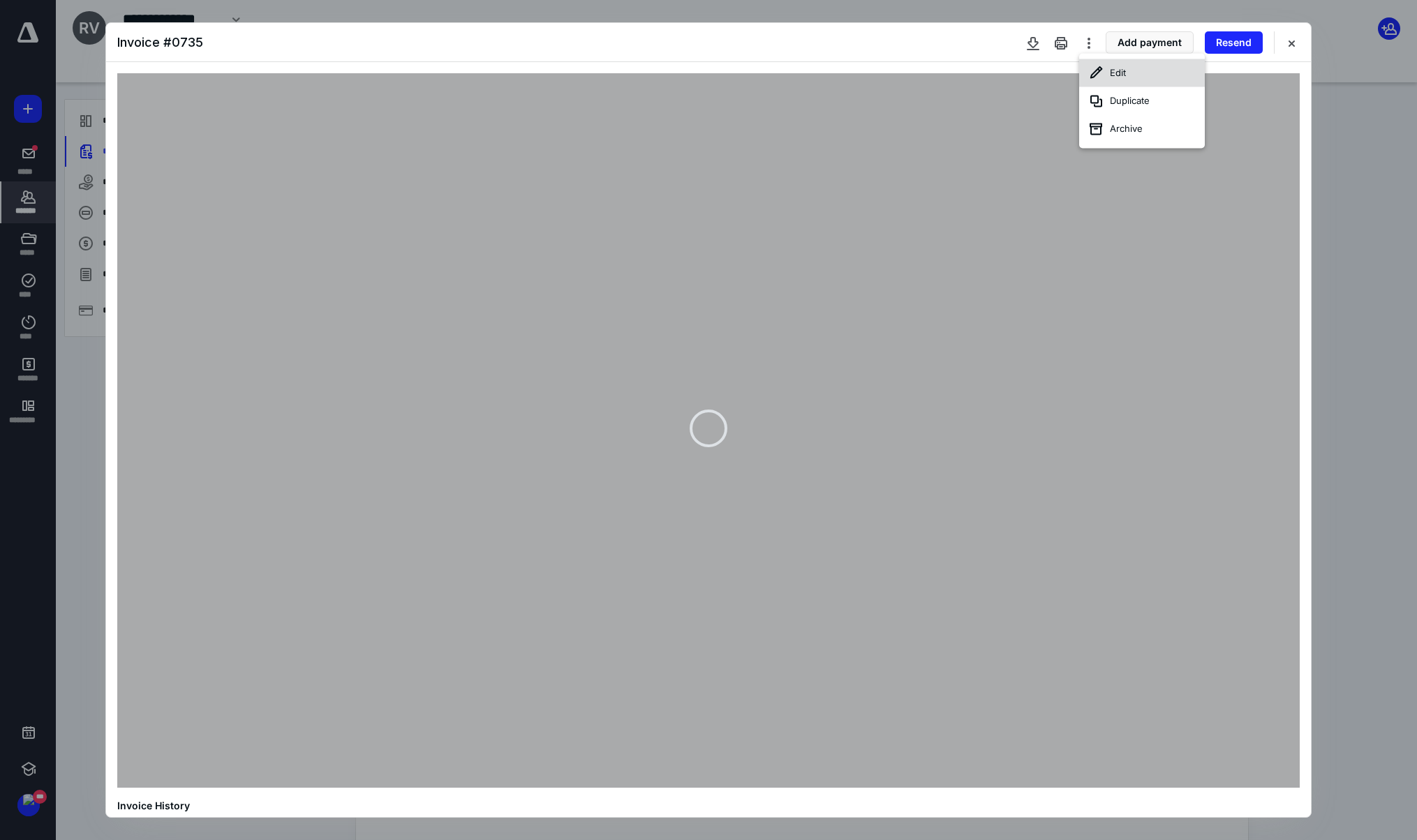 click on "Edit" at bounding box center (1142, 73) 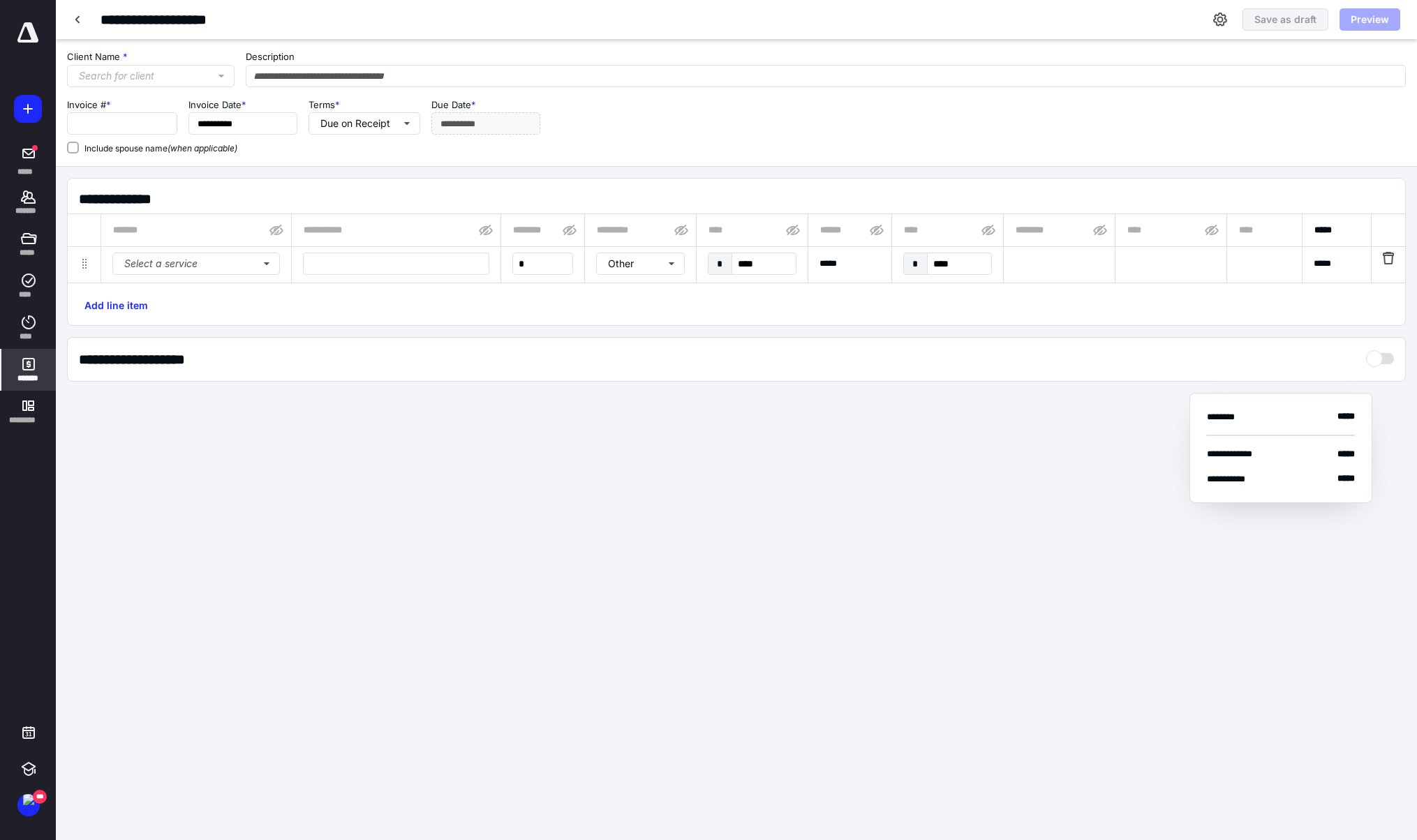 type on "**********" 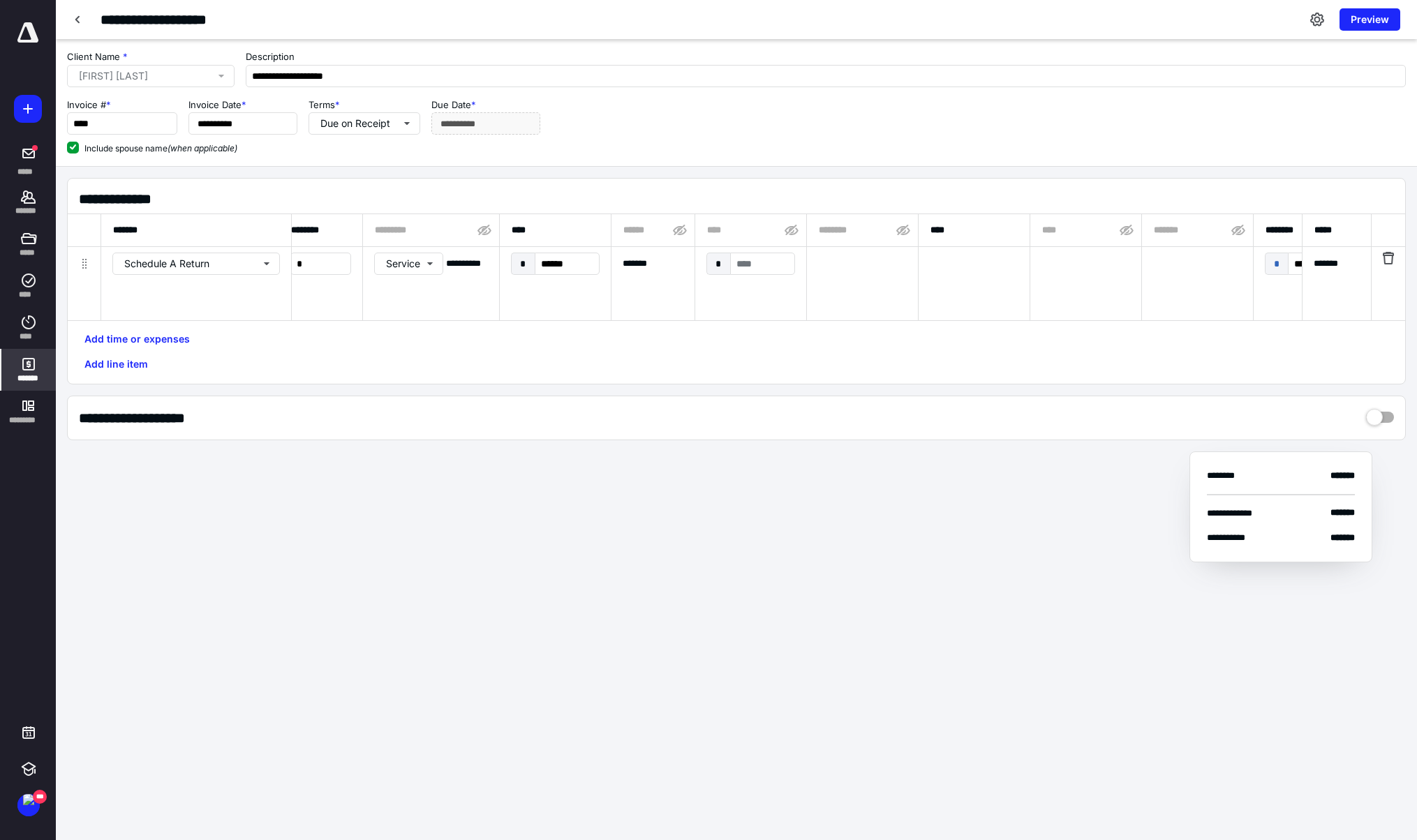 scroll, scrollTop: 0, scrollLeft: 398, axis: horizontal 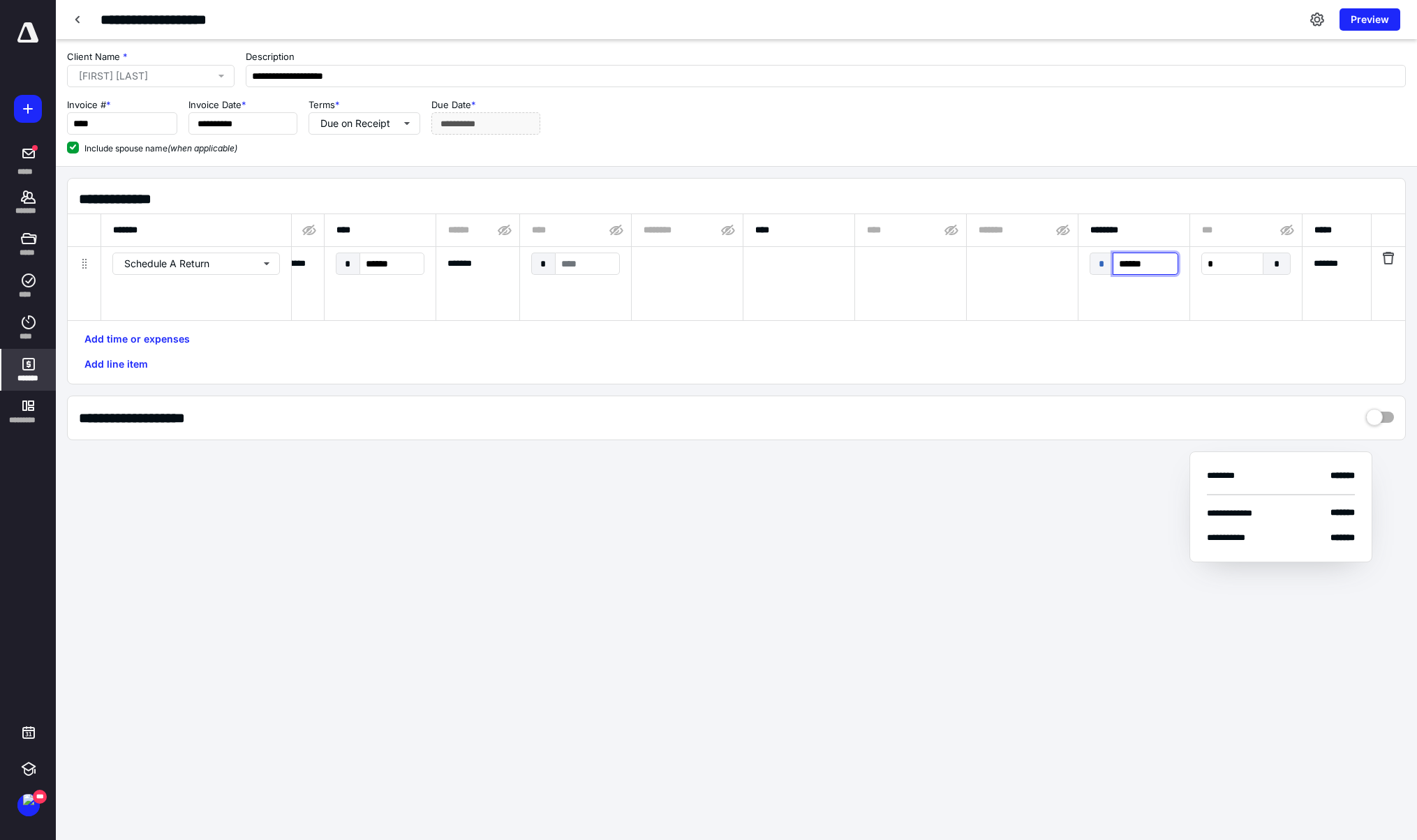 click on "******" at bounding box center [1145, 264] 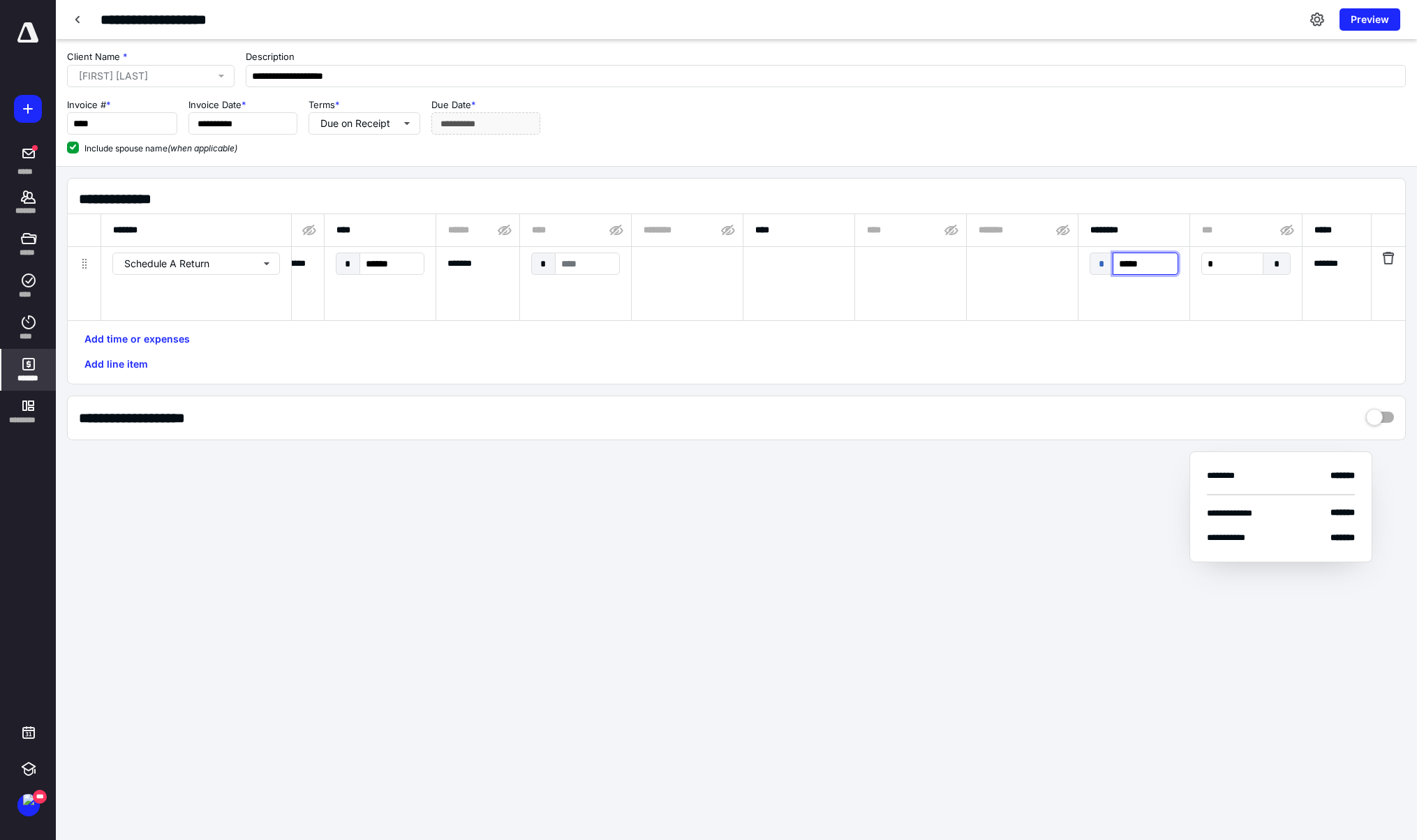 type on "*****" 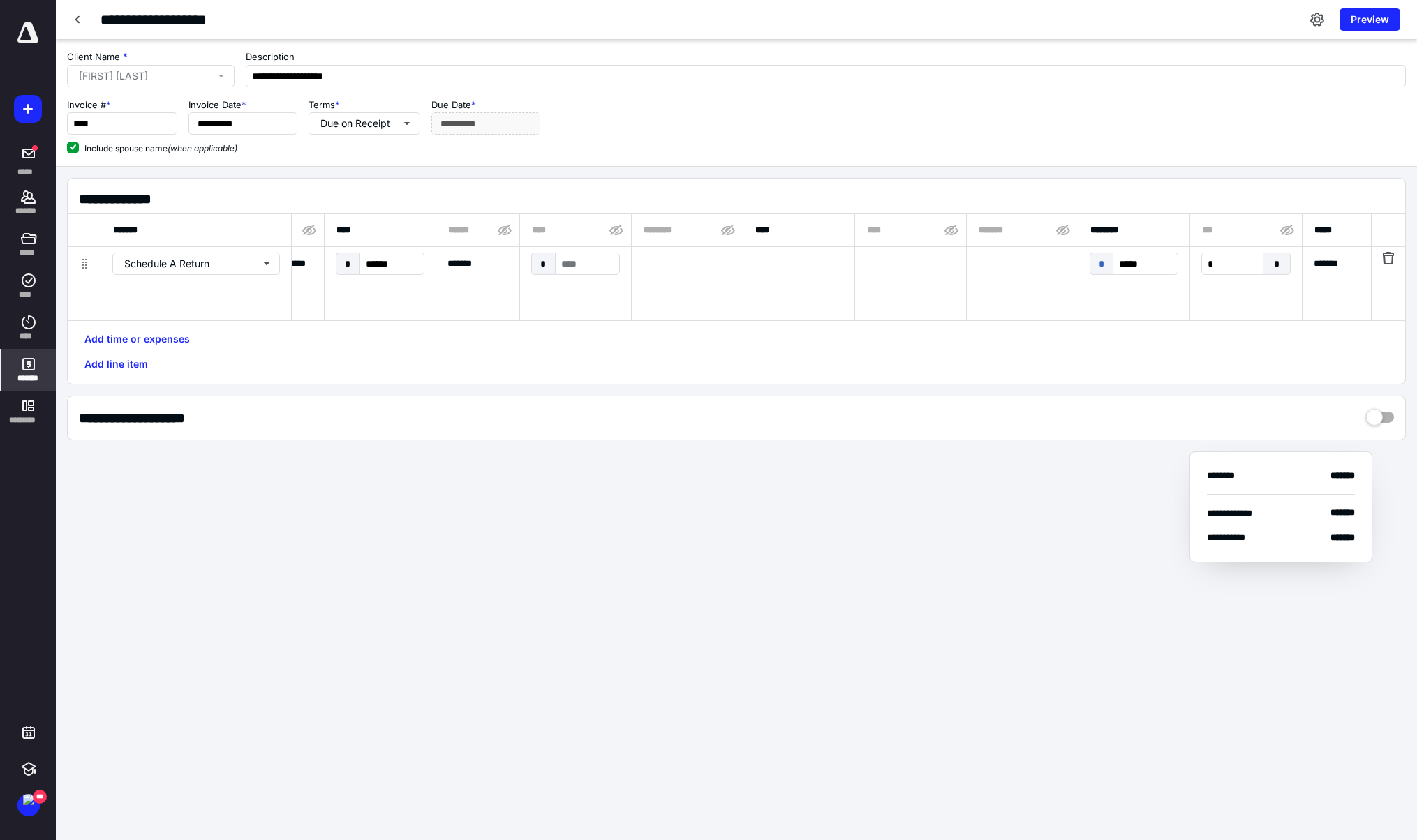 click on "Add time or expenses Add line item" at bounding box center (736, 352) 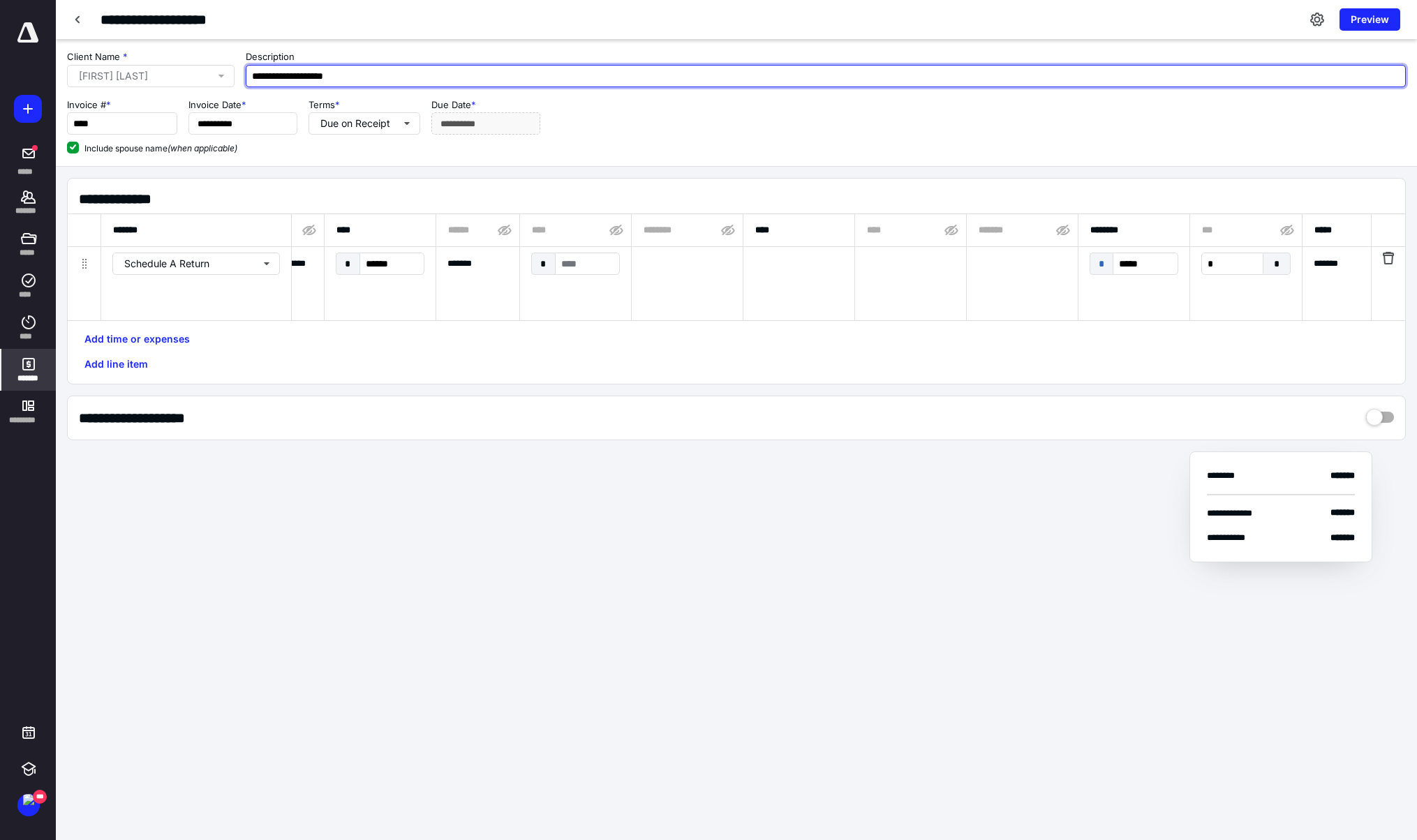 click on "**********" at bounding box center (826, 76) 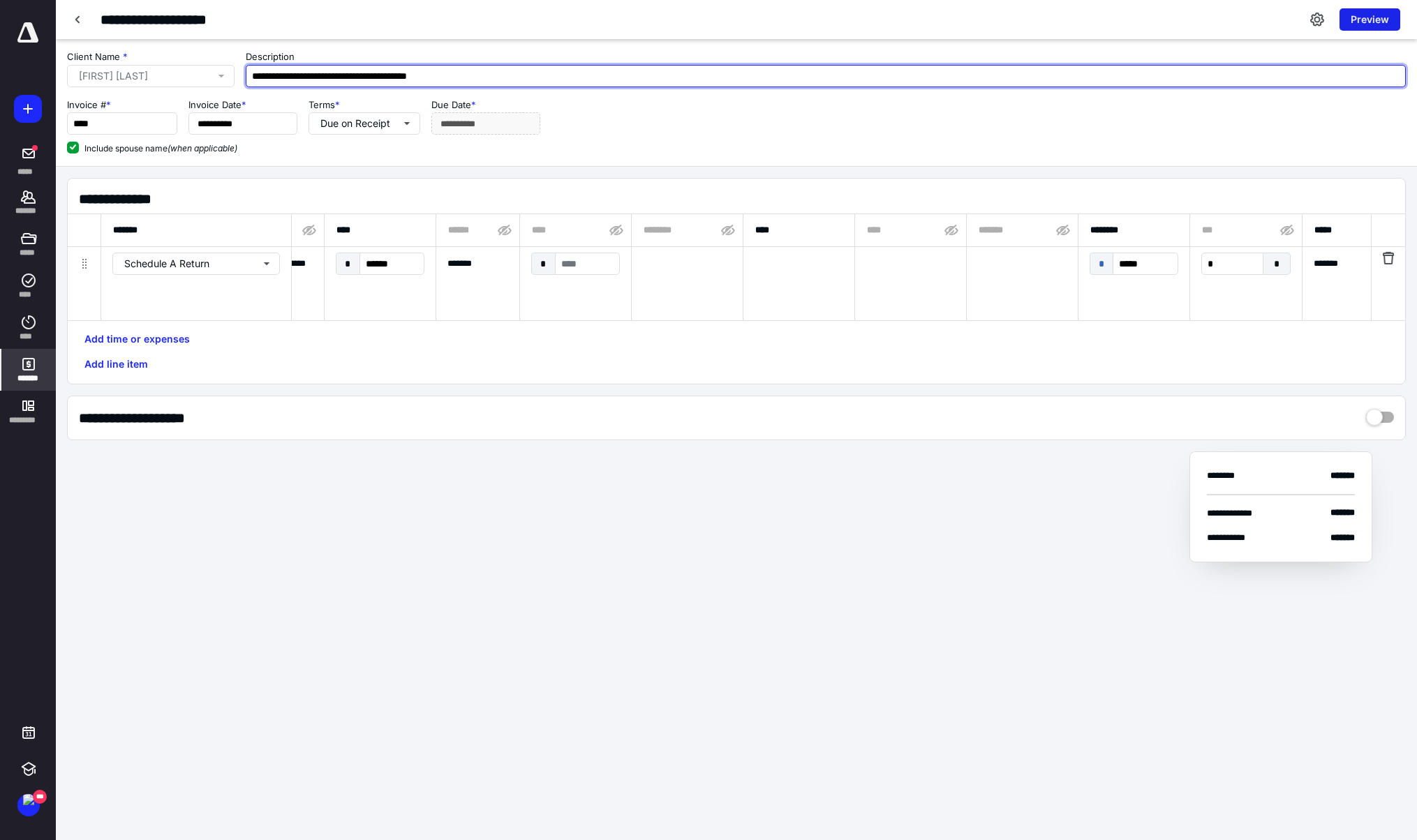 type on "**********" 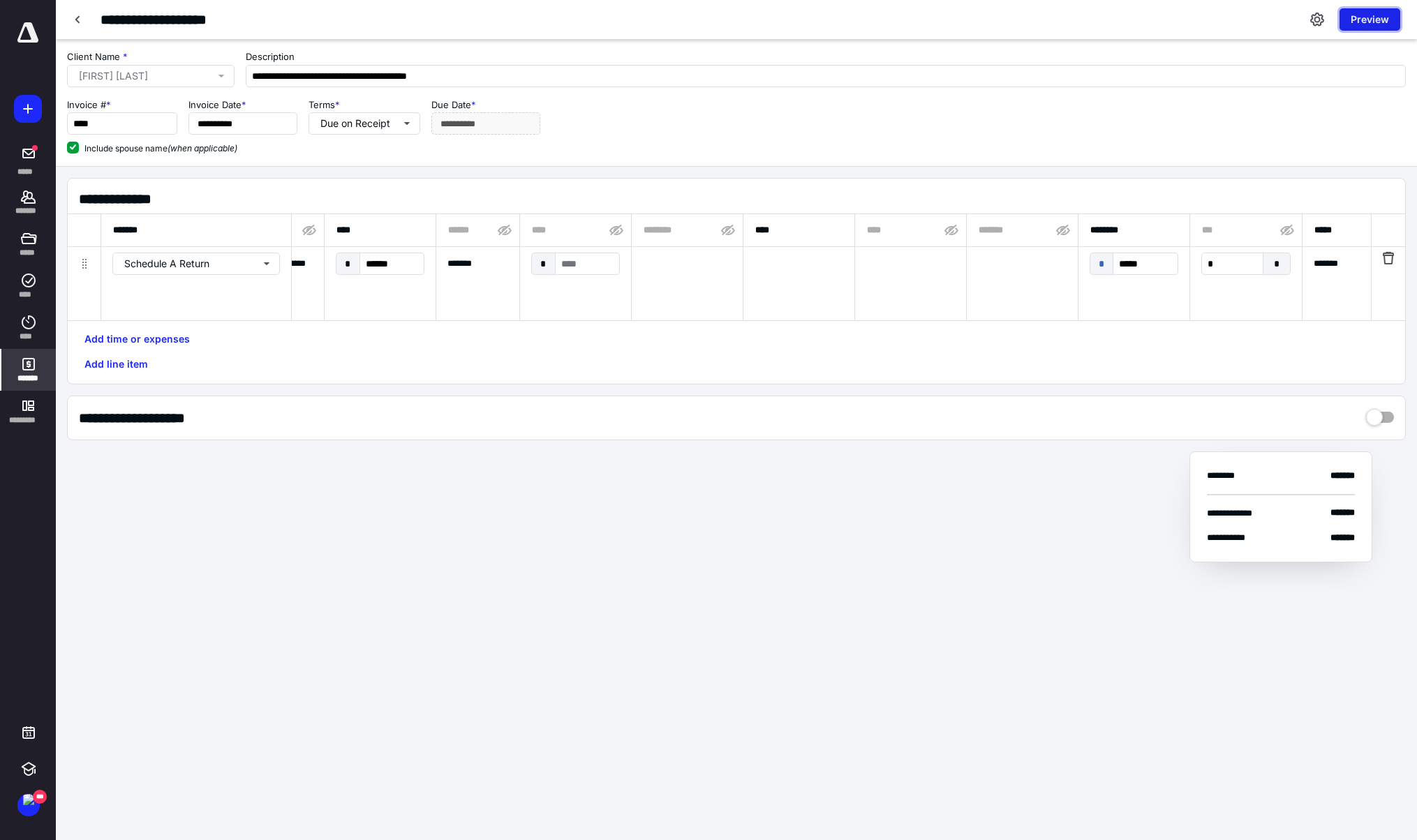 click on "Preview" at bounding box center (1370, 20) 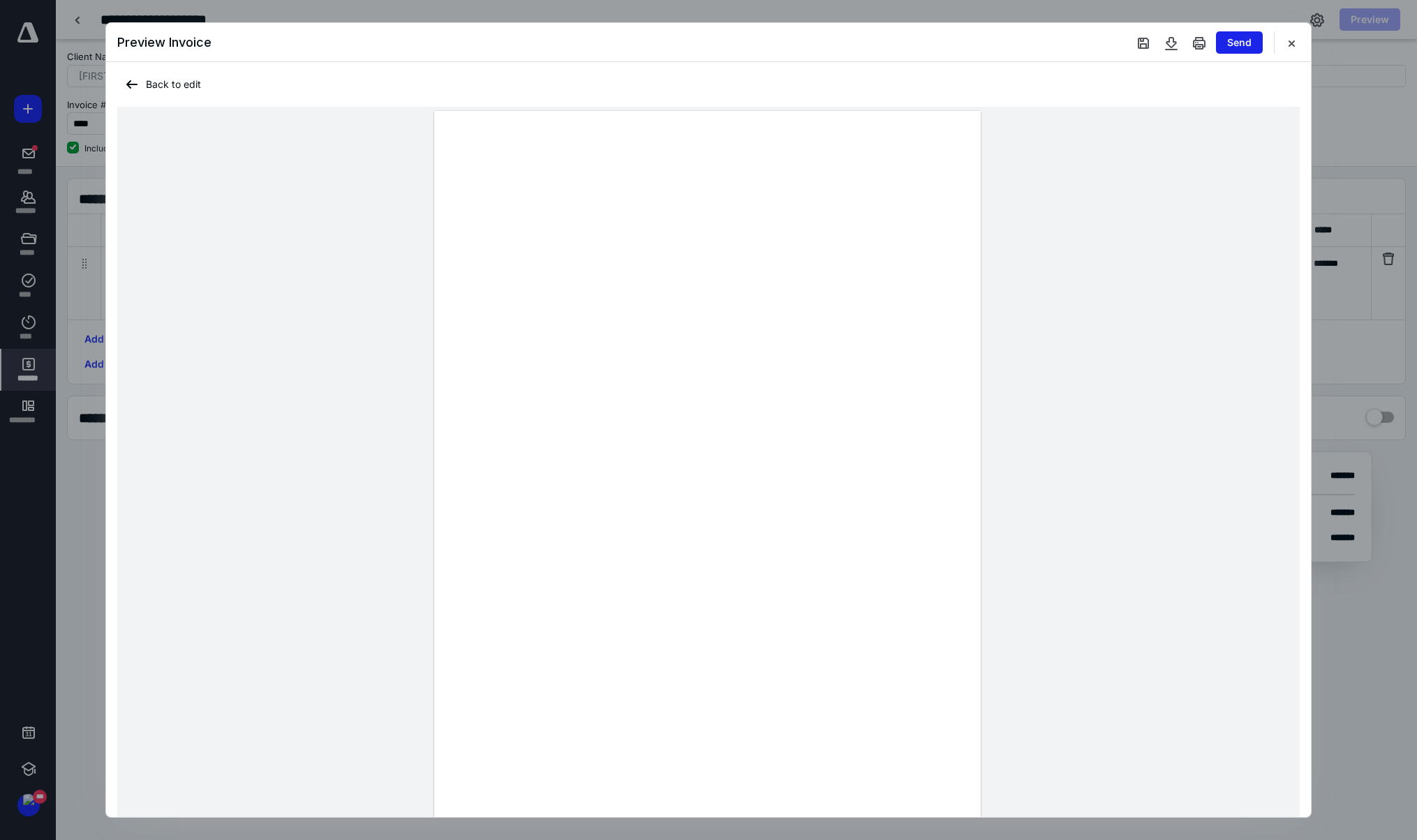click on "Send" at bounding box center [1239, 43] 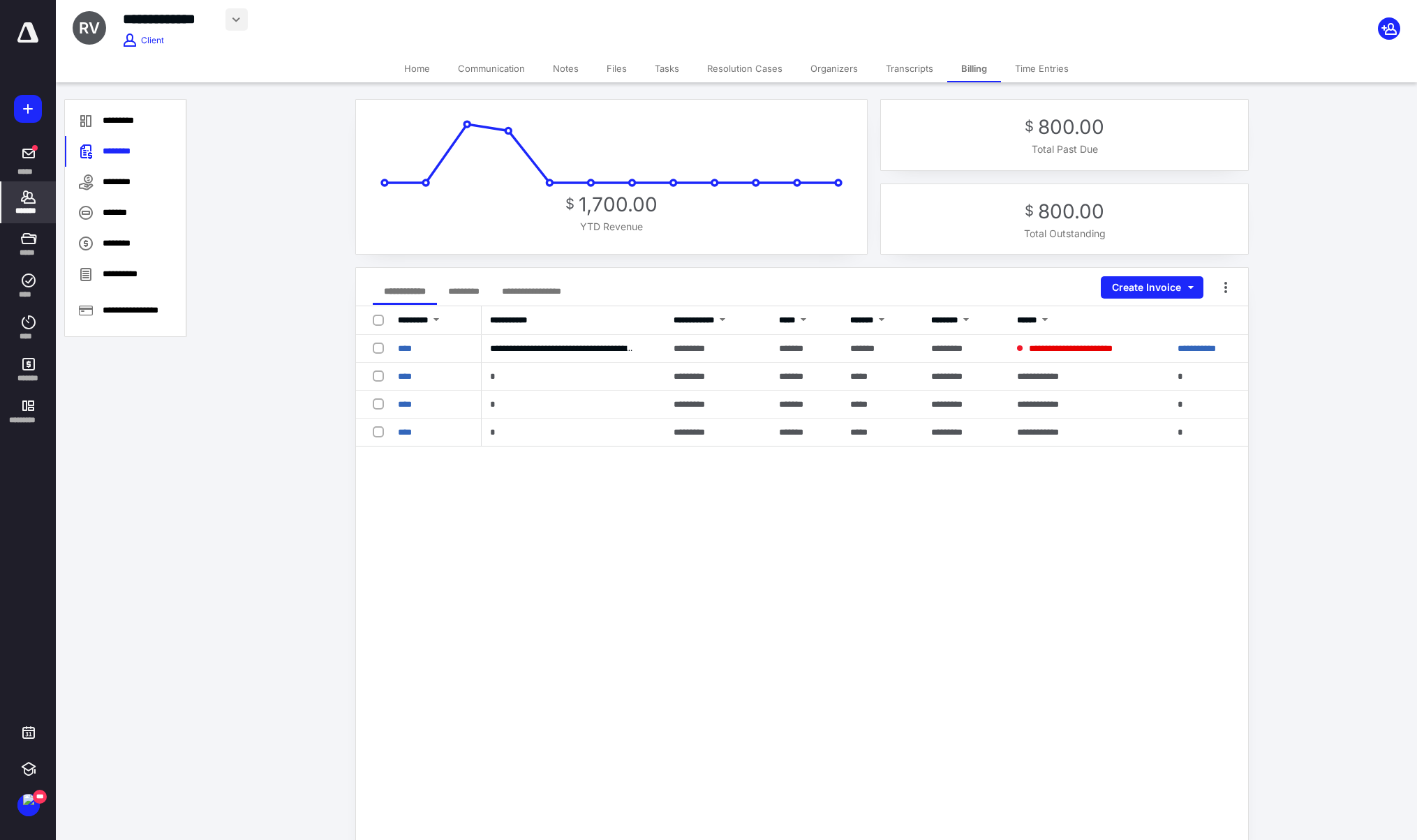 click at bounding box center (237, 20) 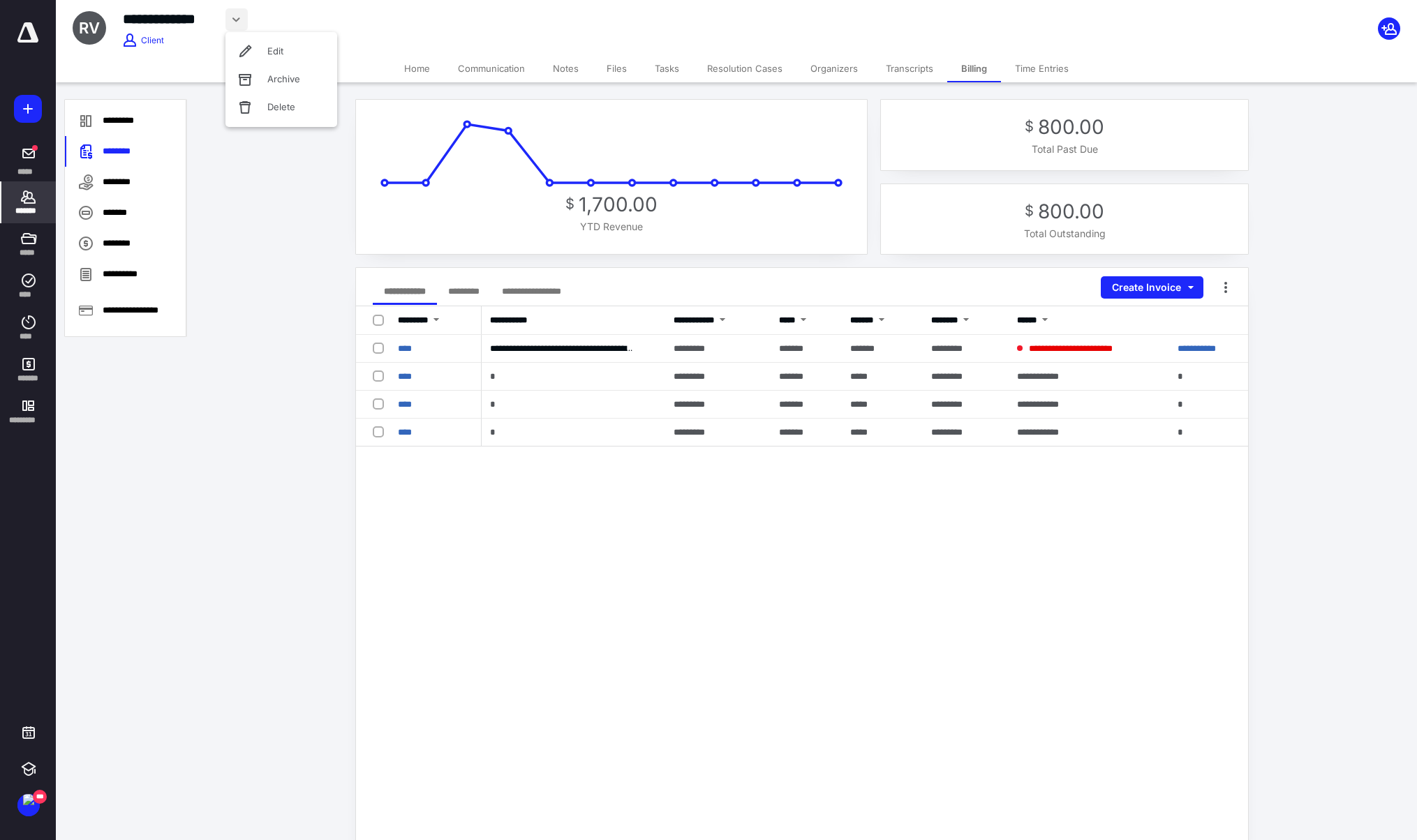 click on "**********" at bounding box center [538, 20] 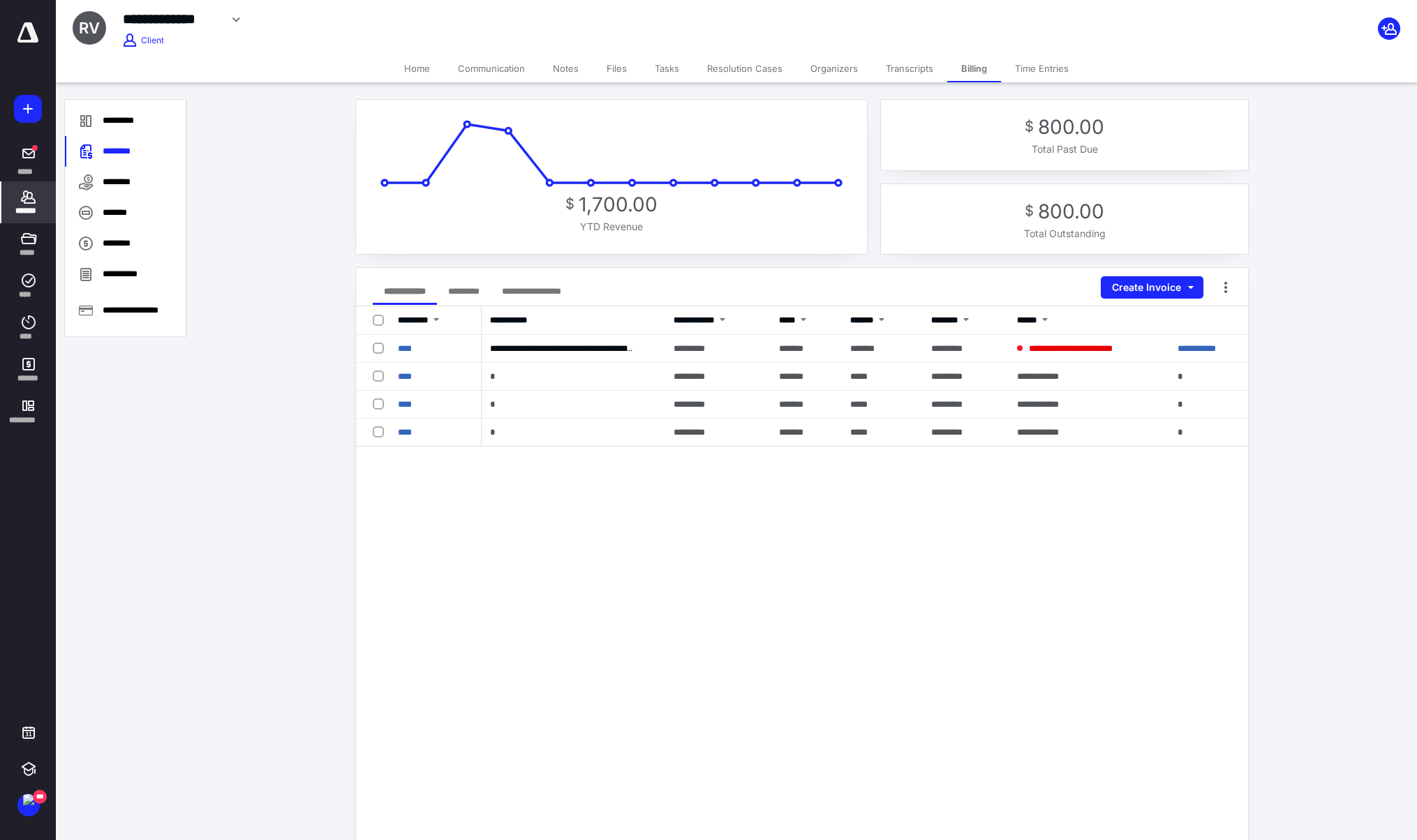 scroll, scrollTop: 1, scrollLeft: 0, axis: vertical 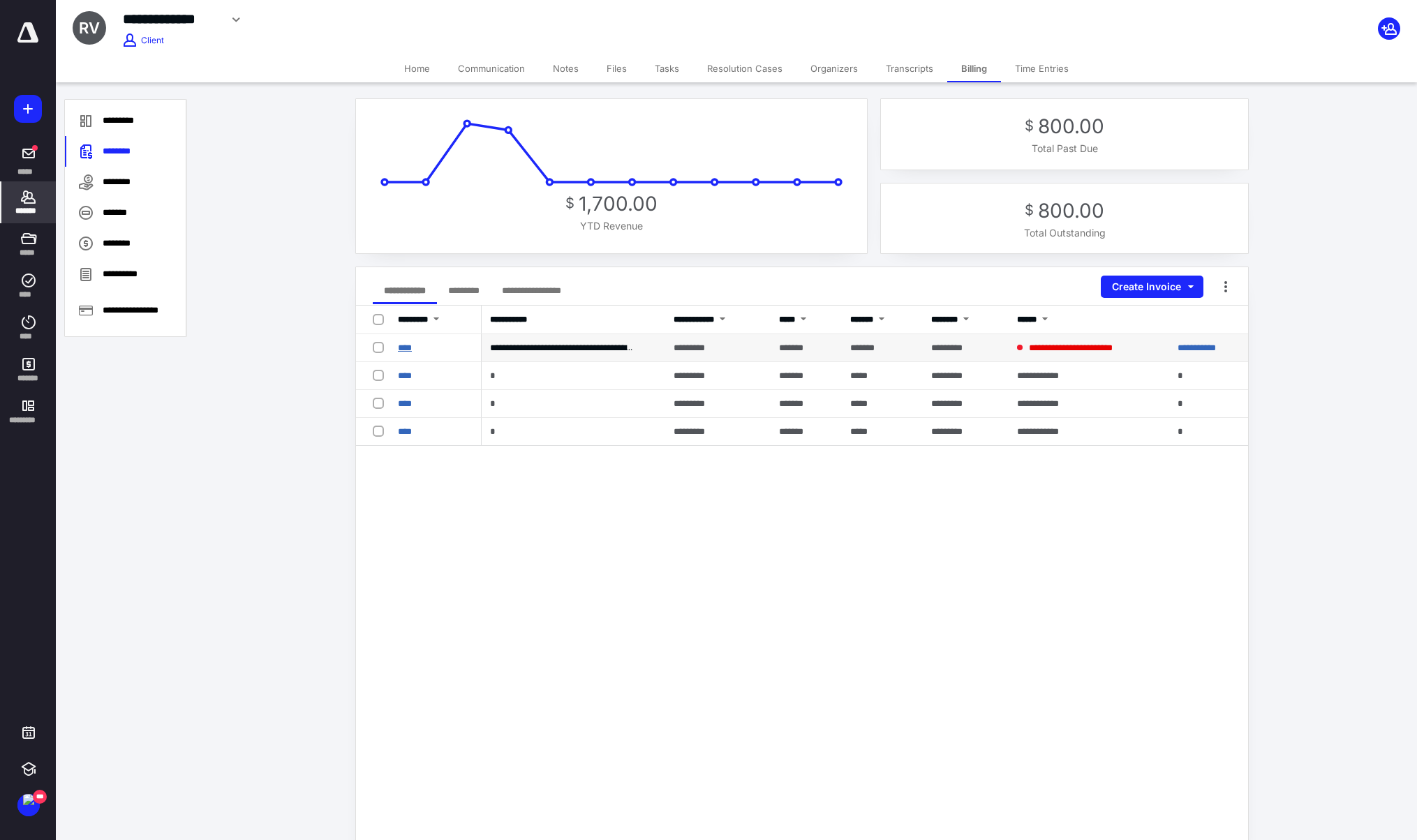 click on "****" at bounding box center [405, 347] 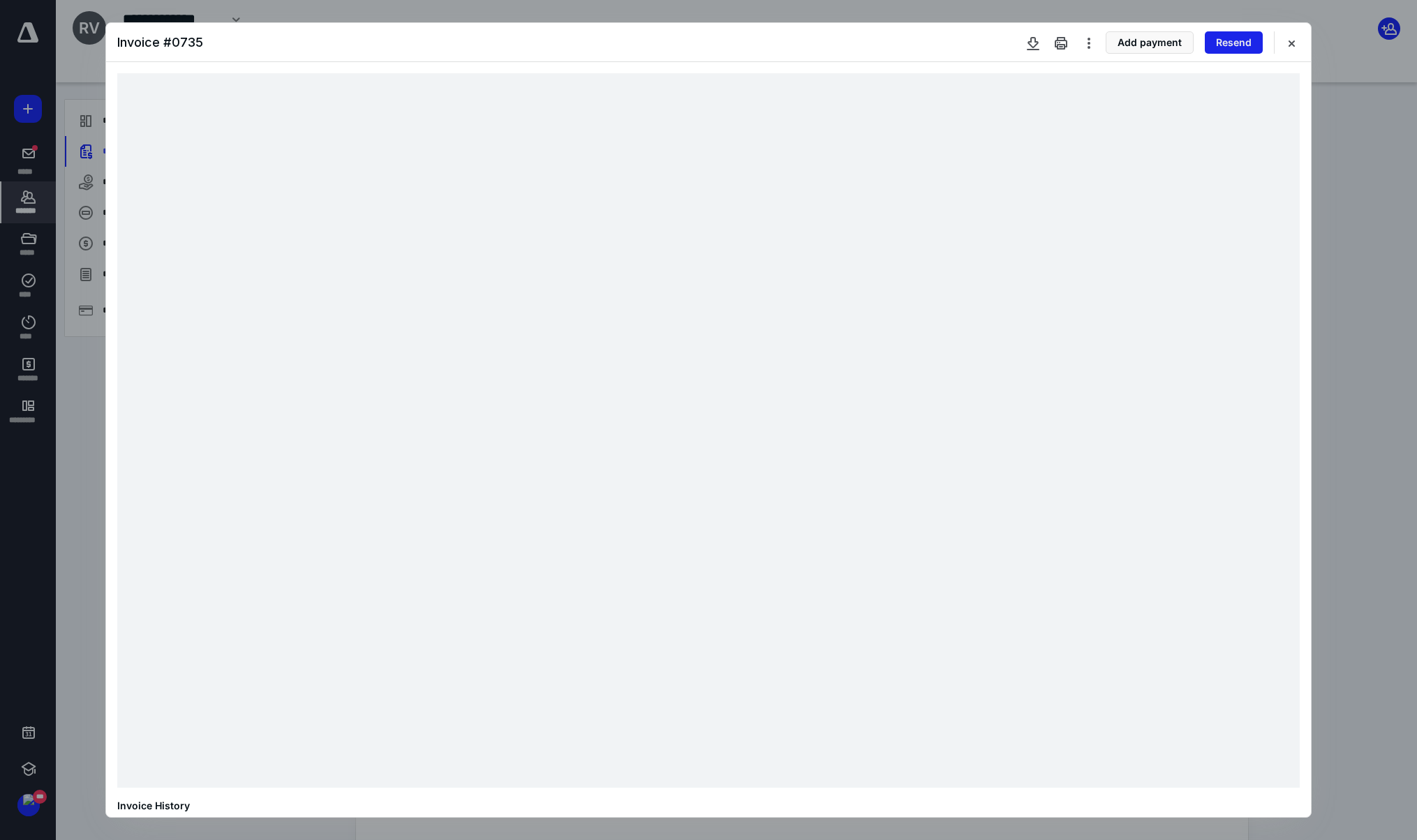 click on "Resend" at bounding box center (1233, 43) 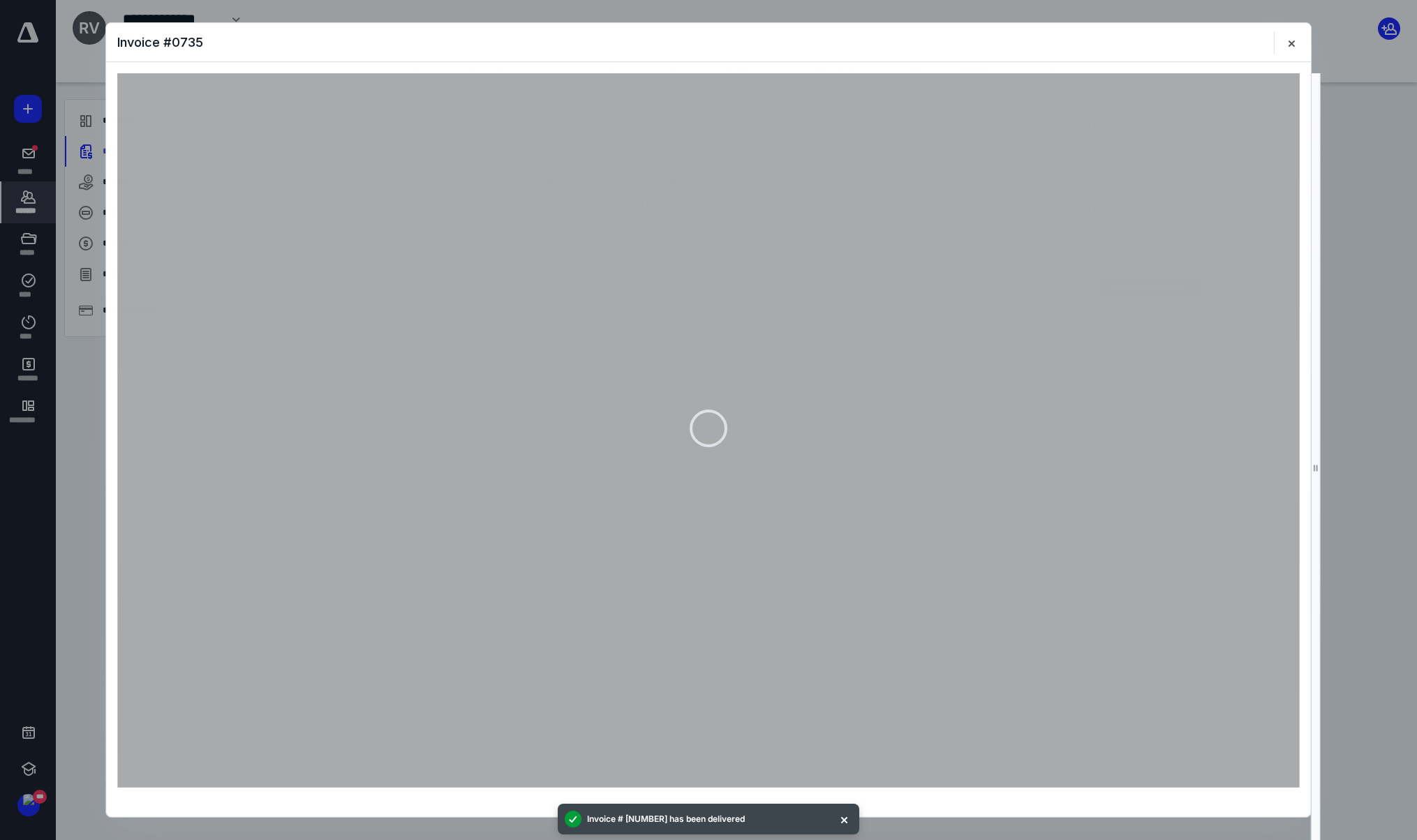 scroll, scrollTop: 0, scrollLeft: 0, axis: both 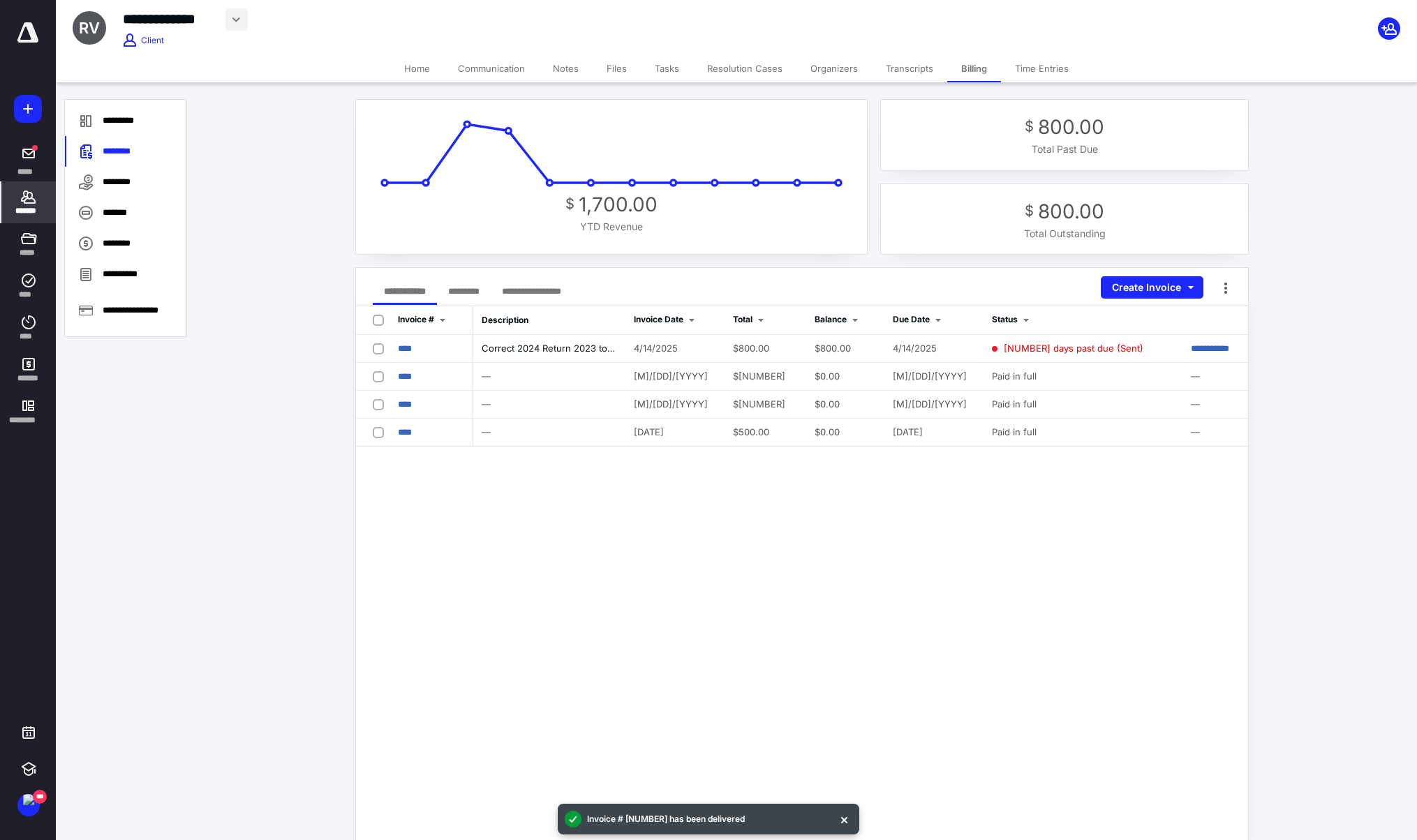 click at bounding box center (237, 20) 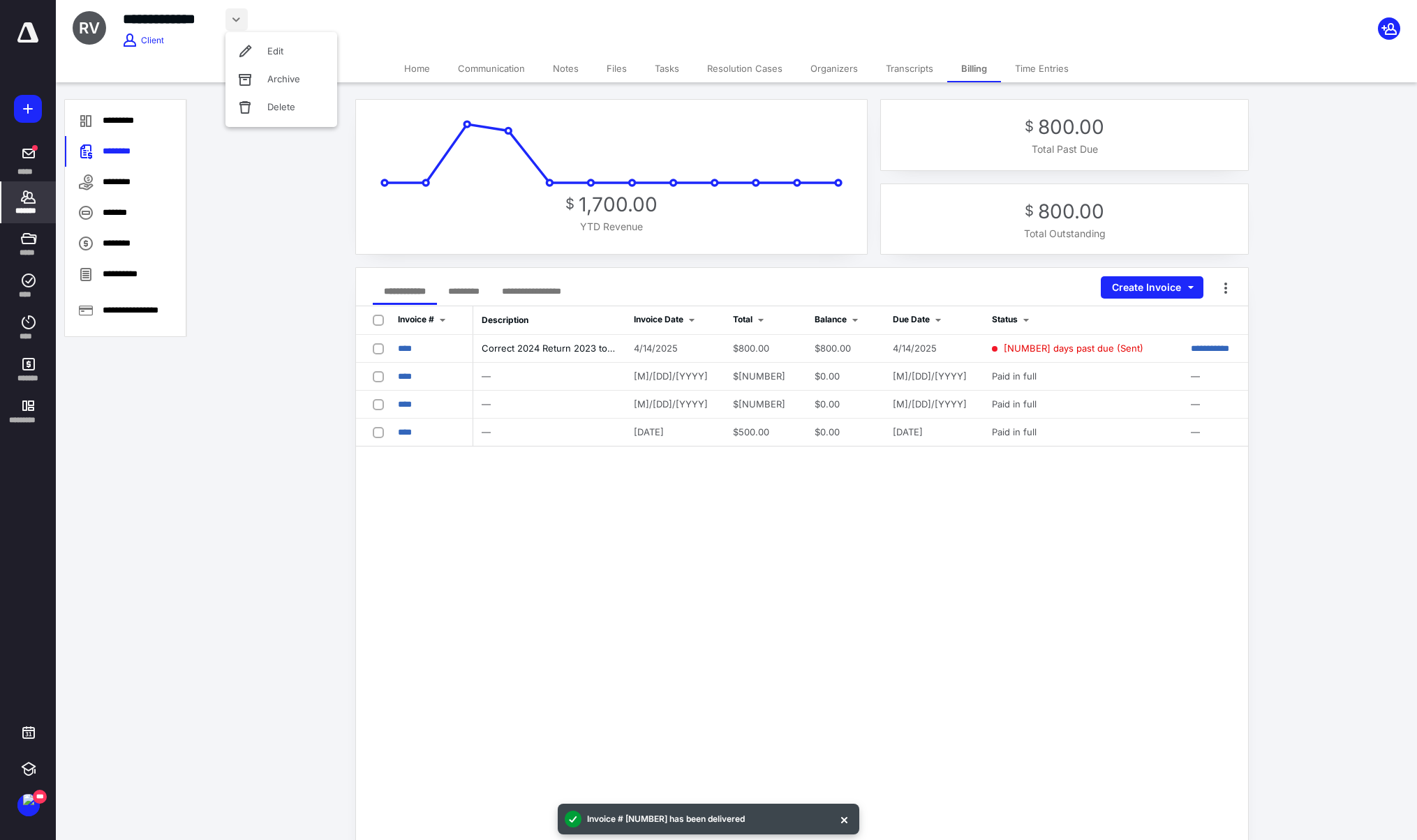 click on "**********" at bounding box center (538, 20) 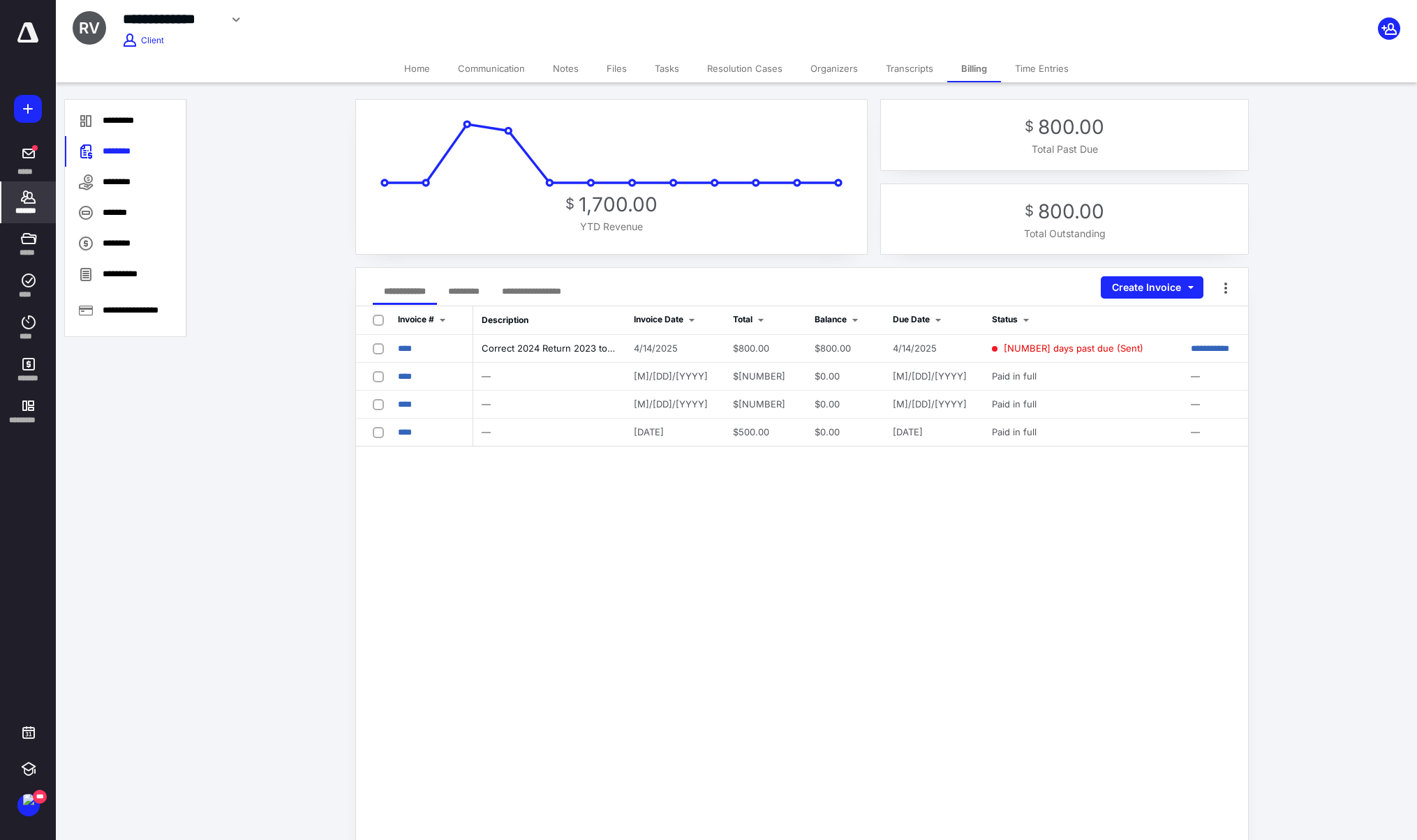 click on "Transcripts" at bounding box center (910, 68) 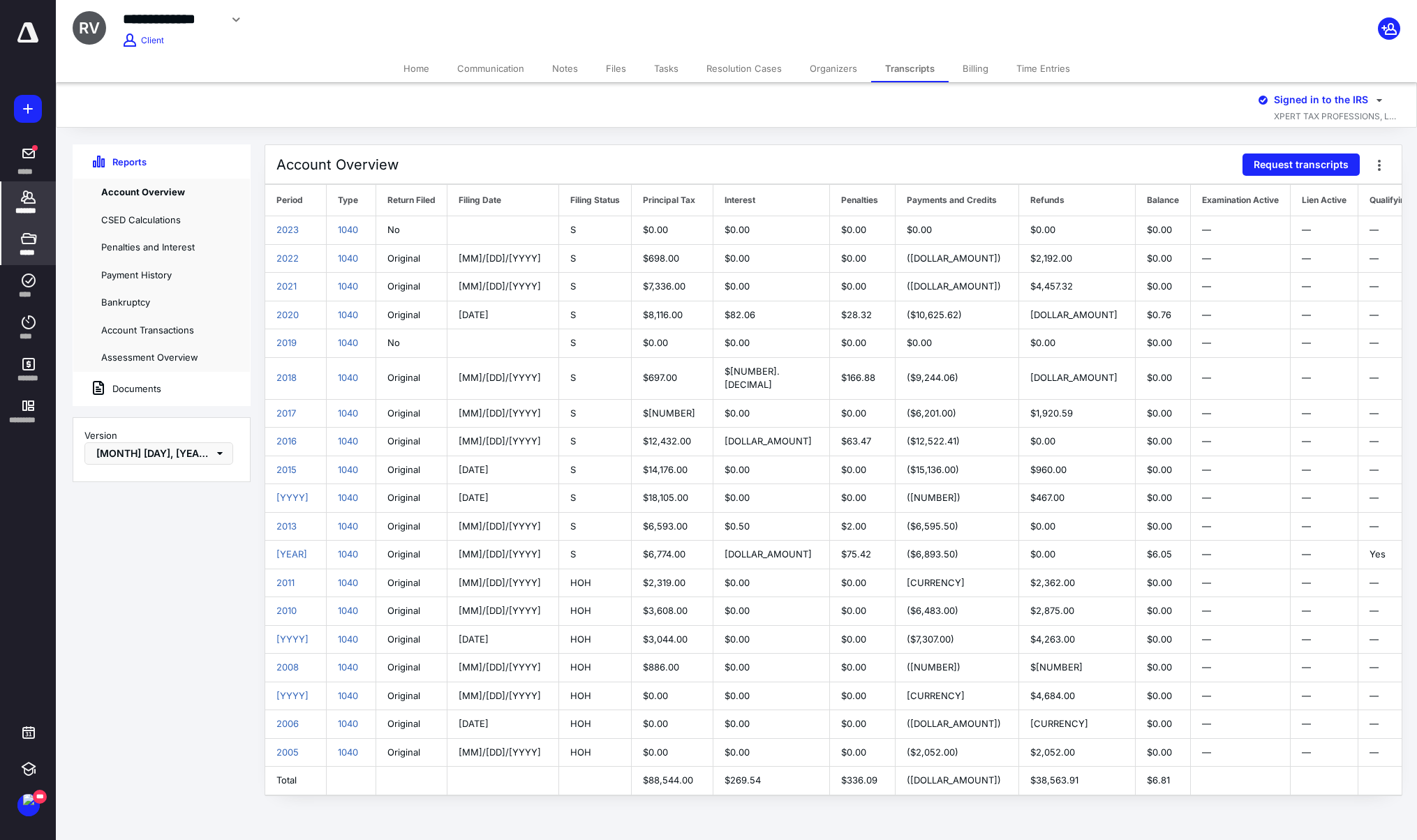 click 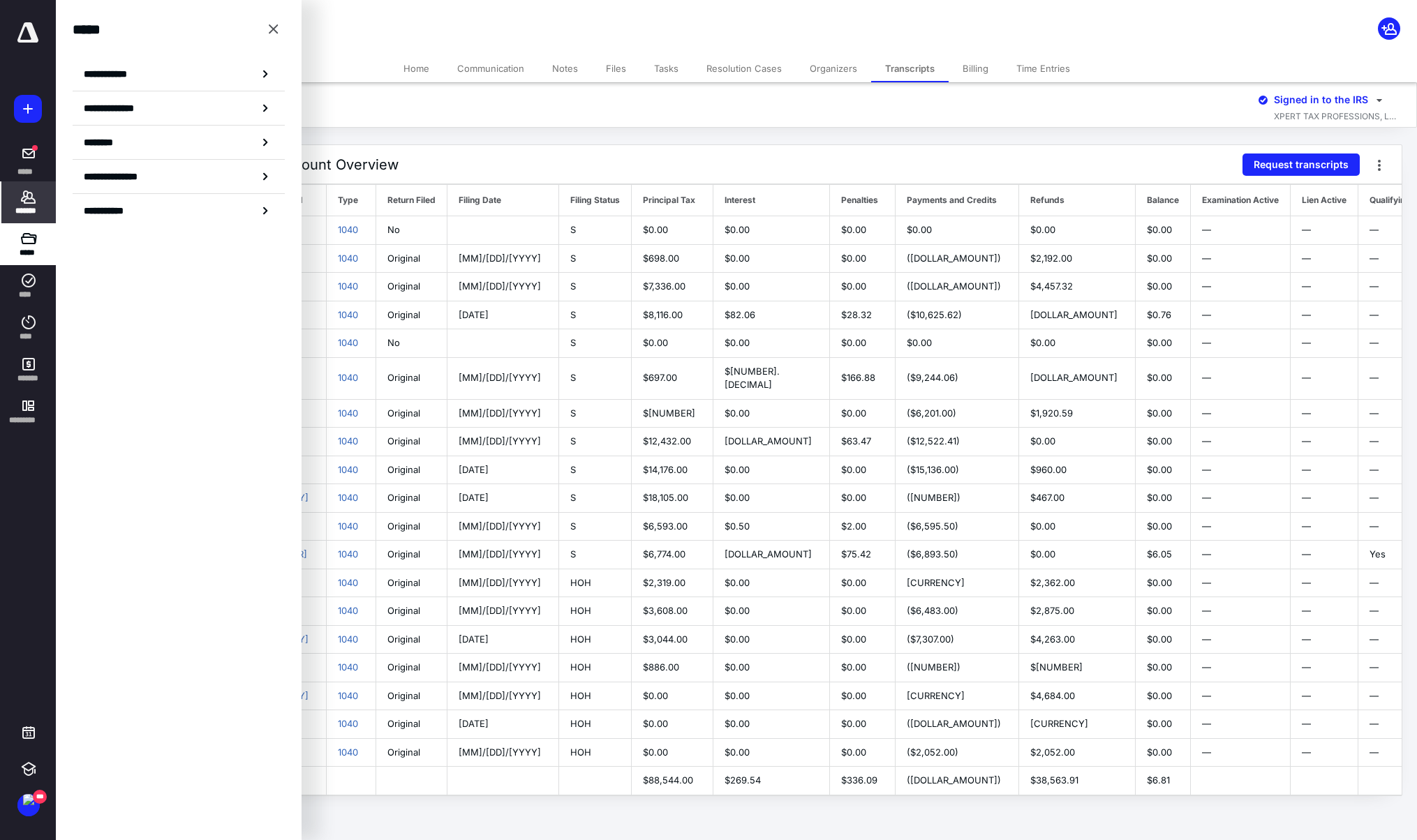 click on "**********" at bounding box center [110, 211] 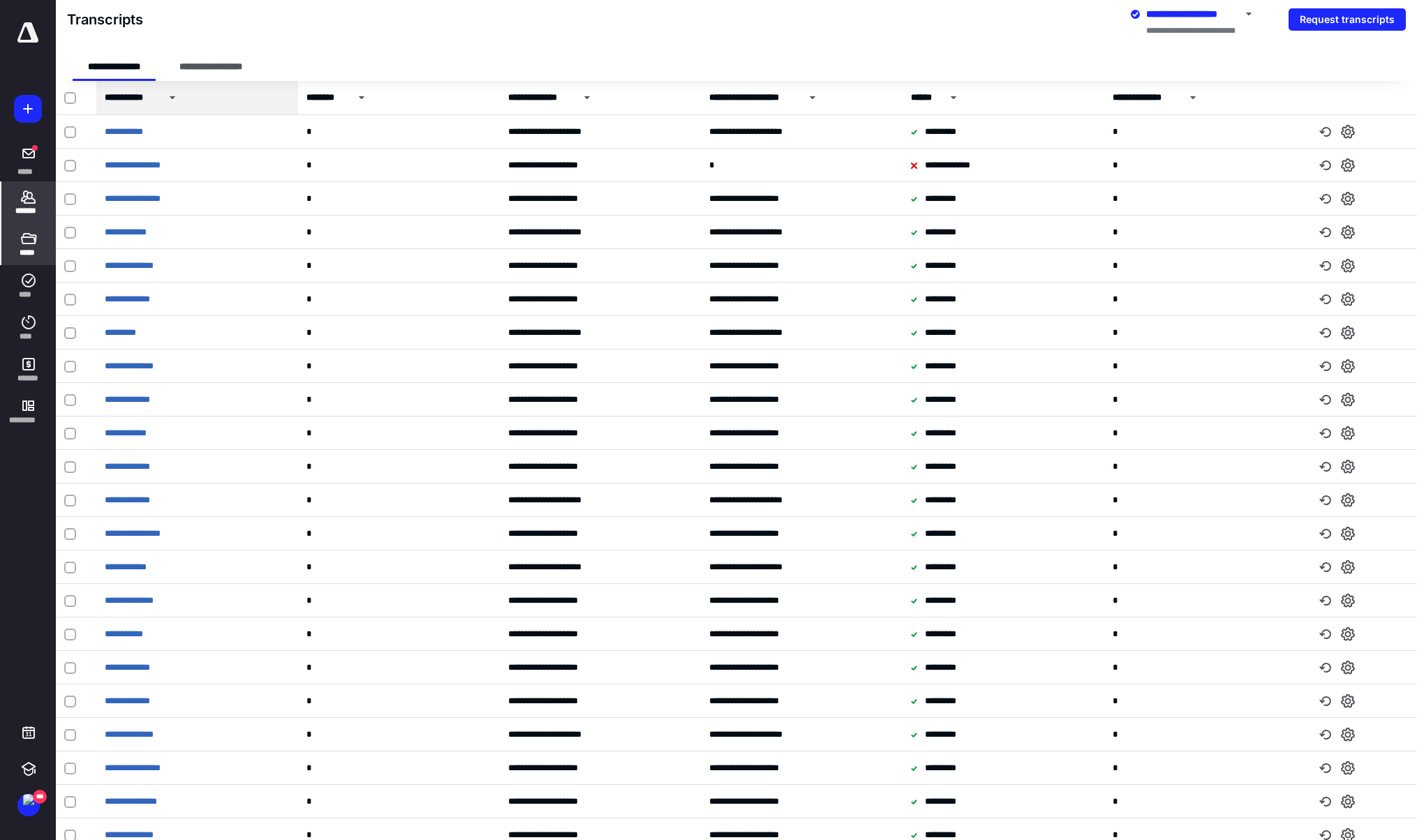 click 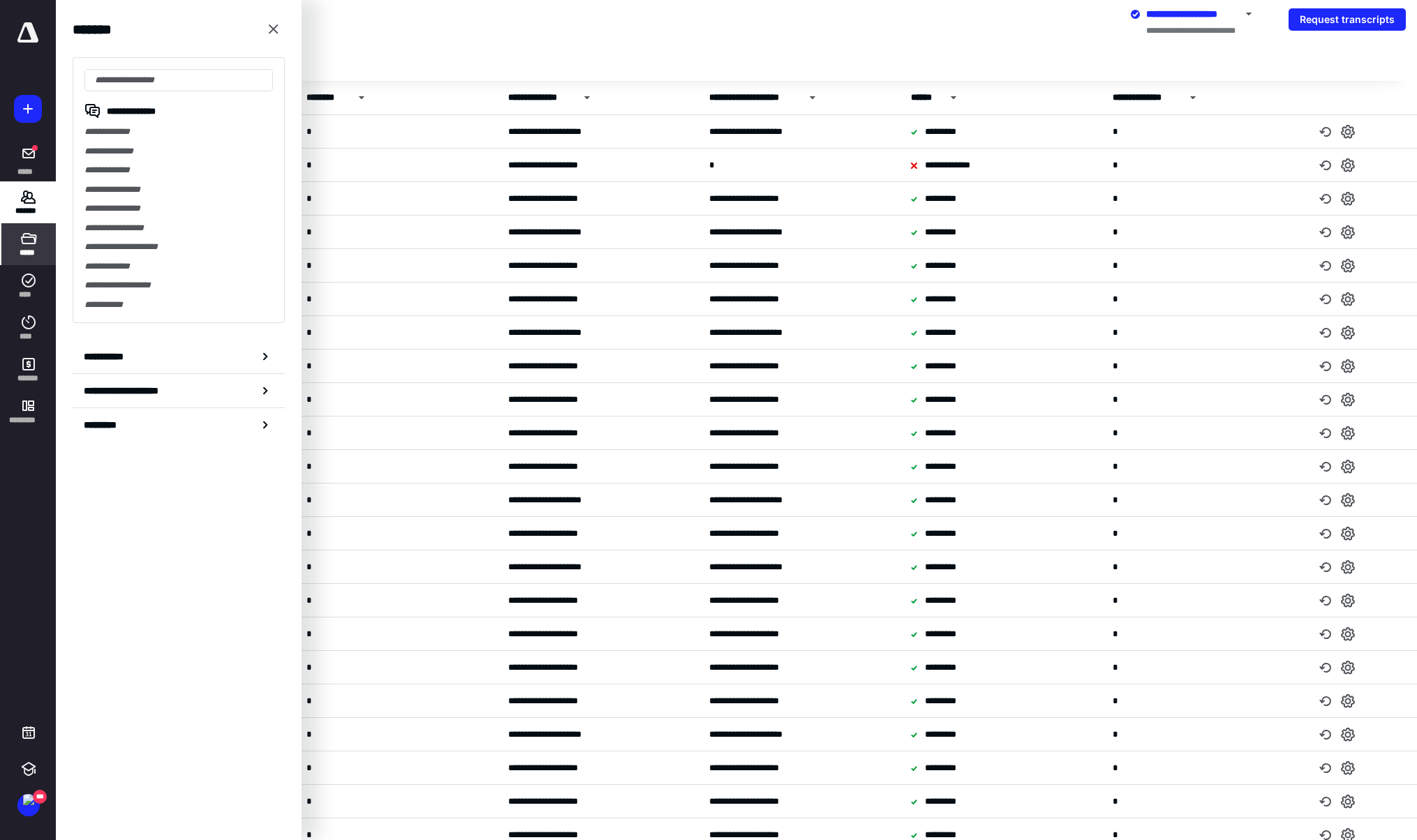 click on "**********" at bounding box center (179, 151) 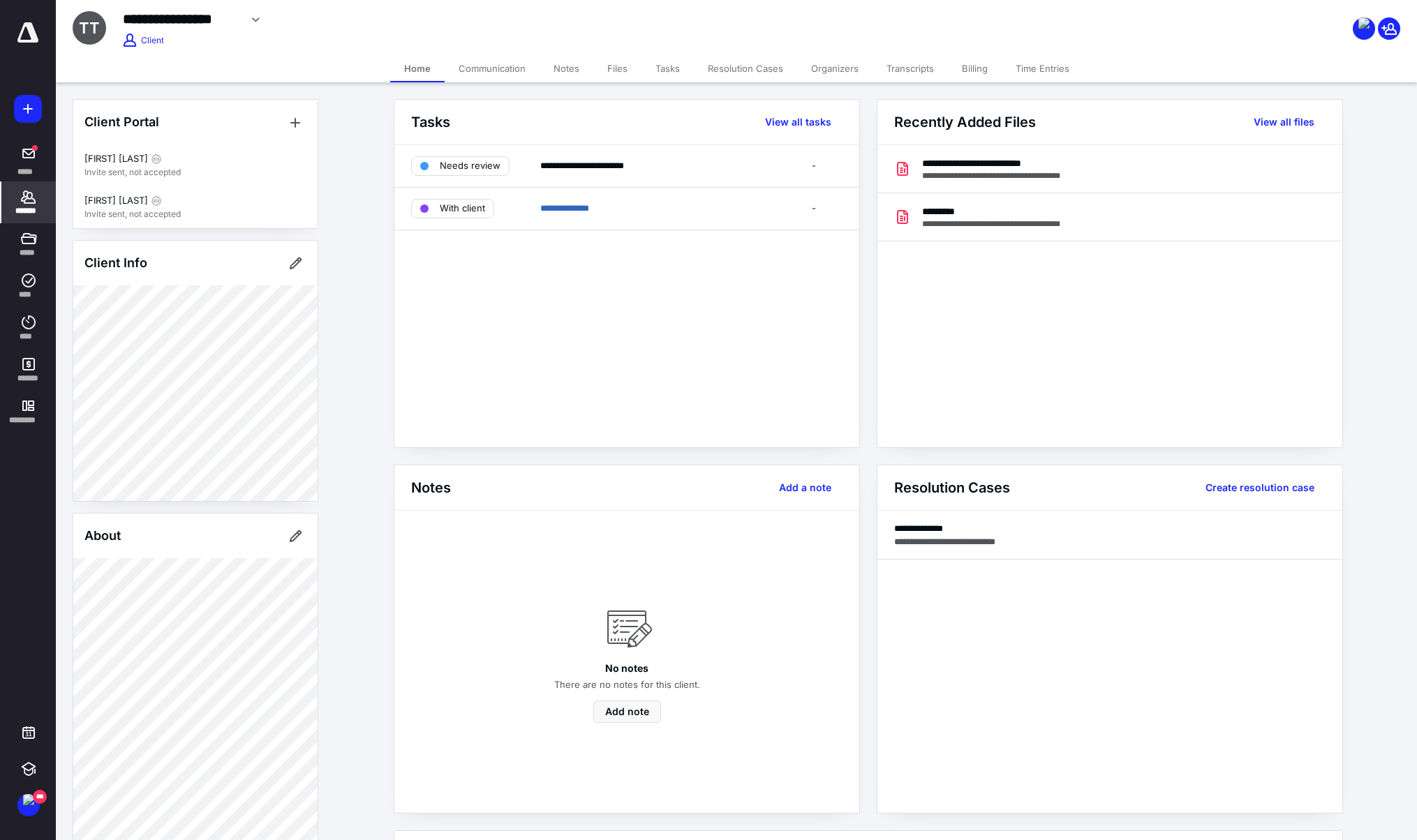 click on "Transcripts" at bounding box center (910, 68) 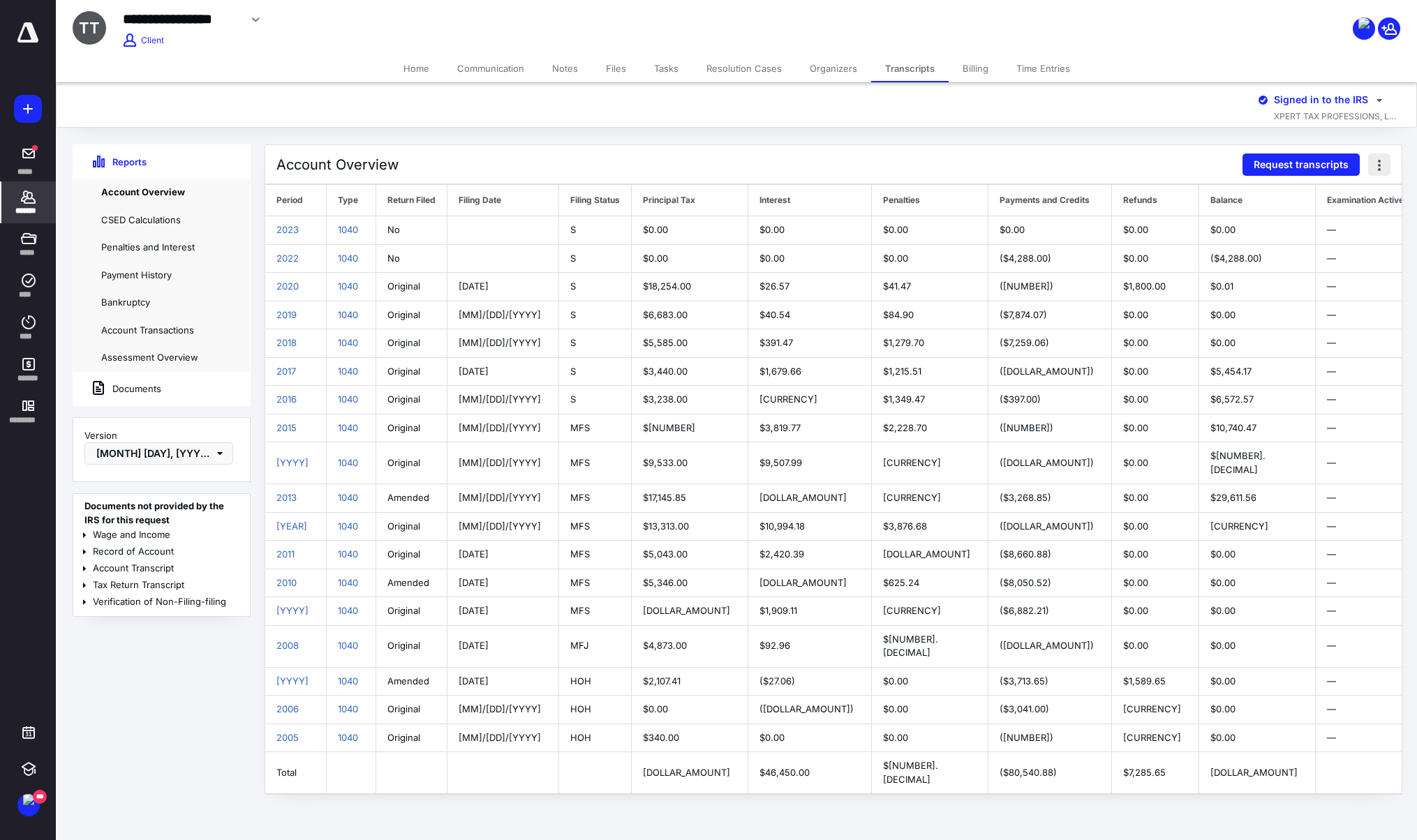 click at bounding box center (1379, 165) 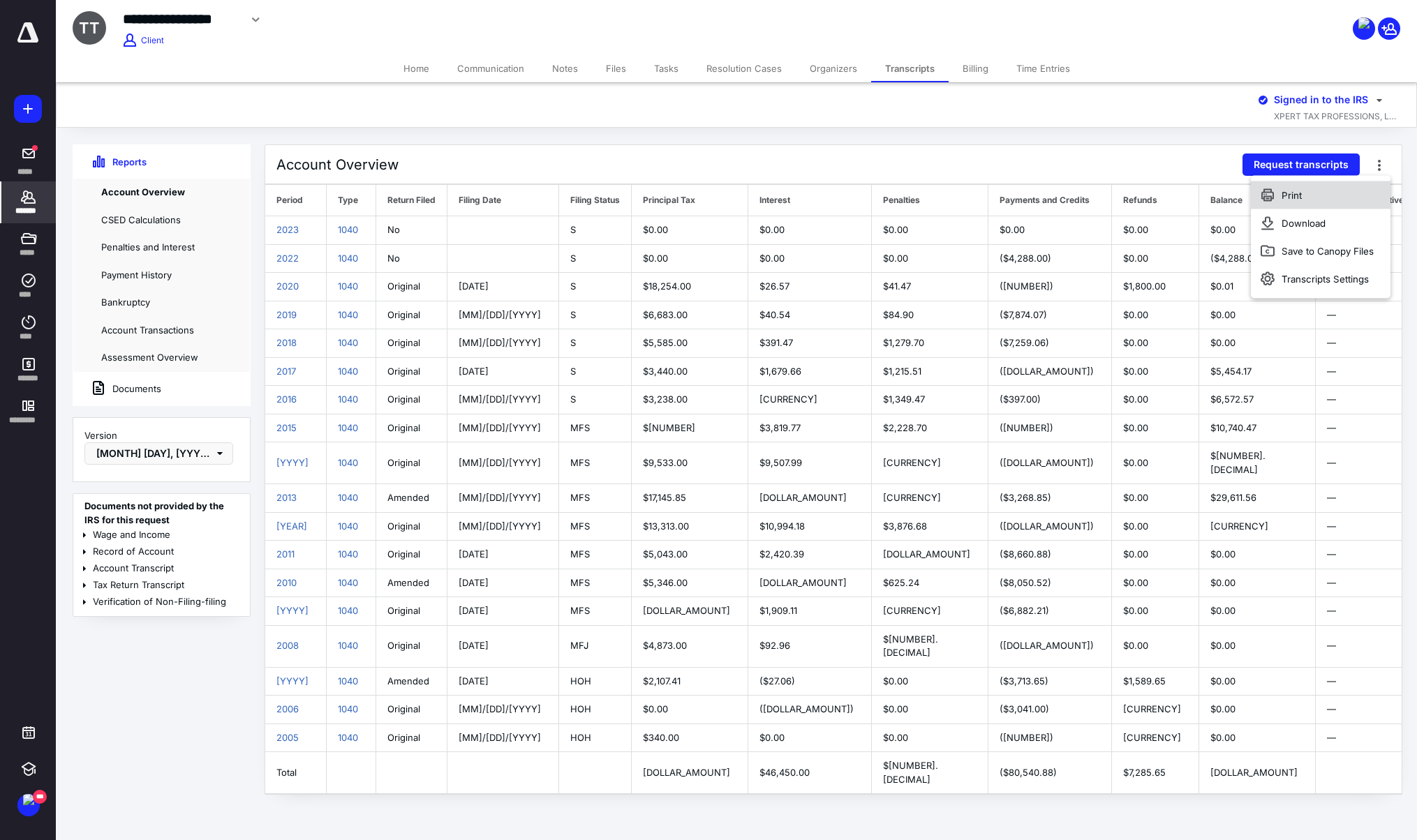 click on "Print" at bounding box center [1321, 195] 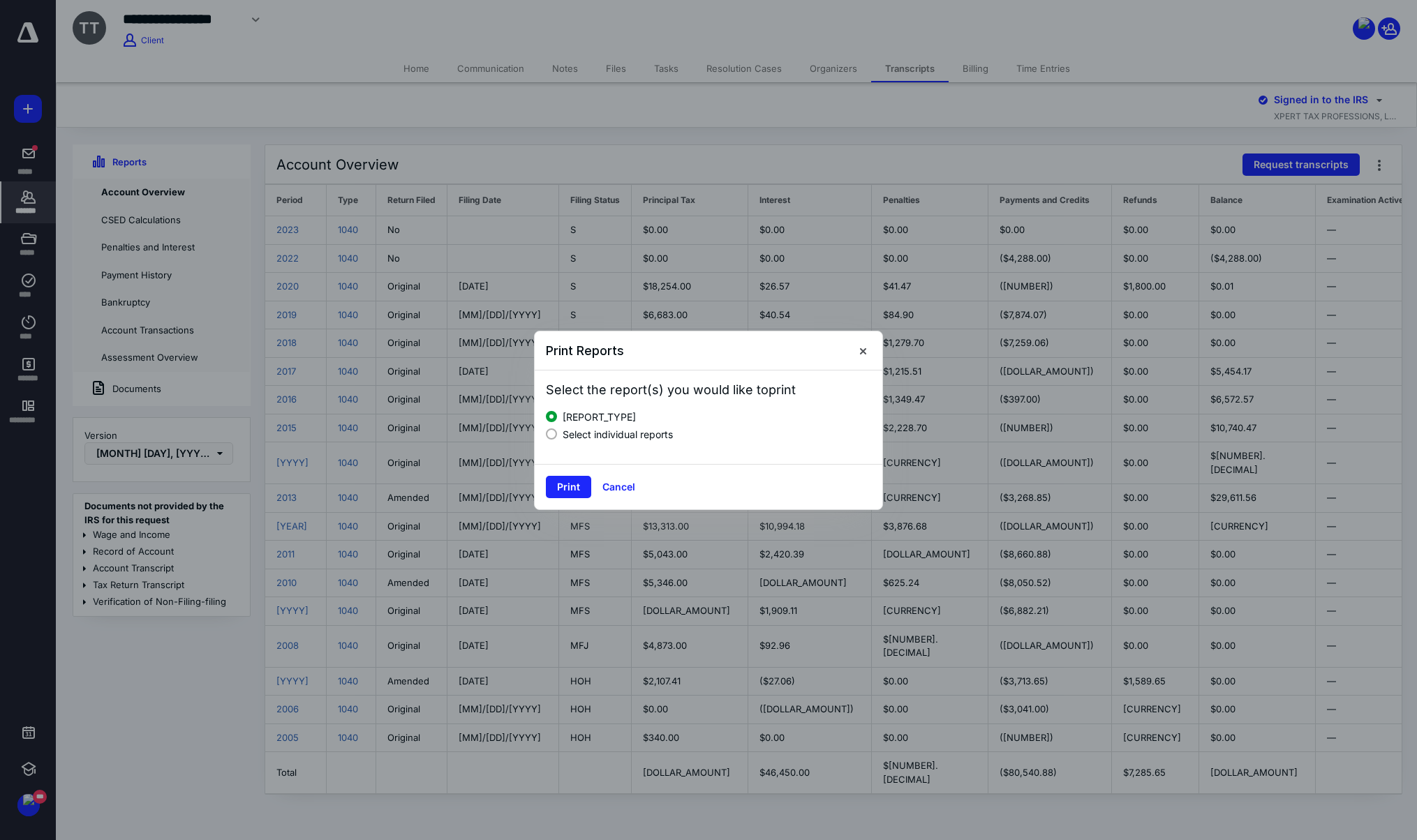 click on "Select individual reports" at bounding box center [618, 434] 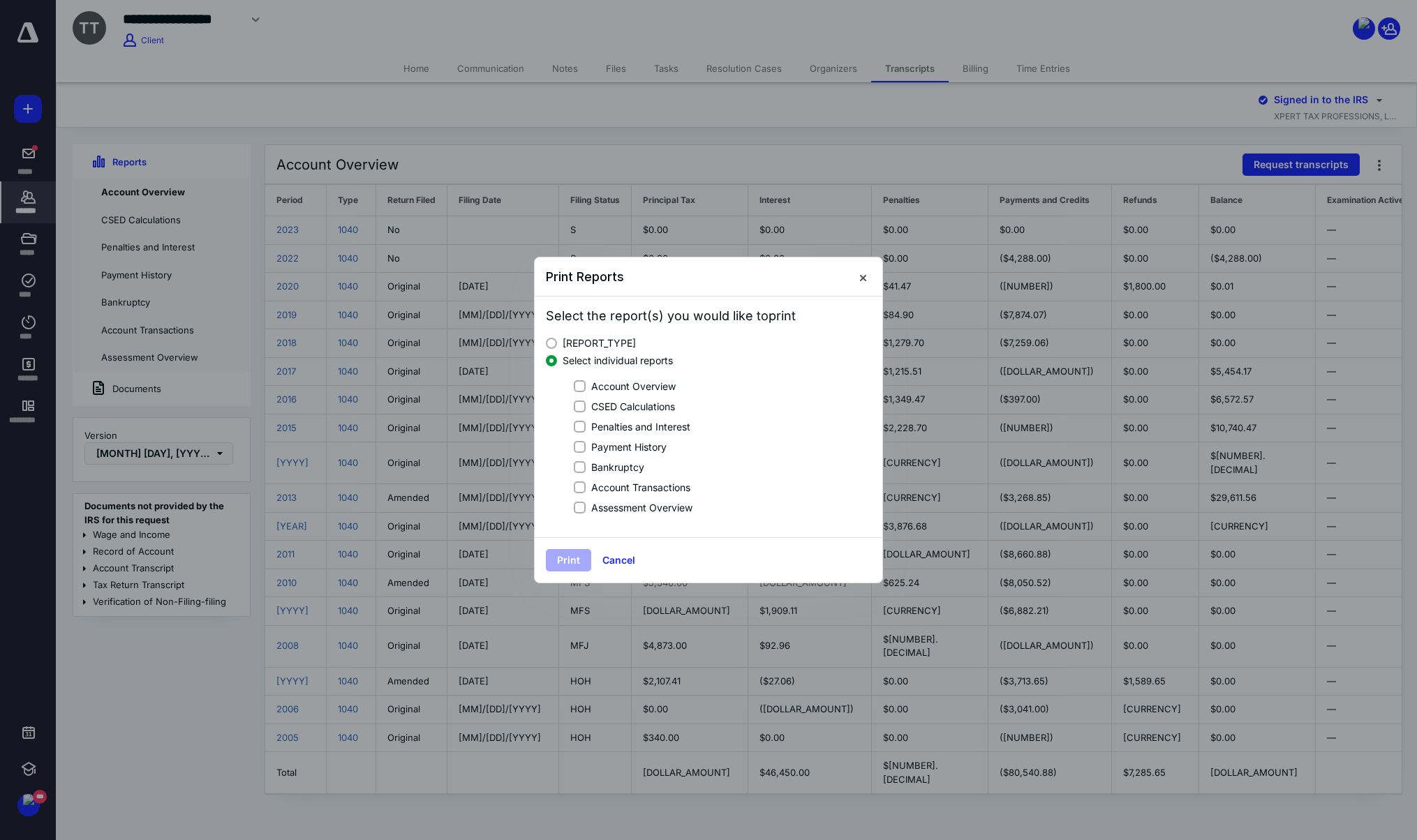 click on "Account Overview" at bounding box center [579, 386] 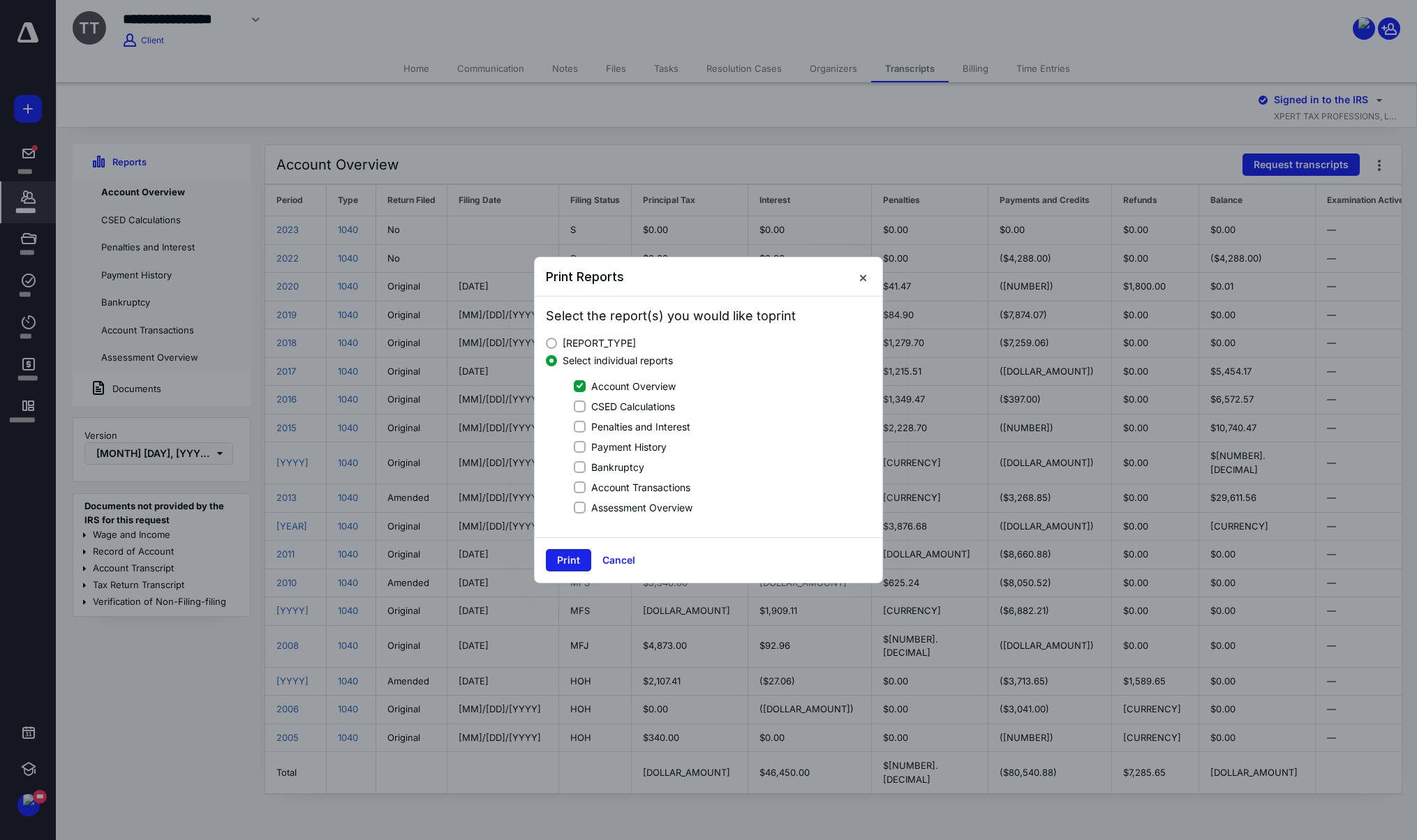 click on "Print" at bounding box center [568, 560] 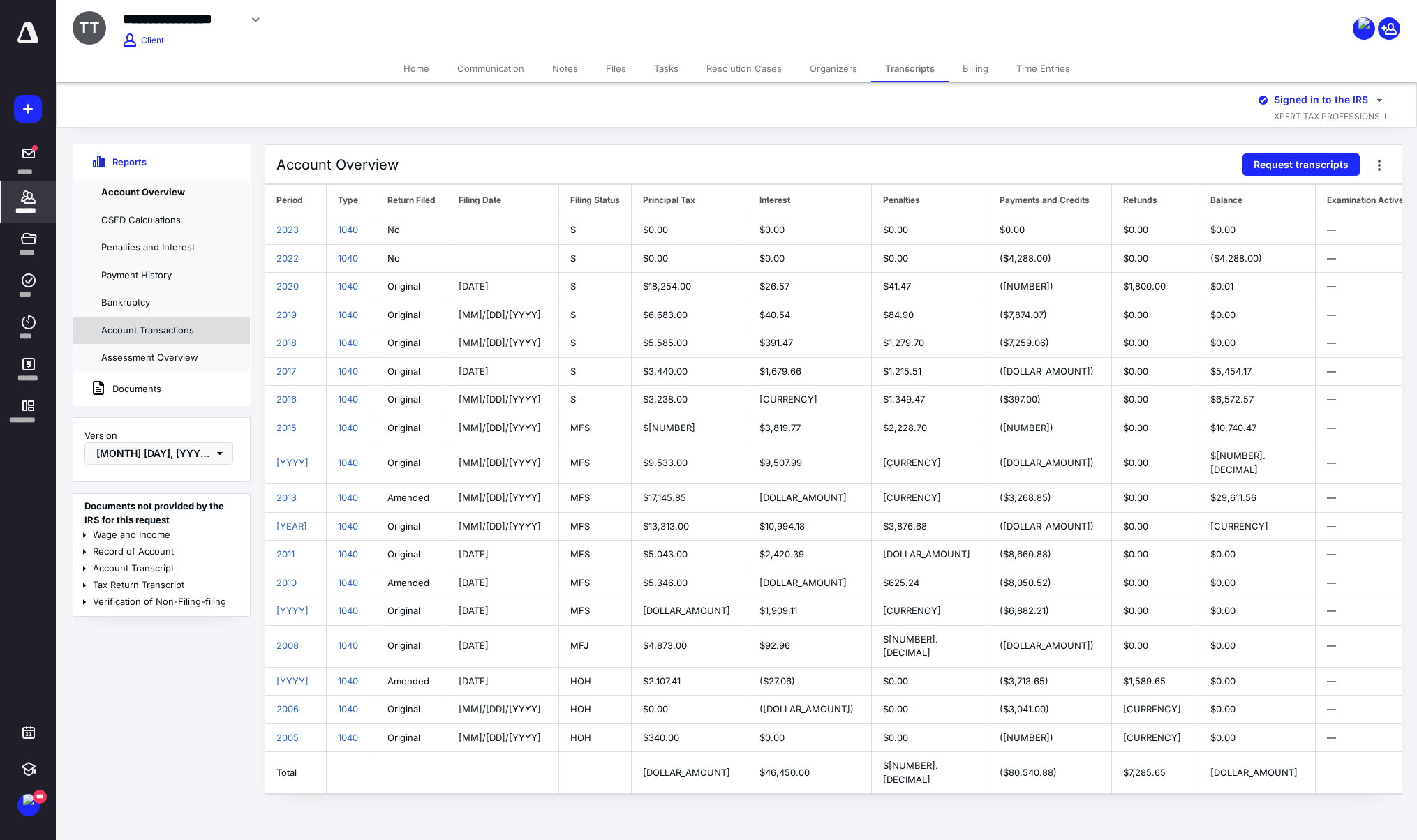 click on "Account Transactions" at bounding box center (161, 331) 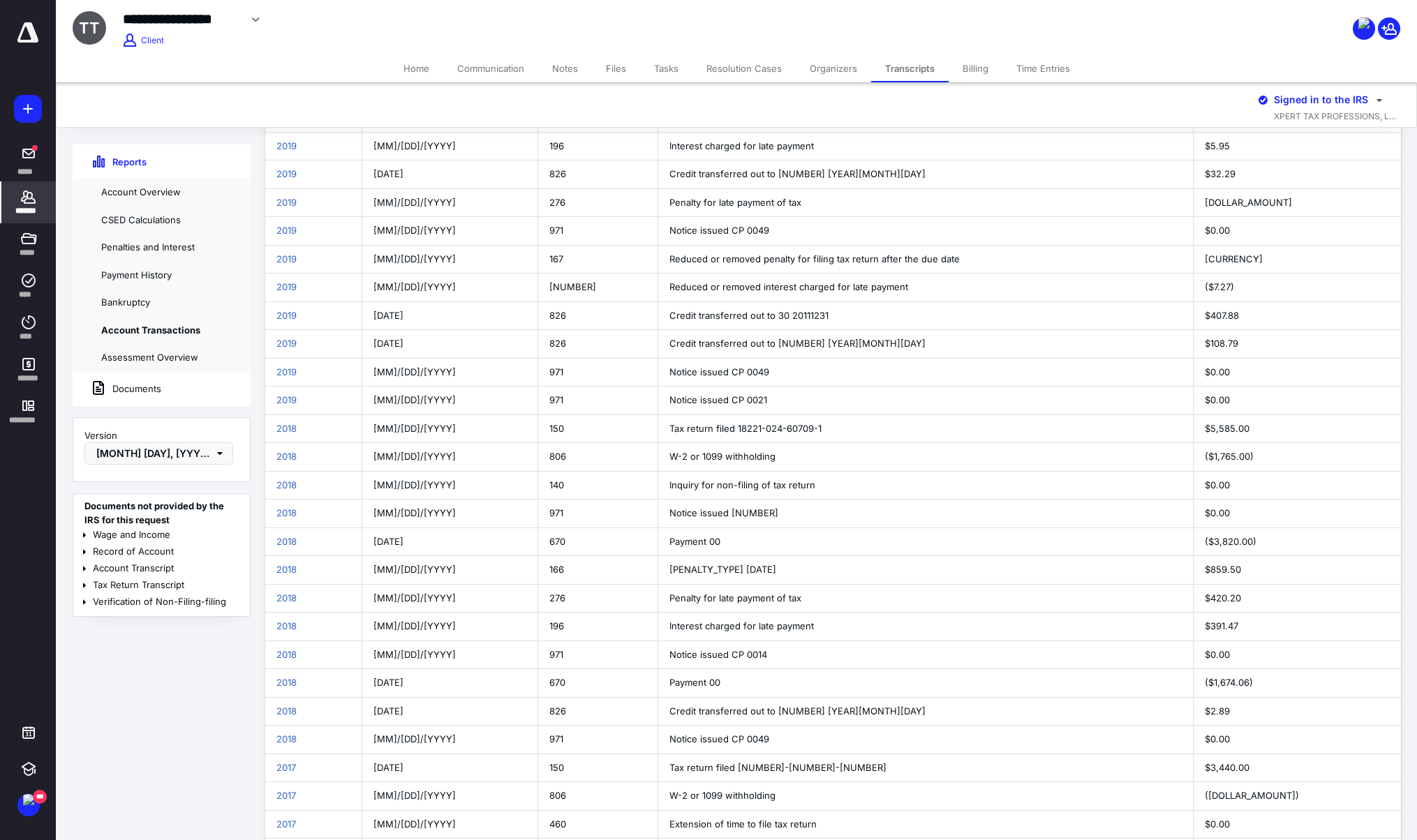 scroll, scrollTop: 1525, scrollLeft: 3, axis: both 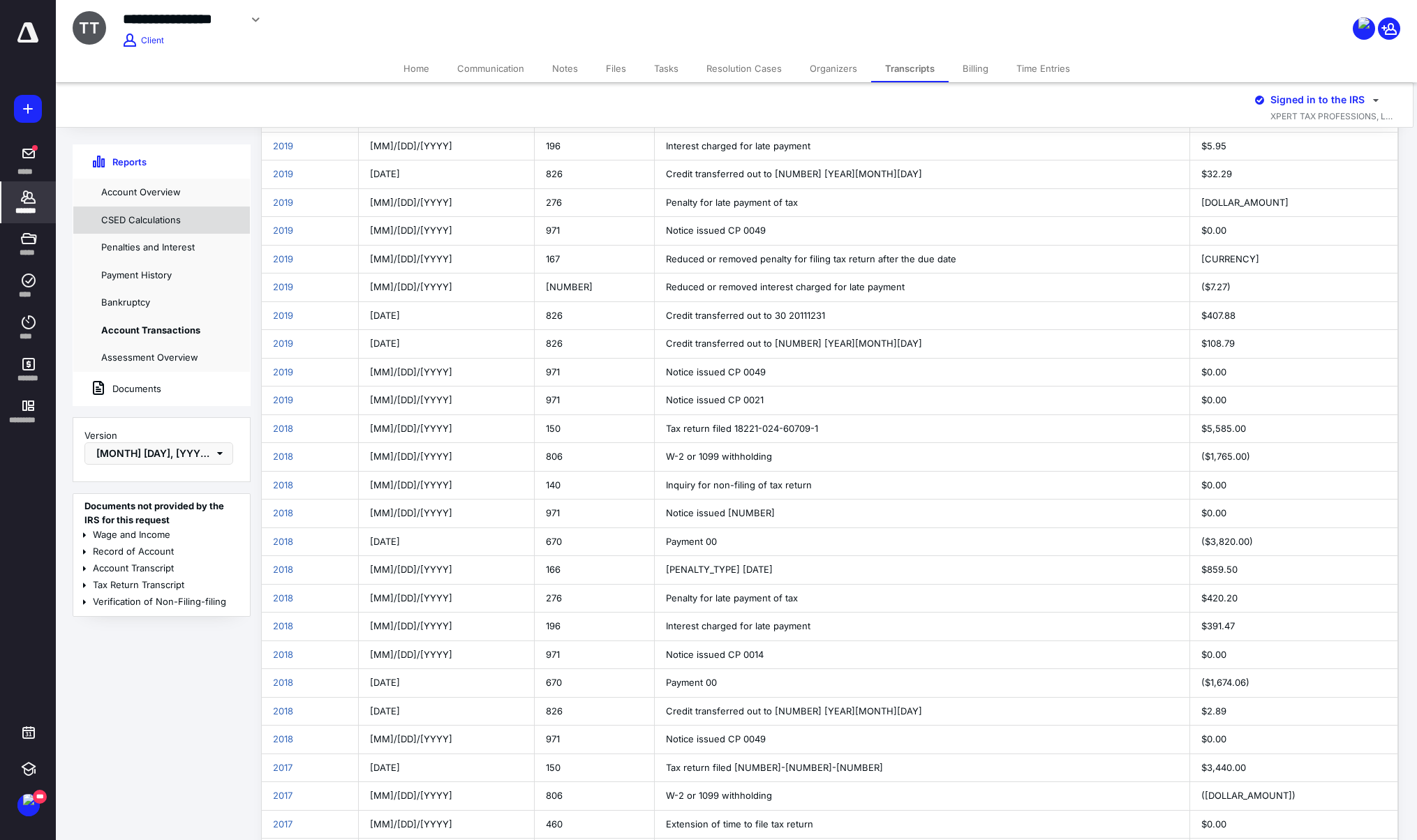 click on "CSED Calculations" at bounding box center (161, 220) 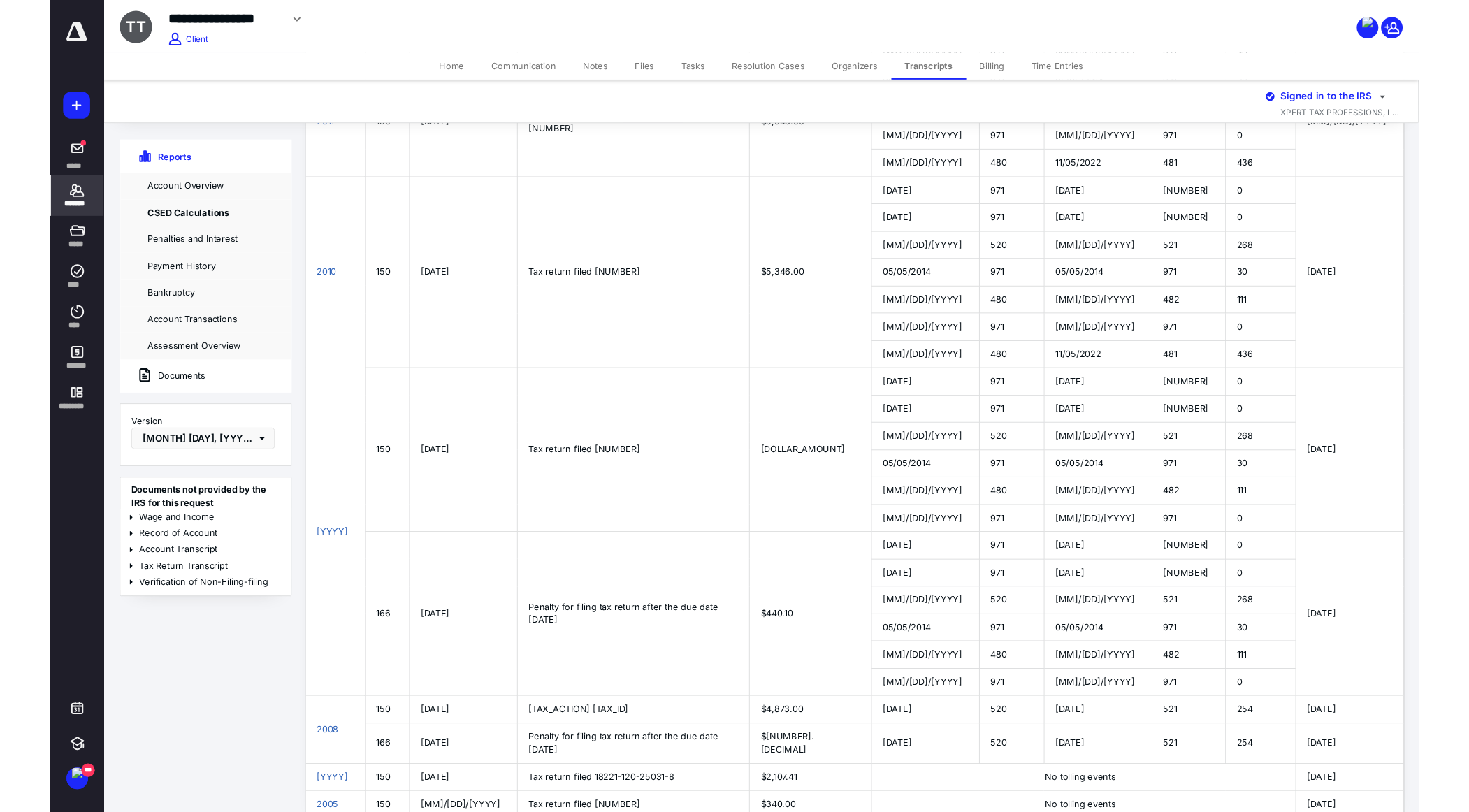 scroll, scrollTop: 1945, scrollLeft: 0, axis: vertical 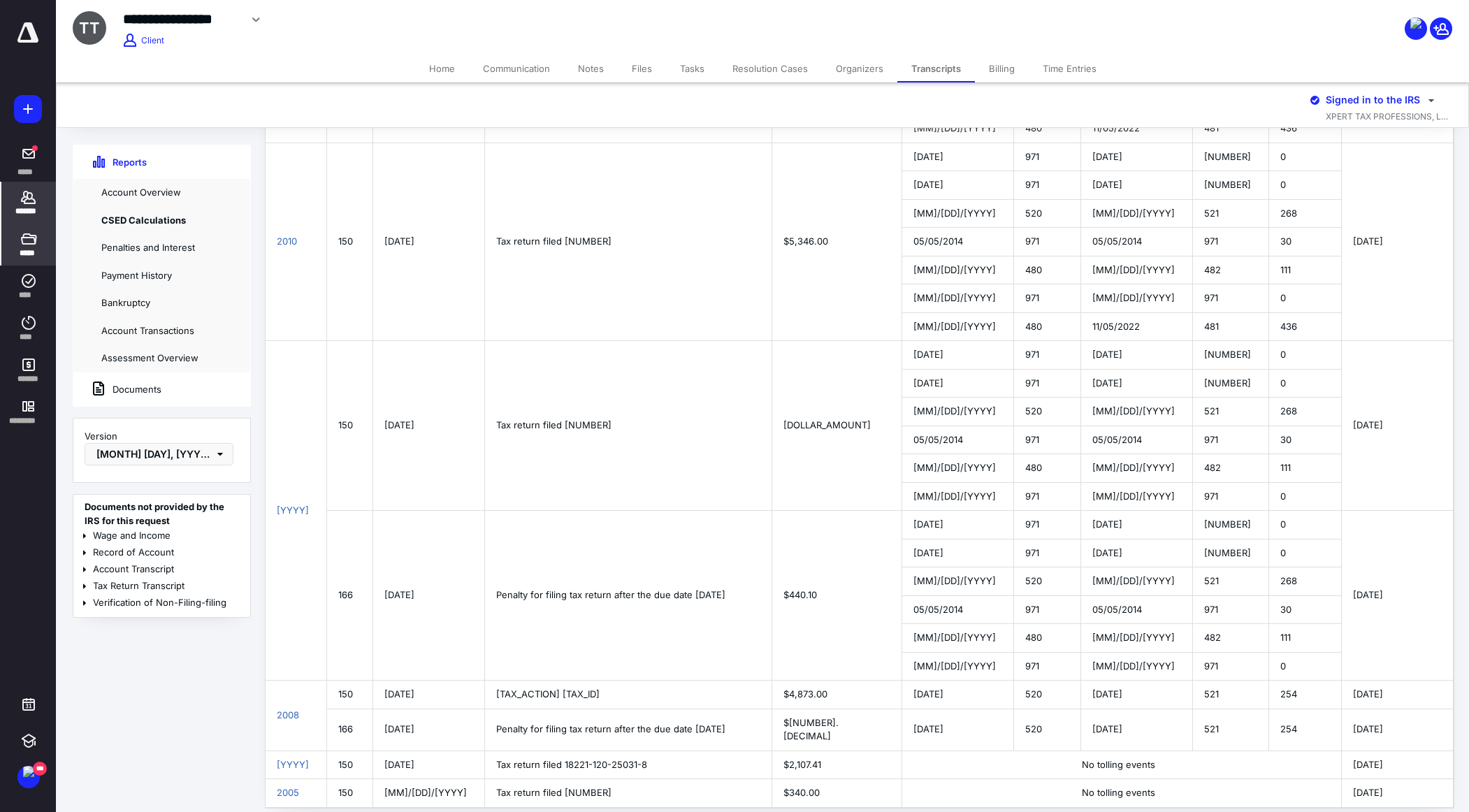 click 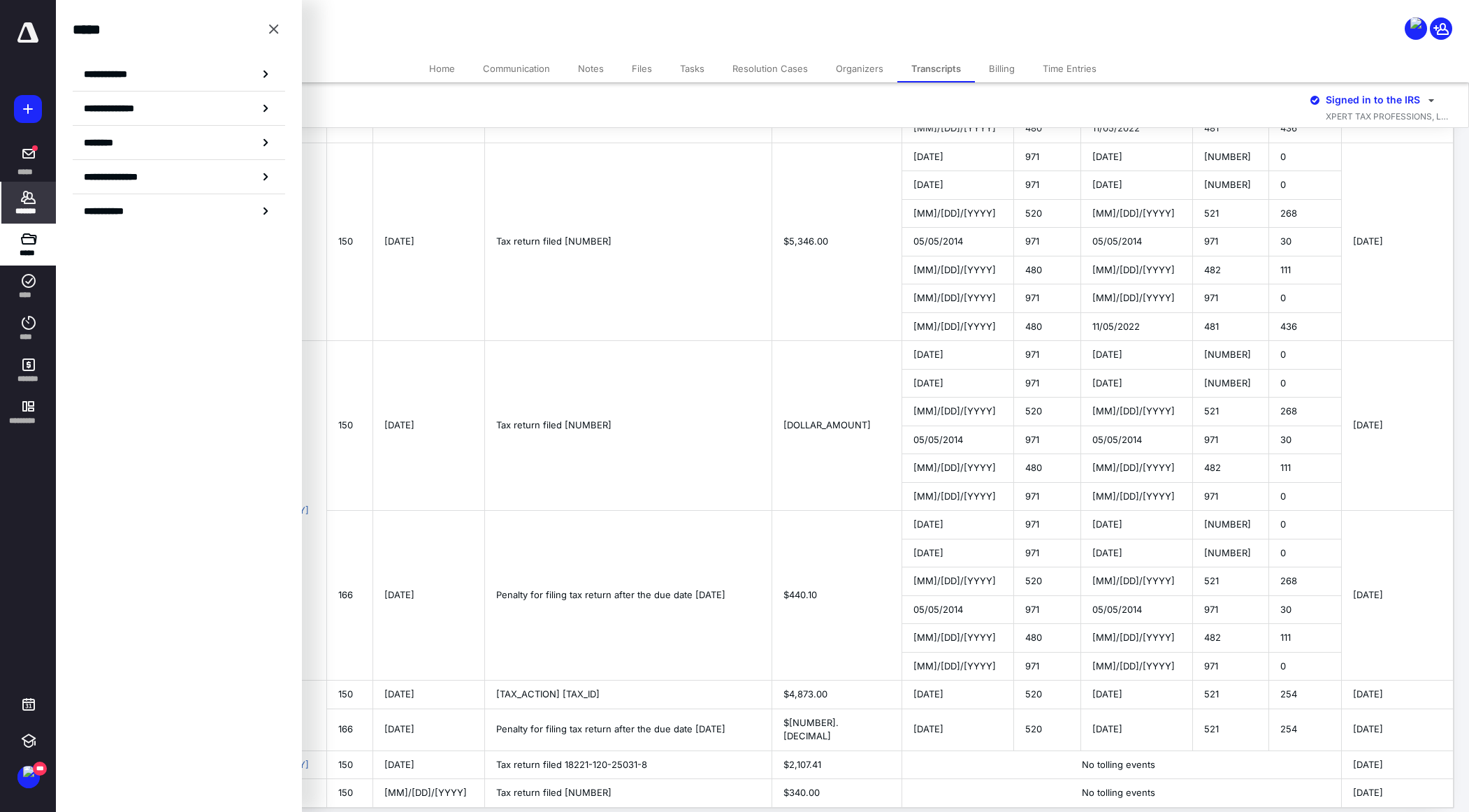 drag, startPoint x: 162, startPoint y: 206, endPoint x: 182, endPoint y: 217, distance: 22.825424 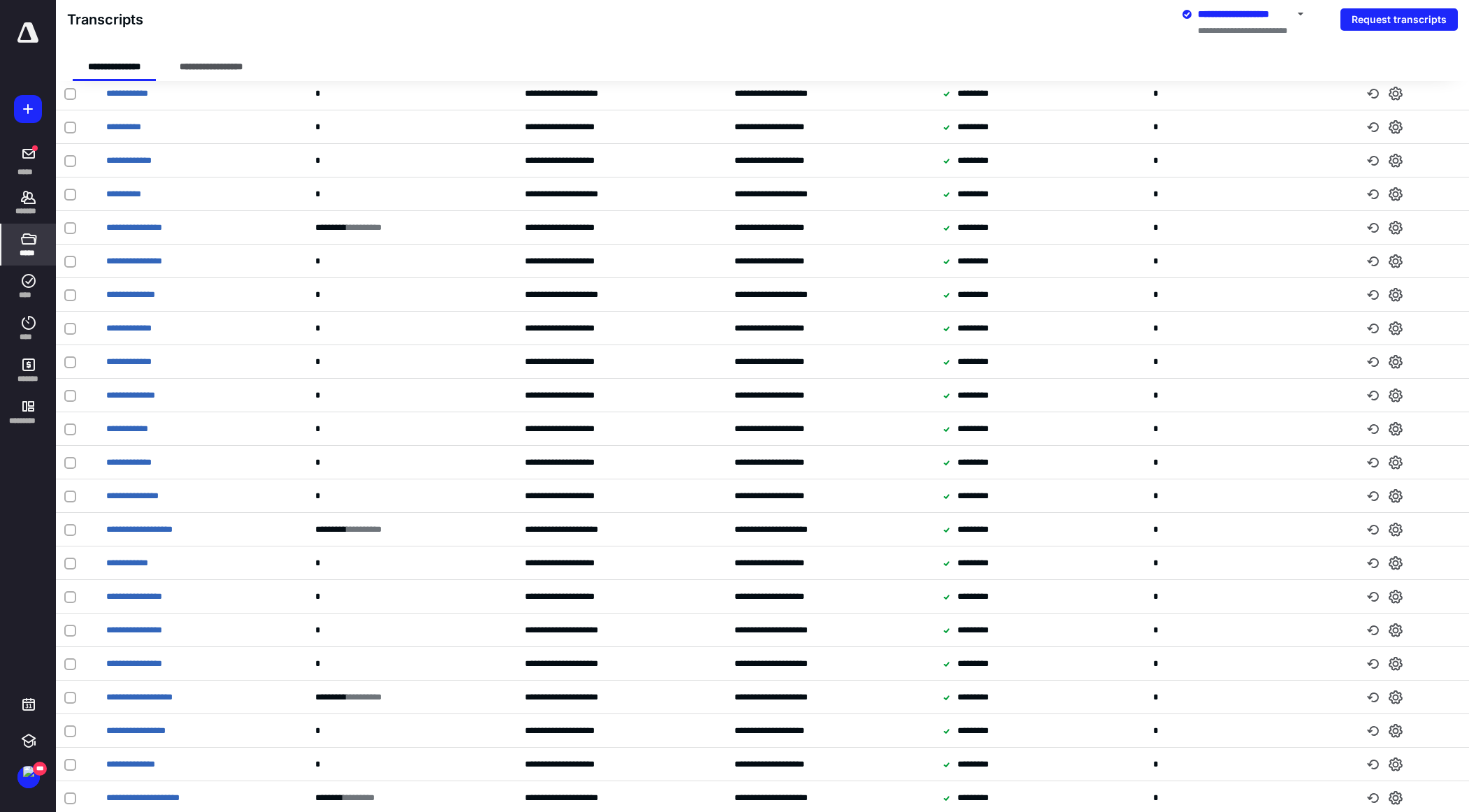 scroll, scrollTop: 960, scrollLeft: 0, axis: vertical 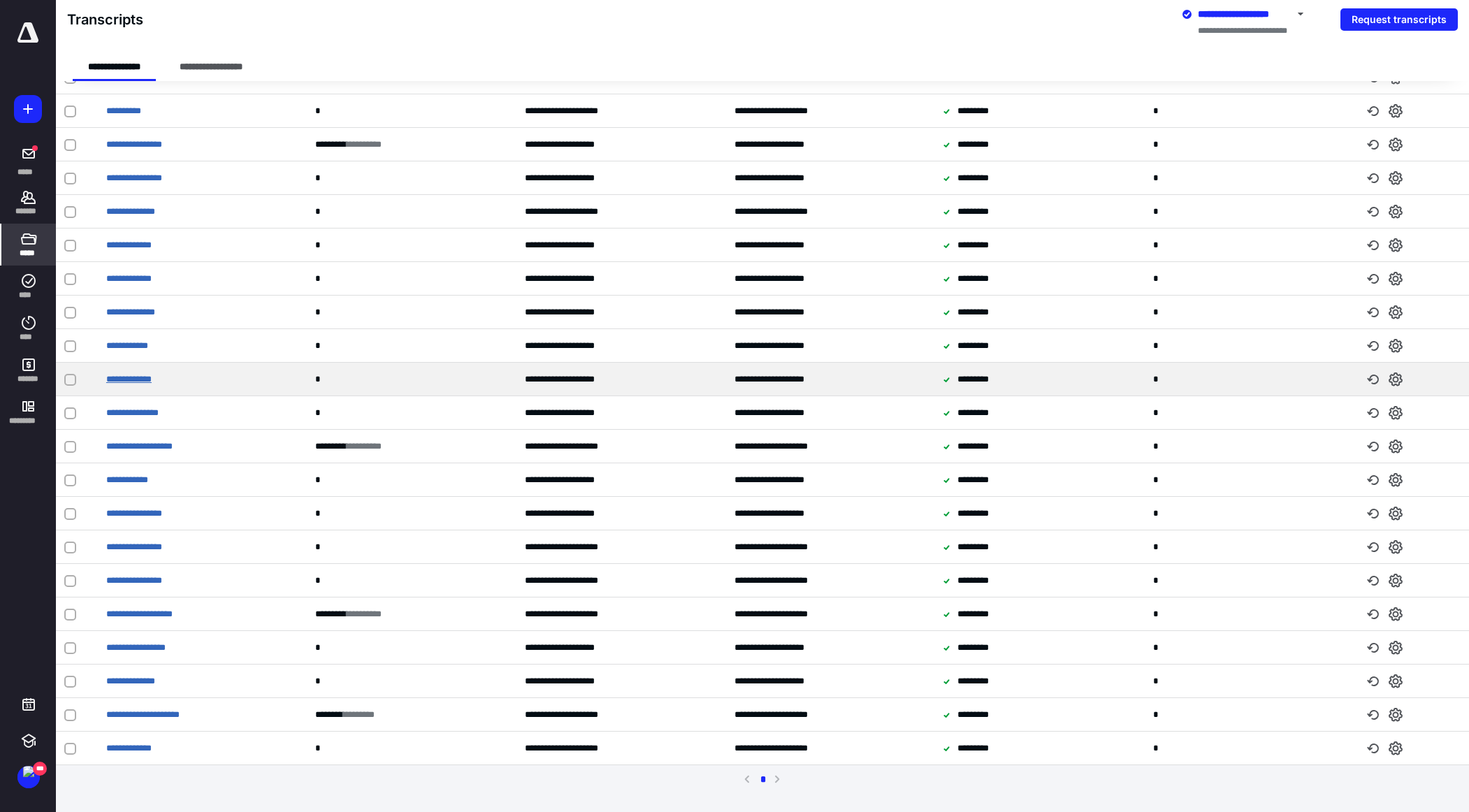click on "**********" at bounding box center [129, 379] 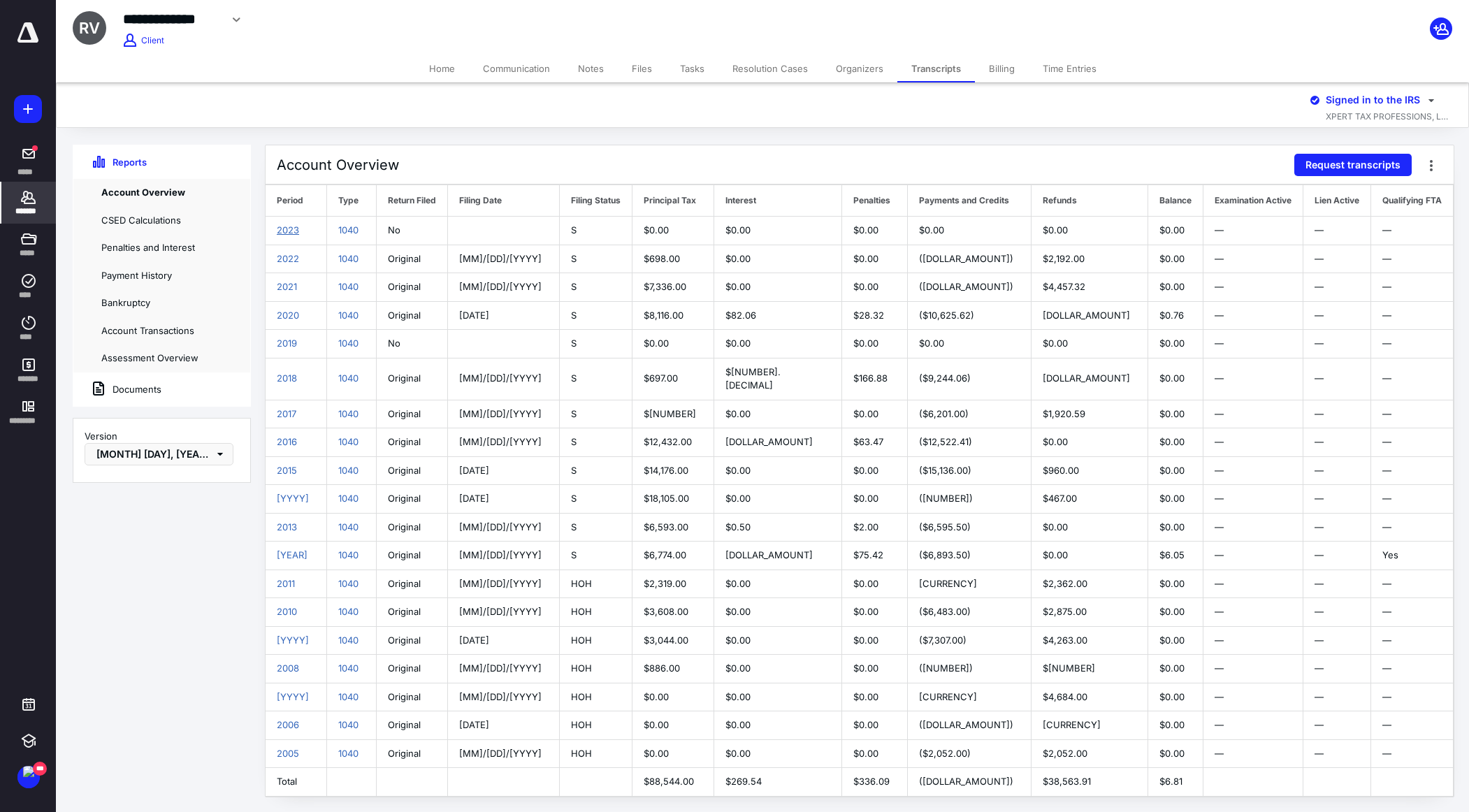 click on "2023" at bounding box center [288, 230] 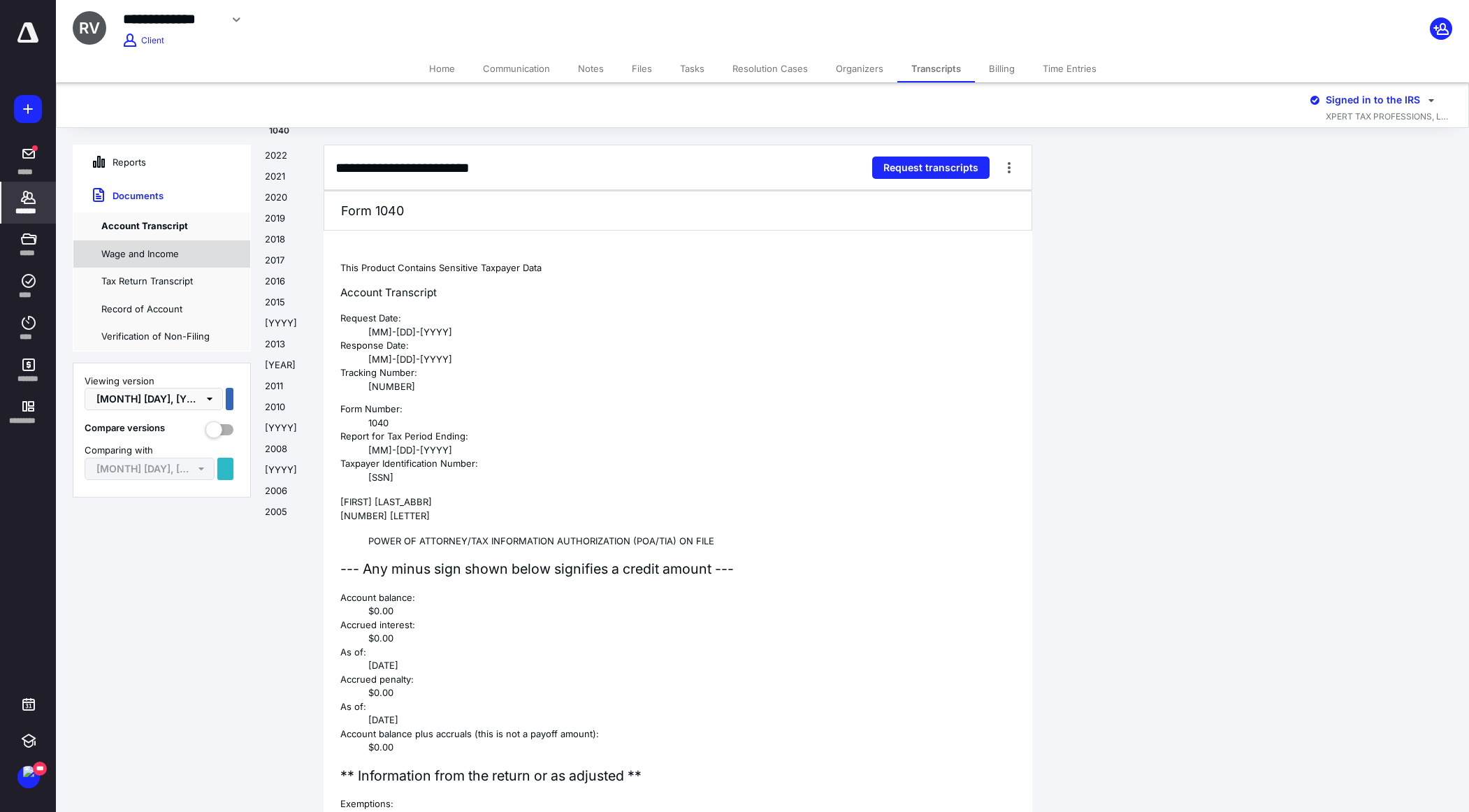 click on "Wage and Income" at bounding box center (161, 254) 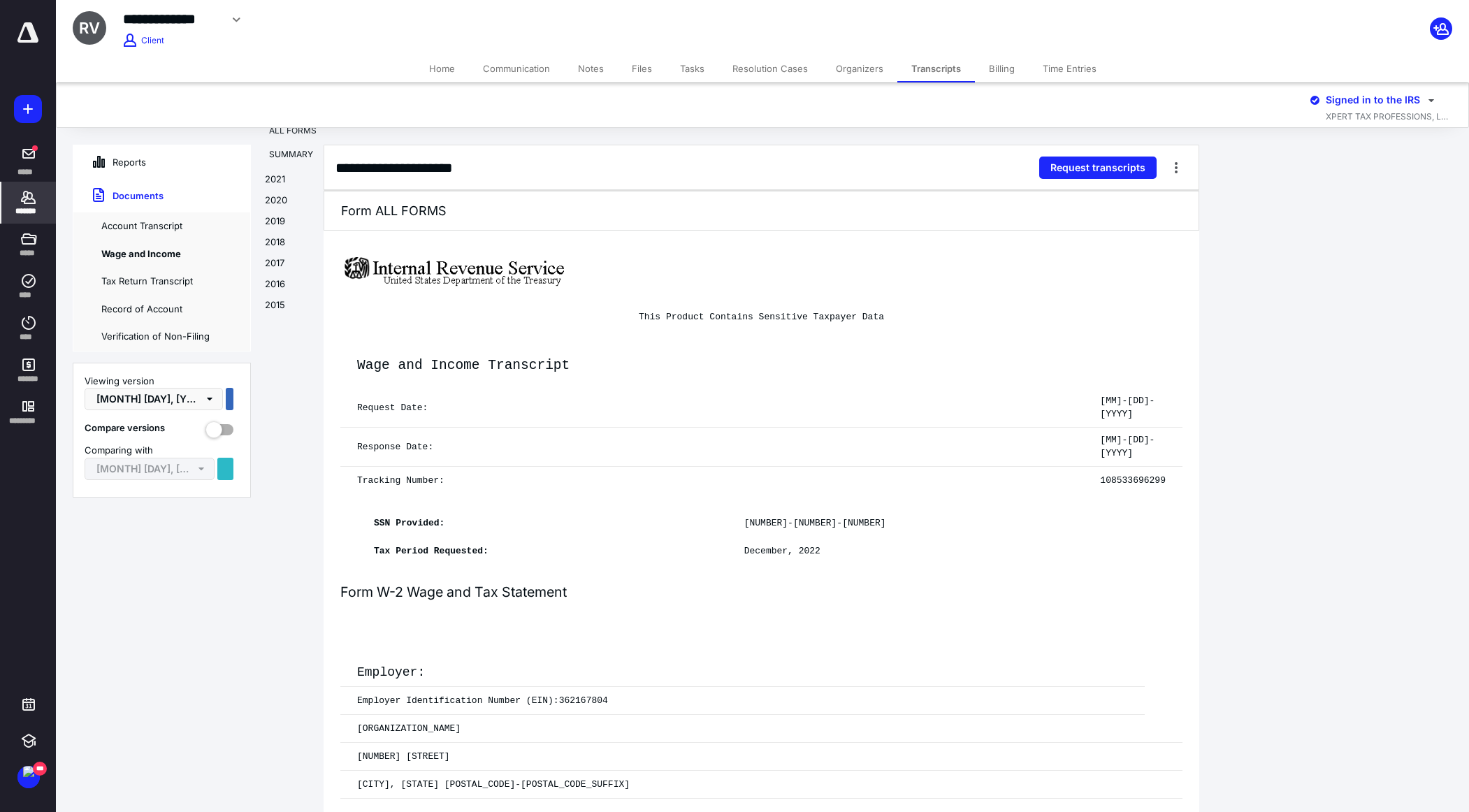 drag, startPoint x: 439, startPoint y: 67, endPoint x: 432, endPoint y: 69, distance: 7.28011 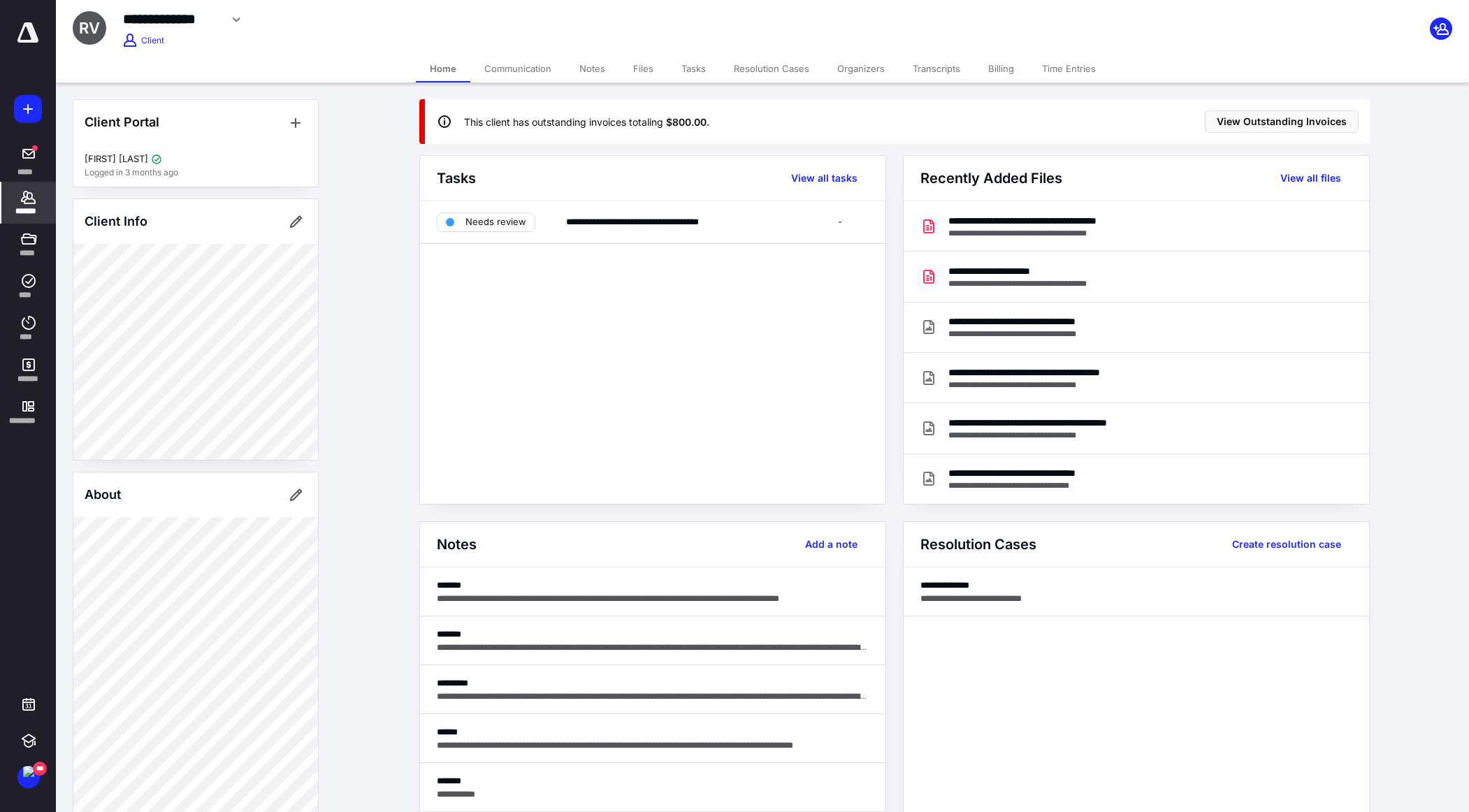 click on "Billing" at bounding box center [1001, 68] 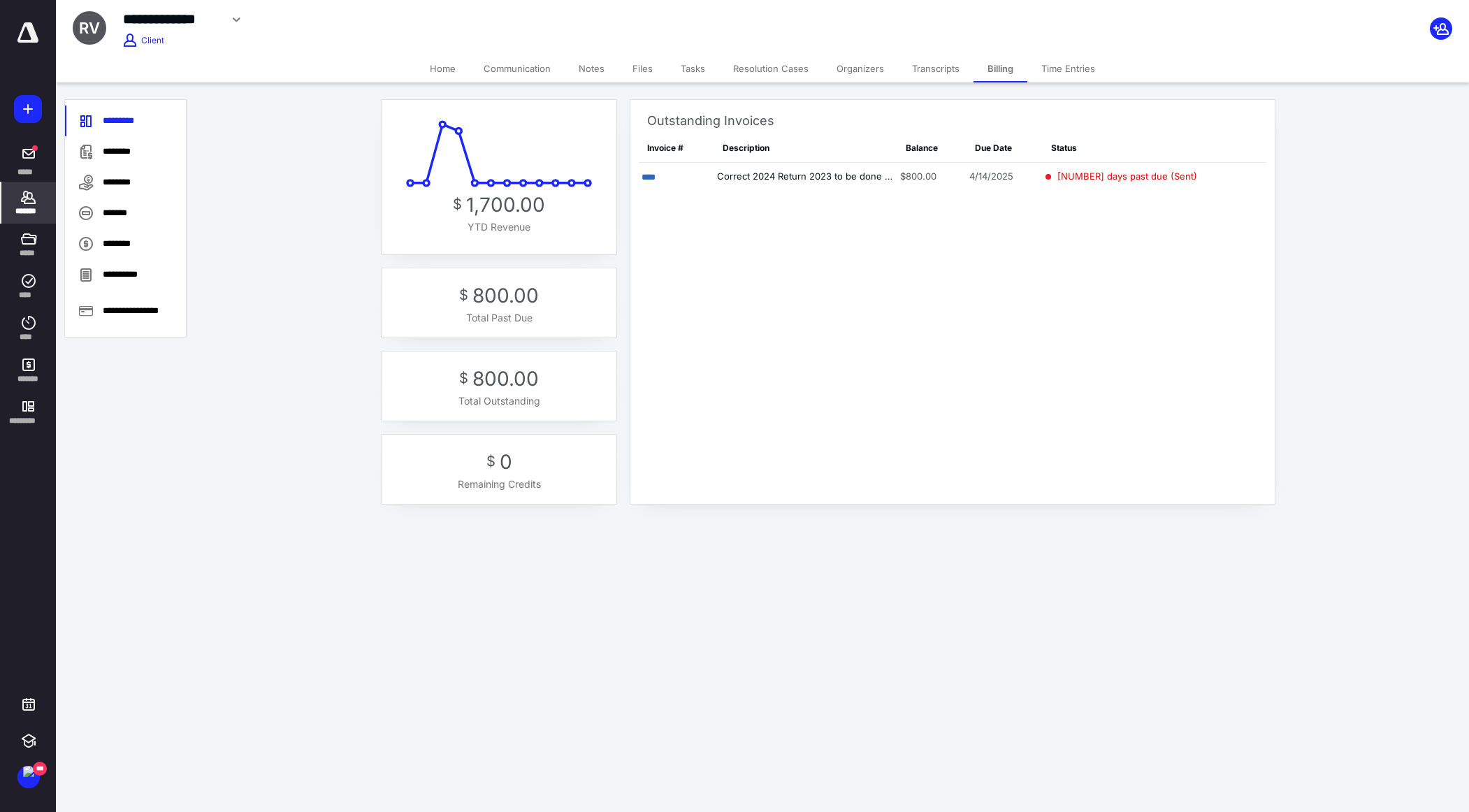 click on "Transcripts" at bounding box center [936, 68] 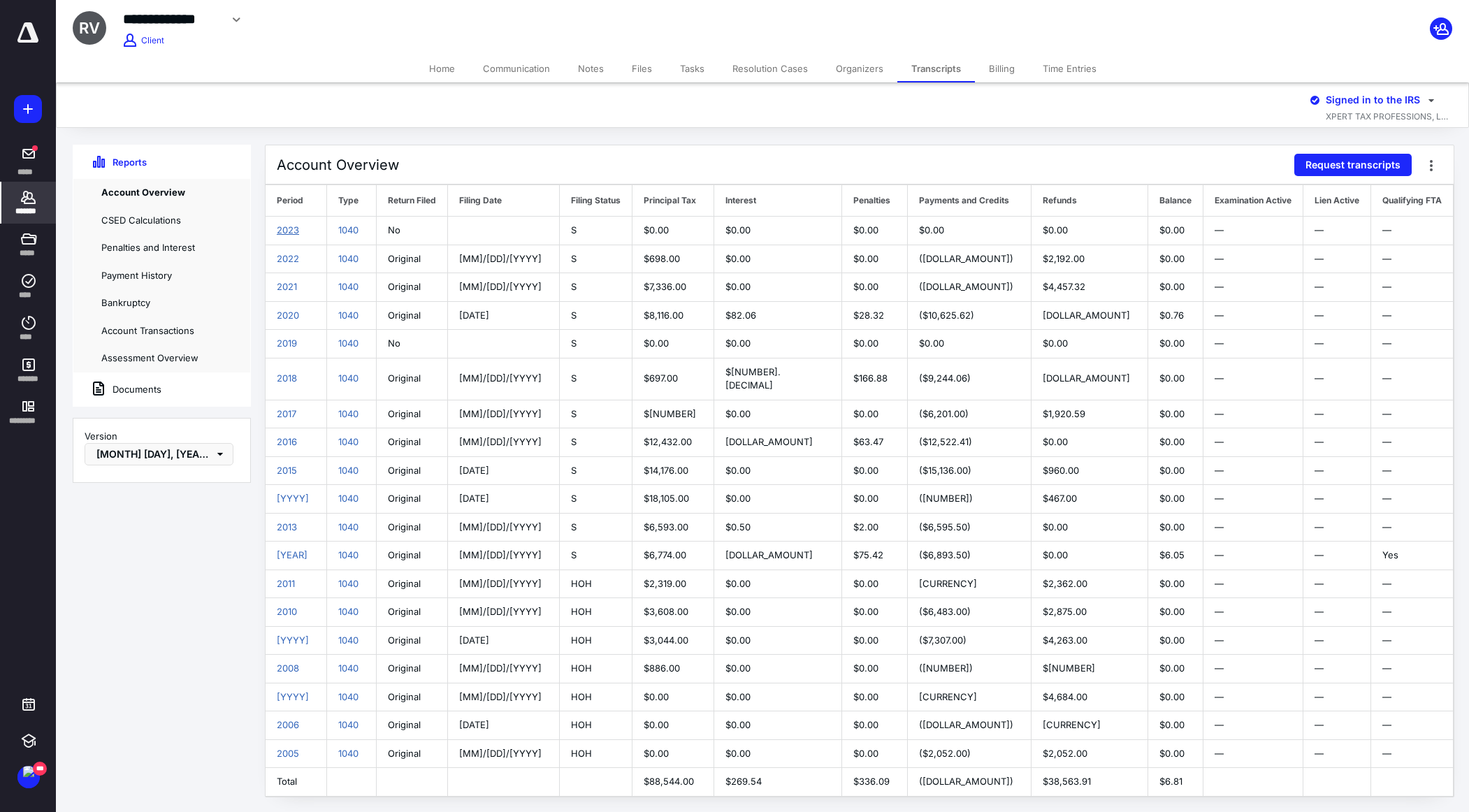 click on "2023" at bounding box center [288, 230] 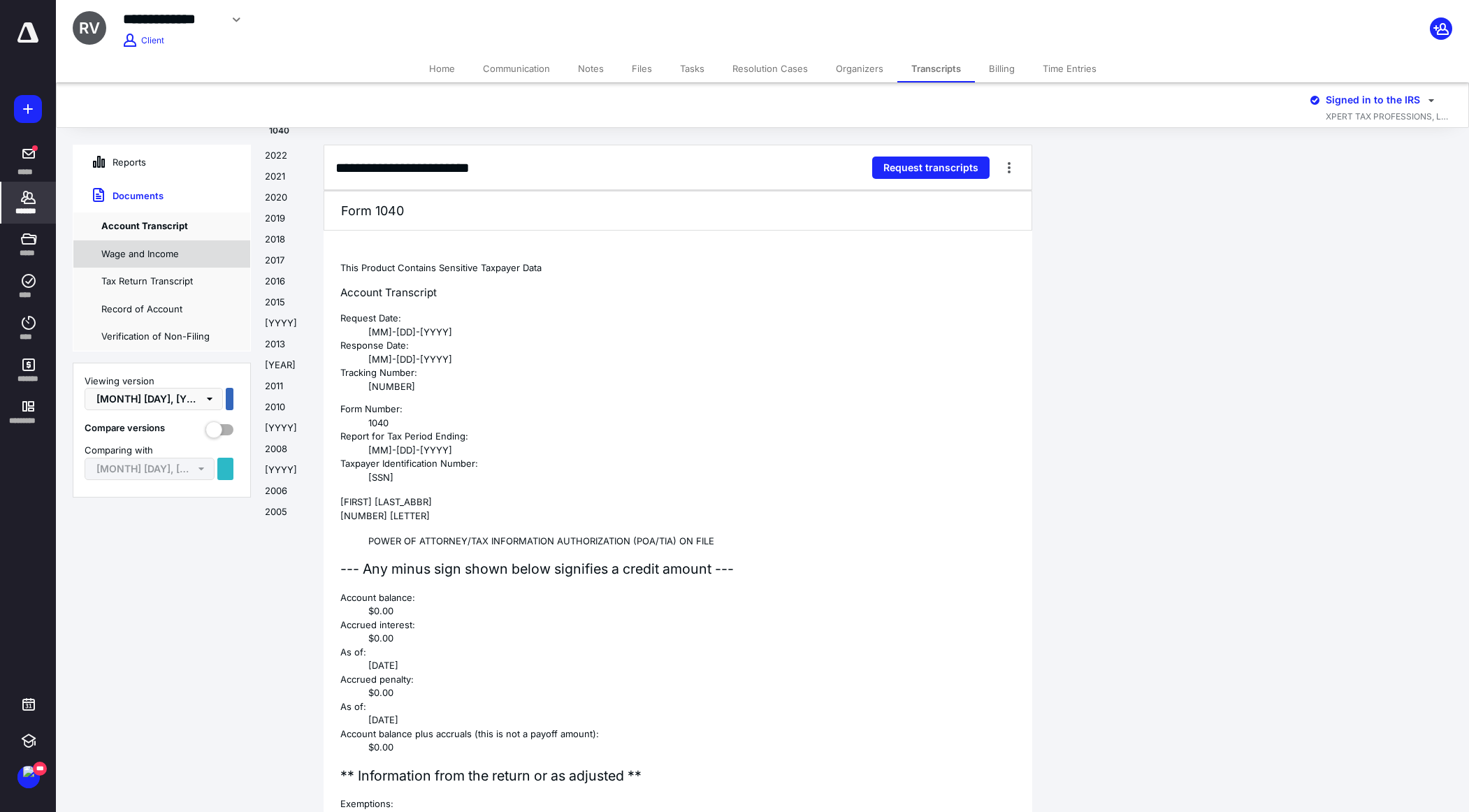 click on "Wage and Income" at bounding box center (161, 254) 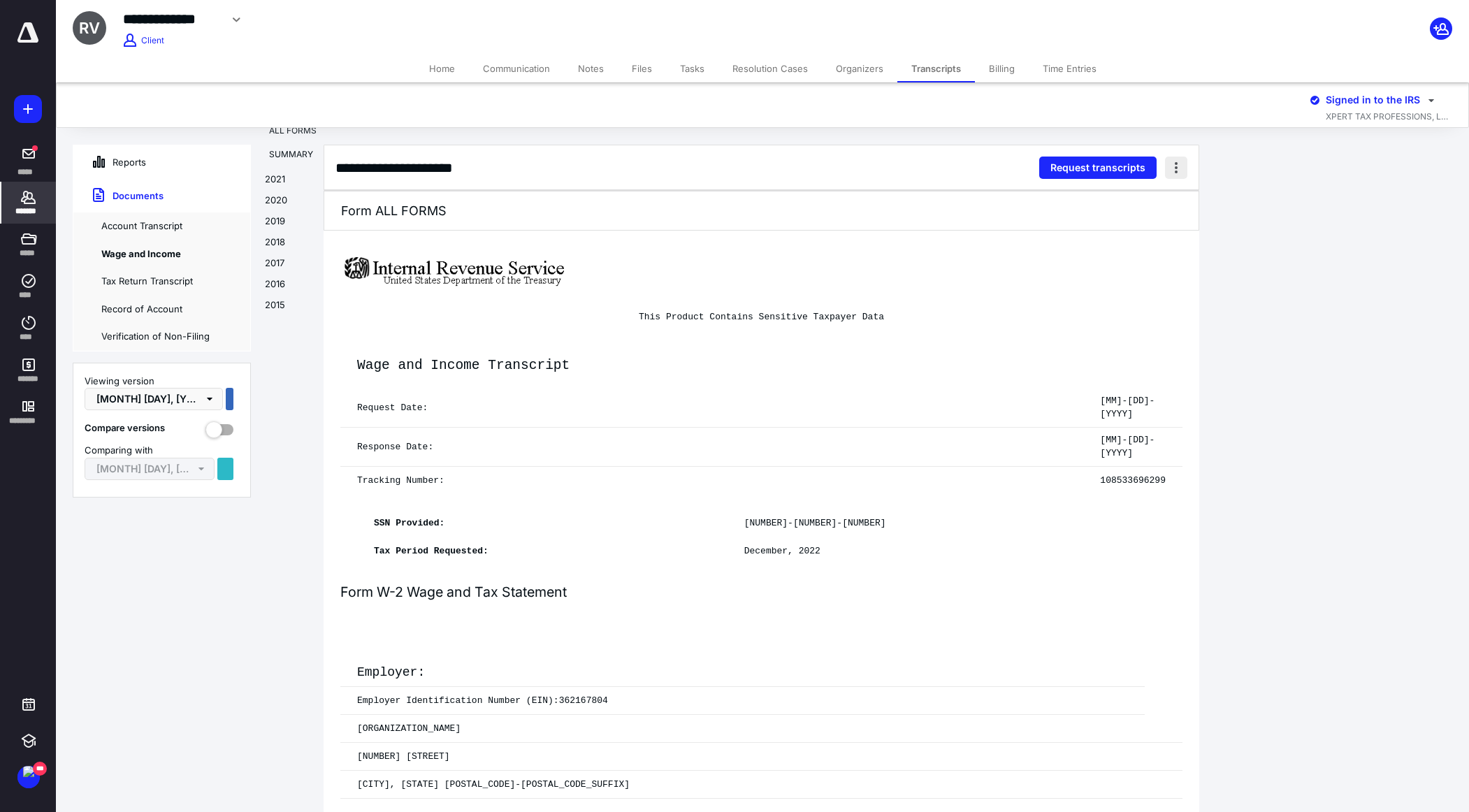 click at bounding box center [1176, 168] 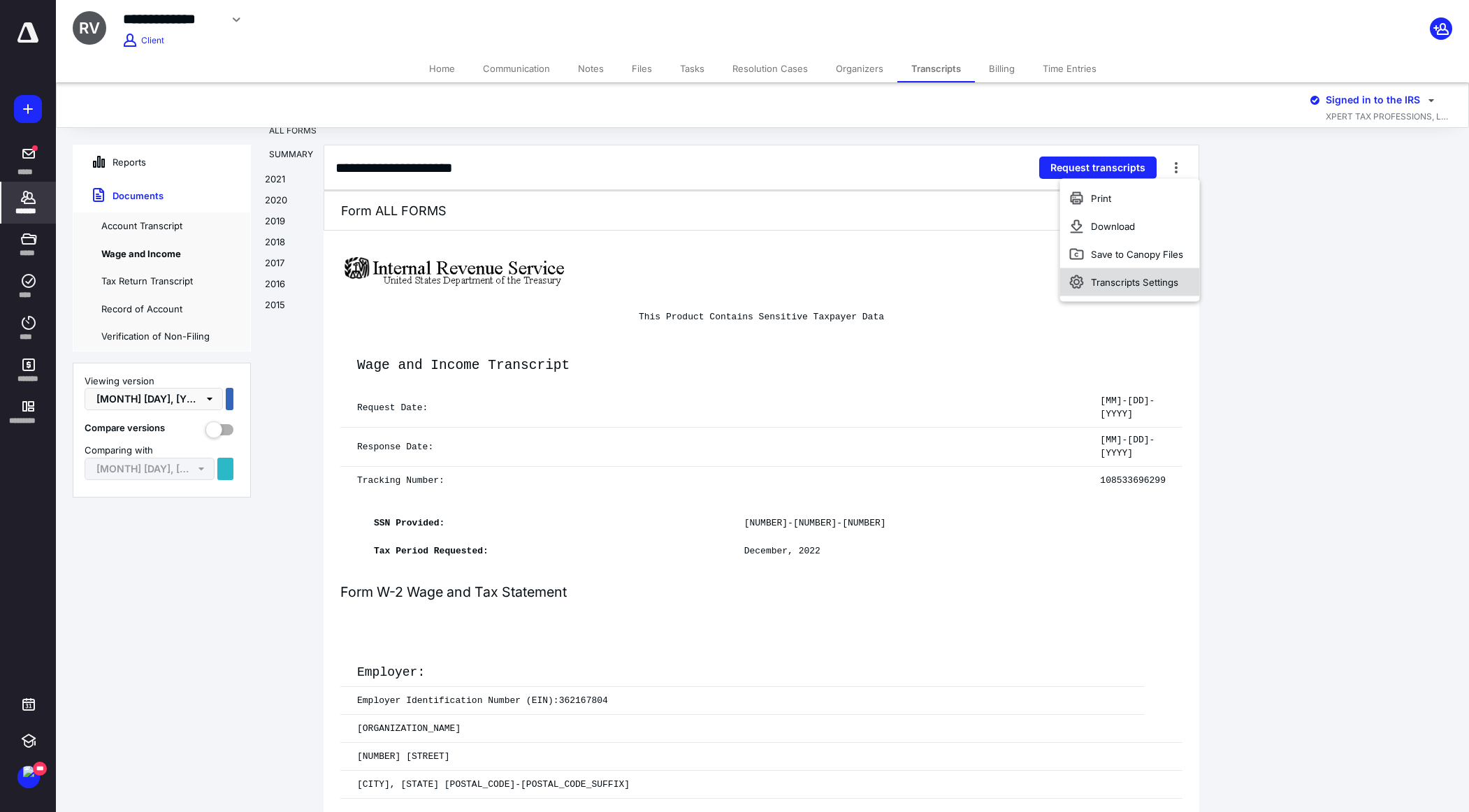 click on "Transcripts Settings" at bounding box center (1130, 282) 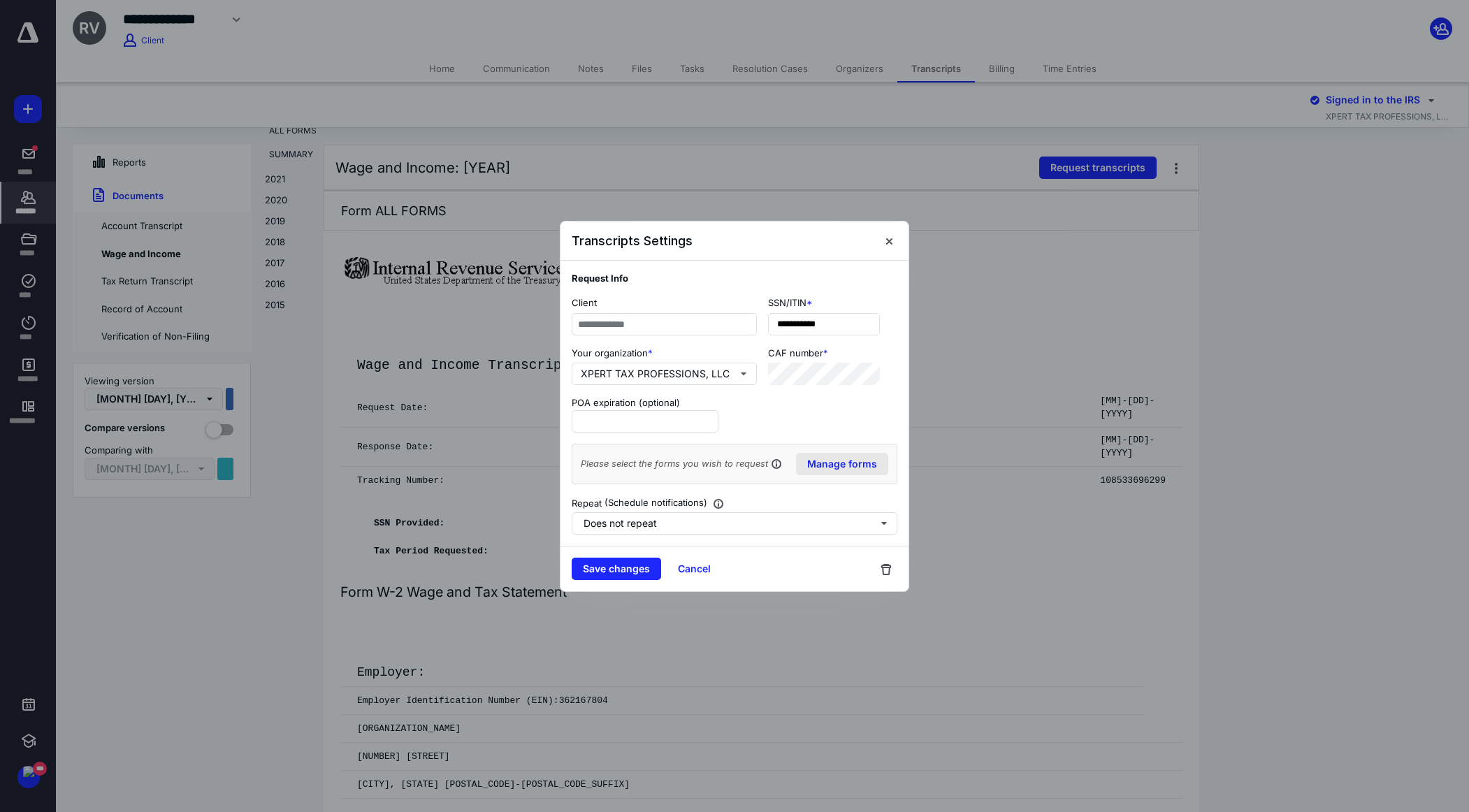 click on "Manage forms" at bounding box center [842, 464] 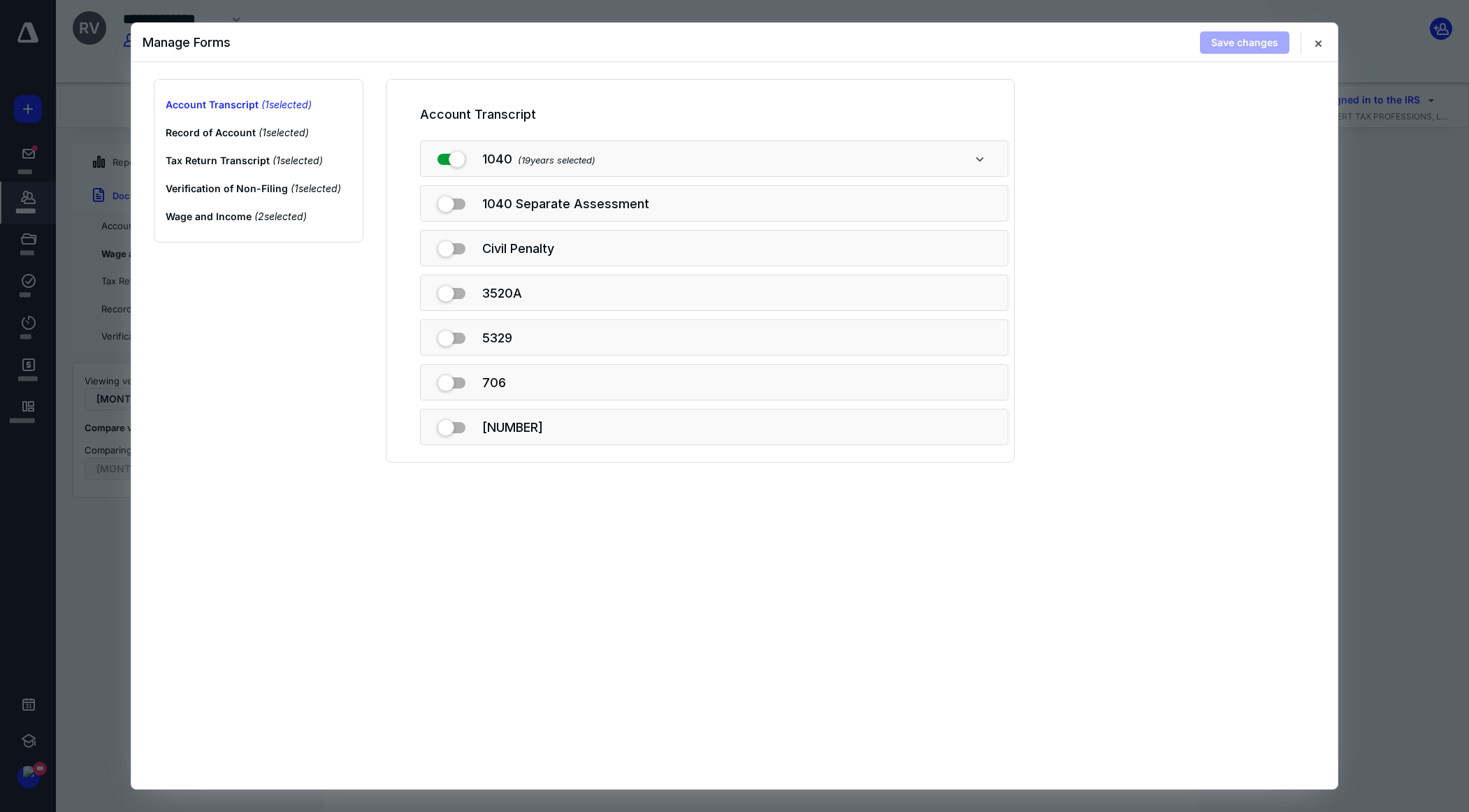 click on "[NUMBER]" at bounding box center (714, 427) 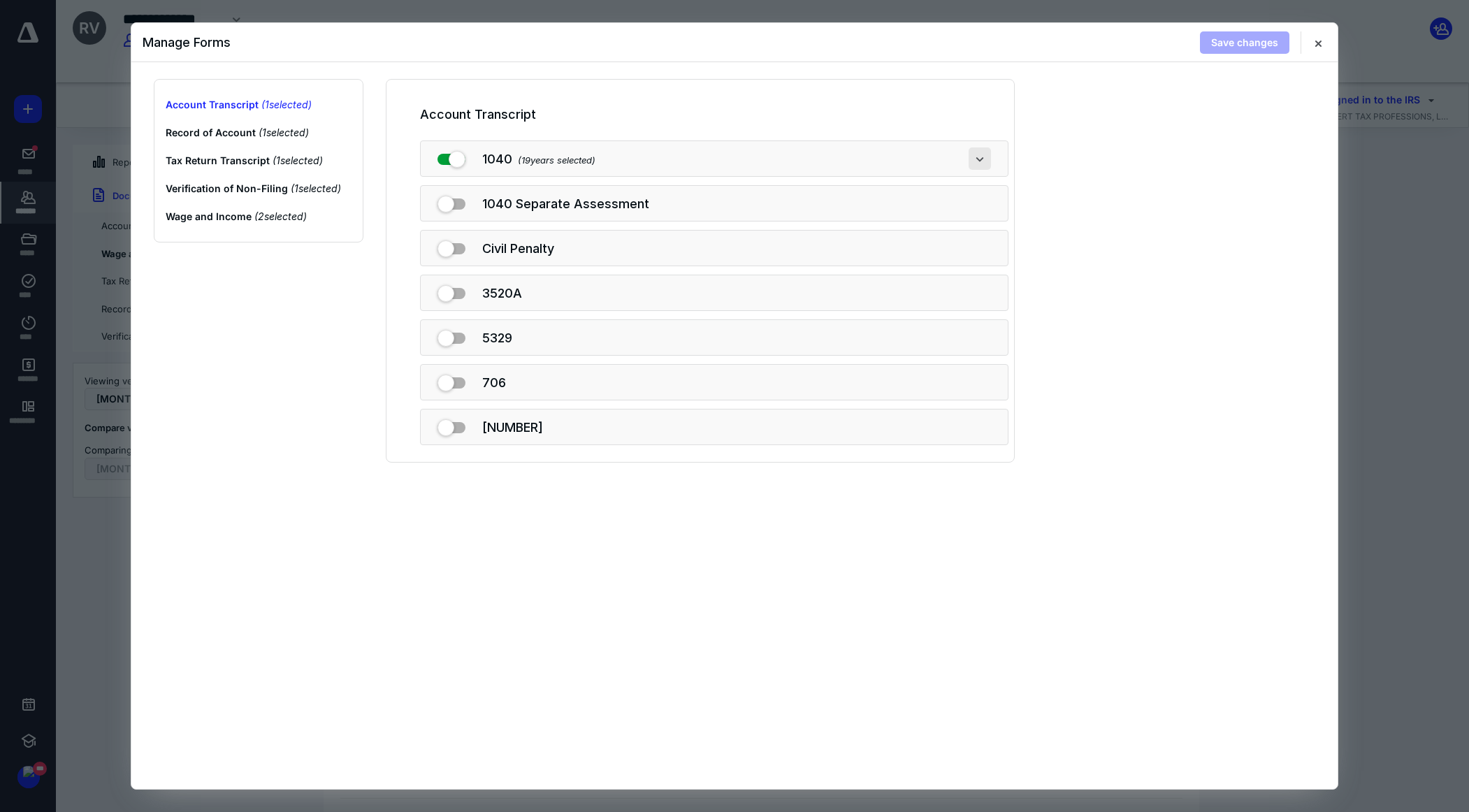 click at bounding box center [980, 159] 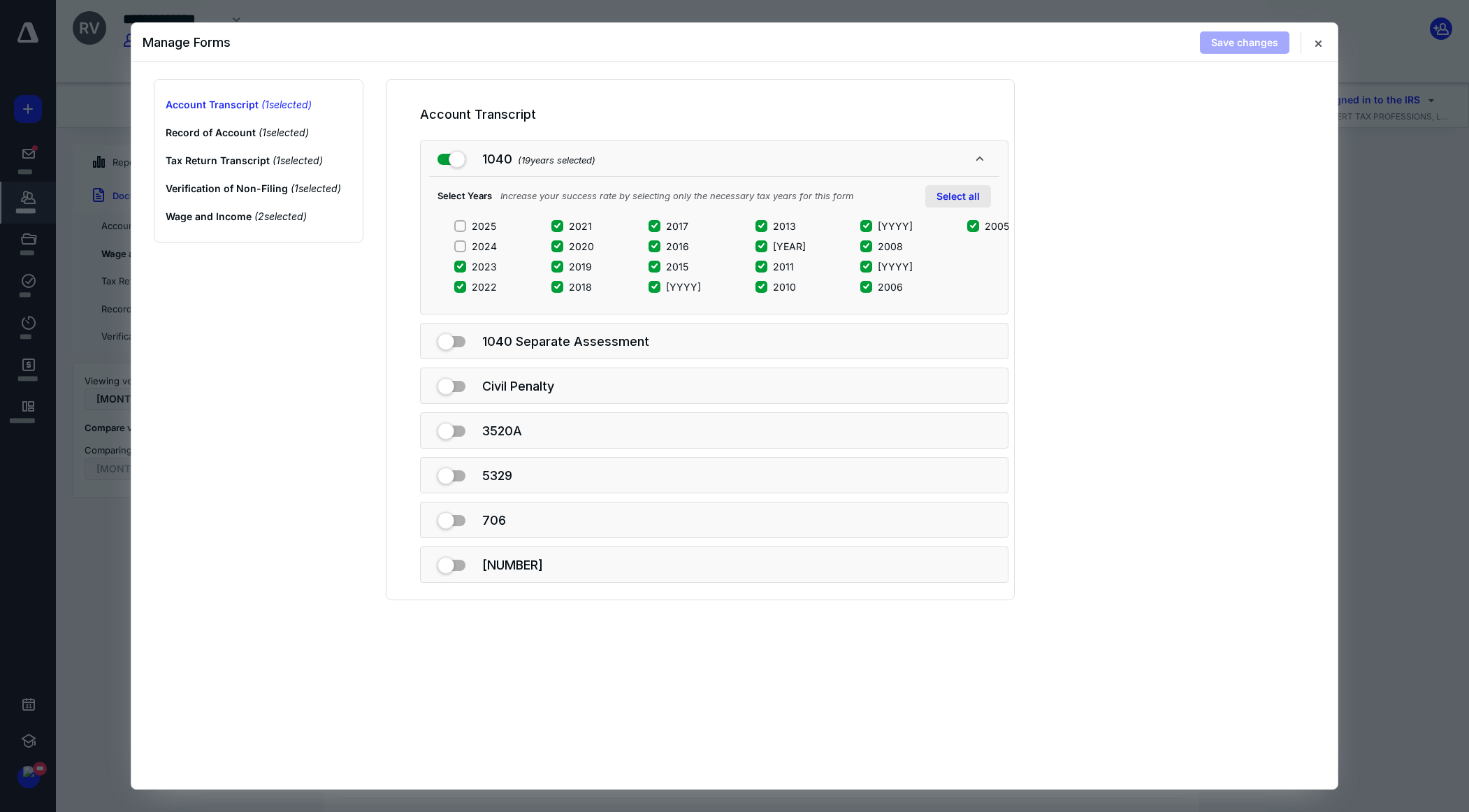 click on "Select all" at bounding box center (958, 196) 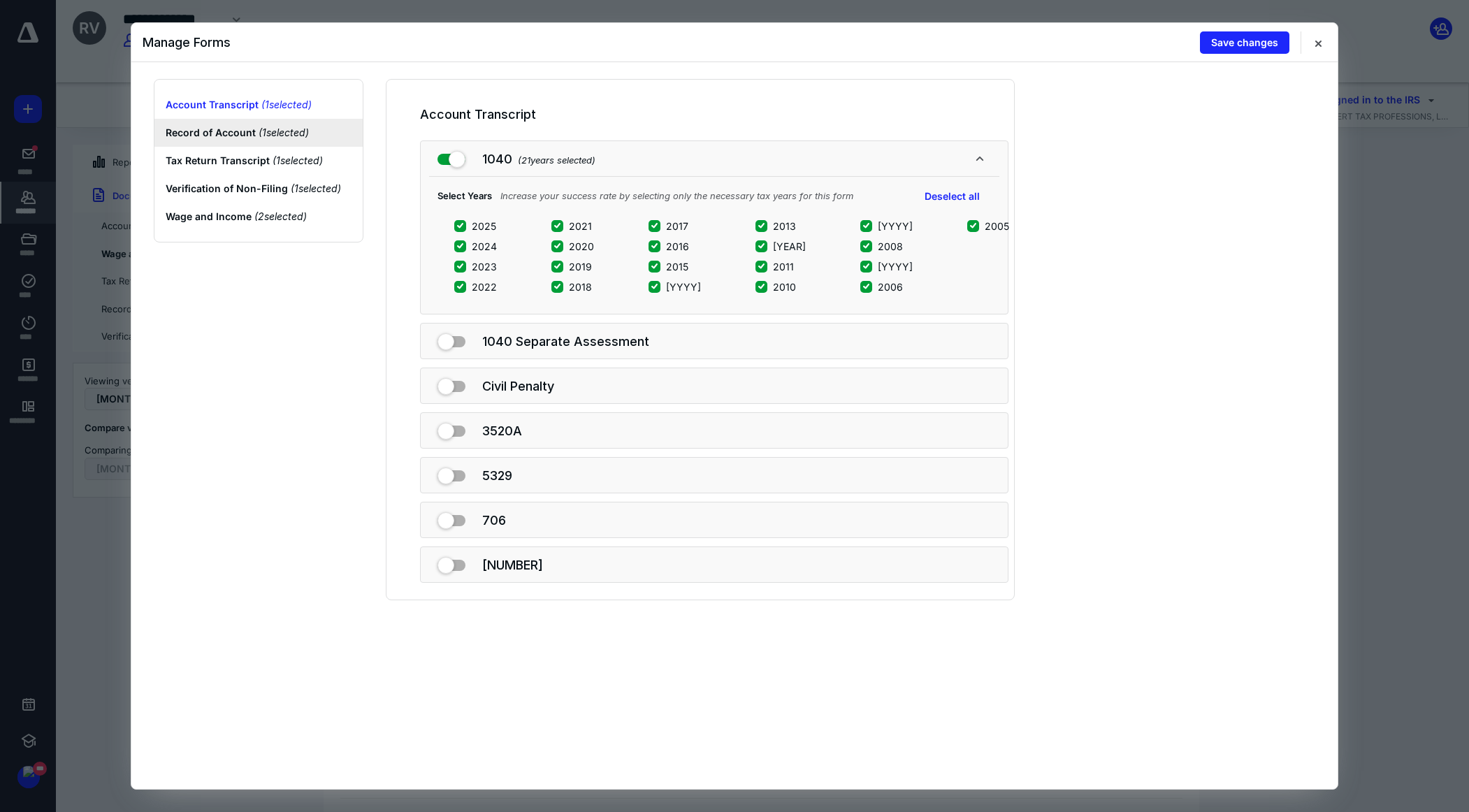 click on "Record of Account   ( 1  selected)" at bounding box center (259, 133) 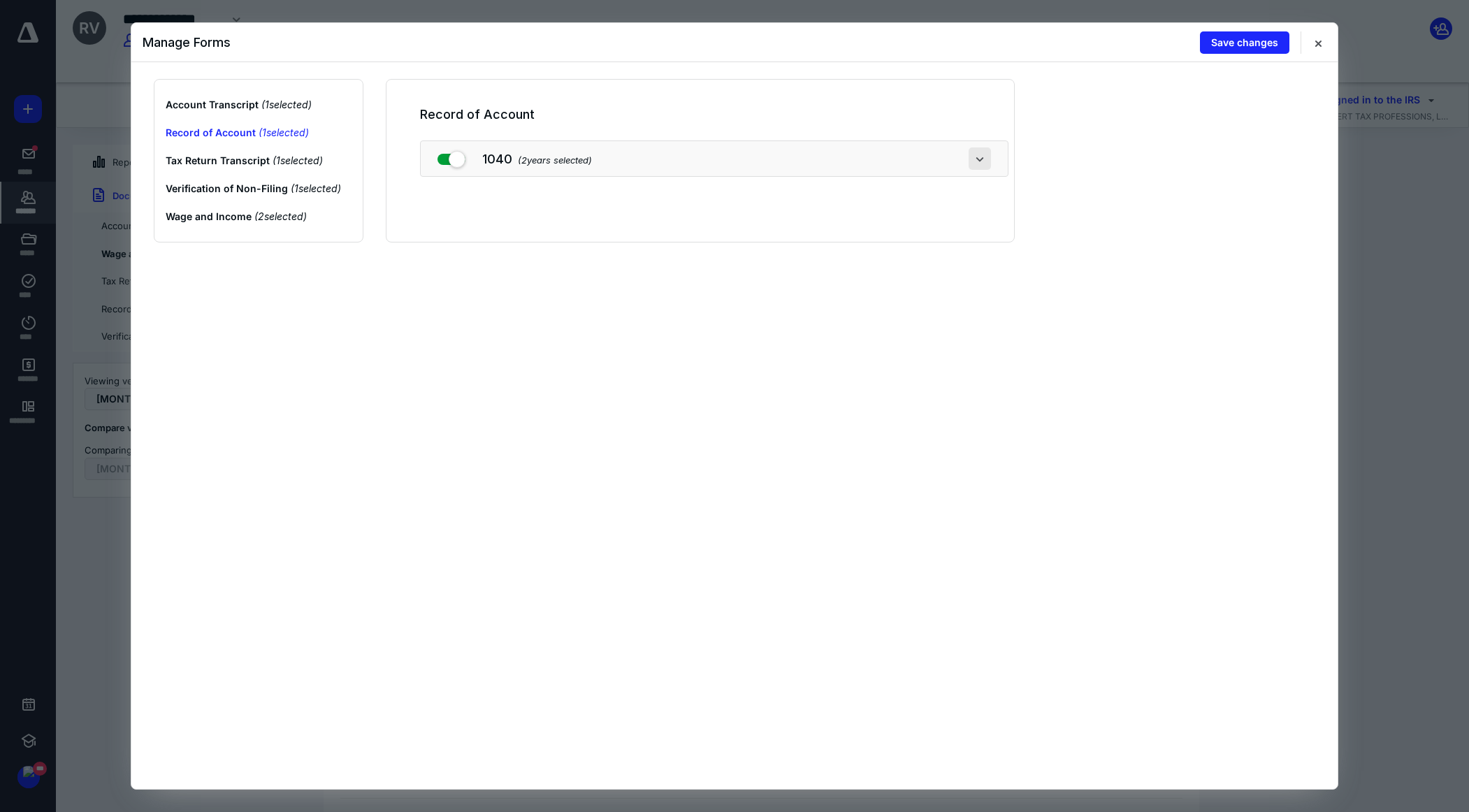 click at bounding box center [980, 159] 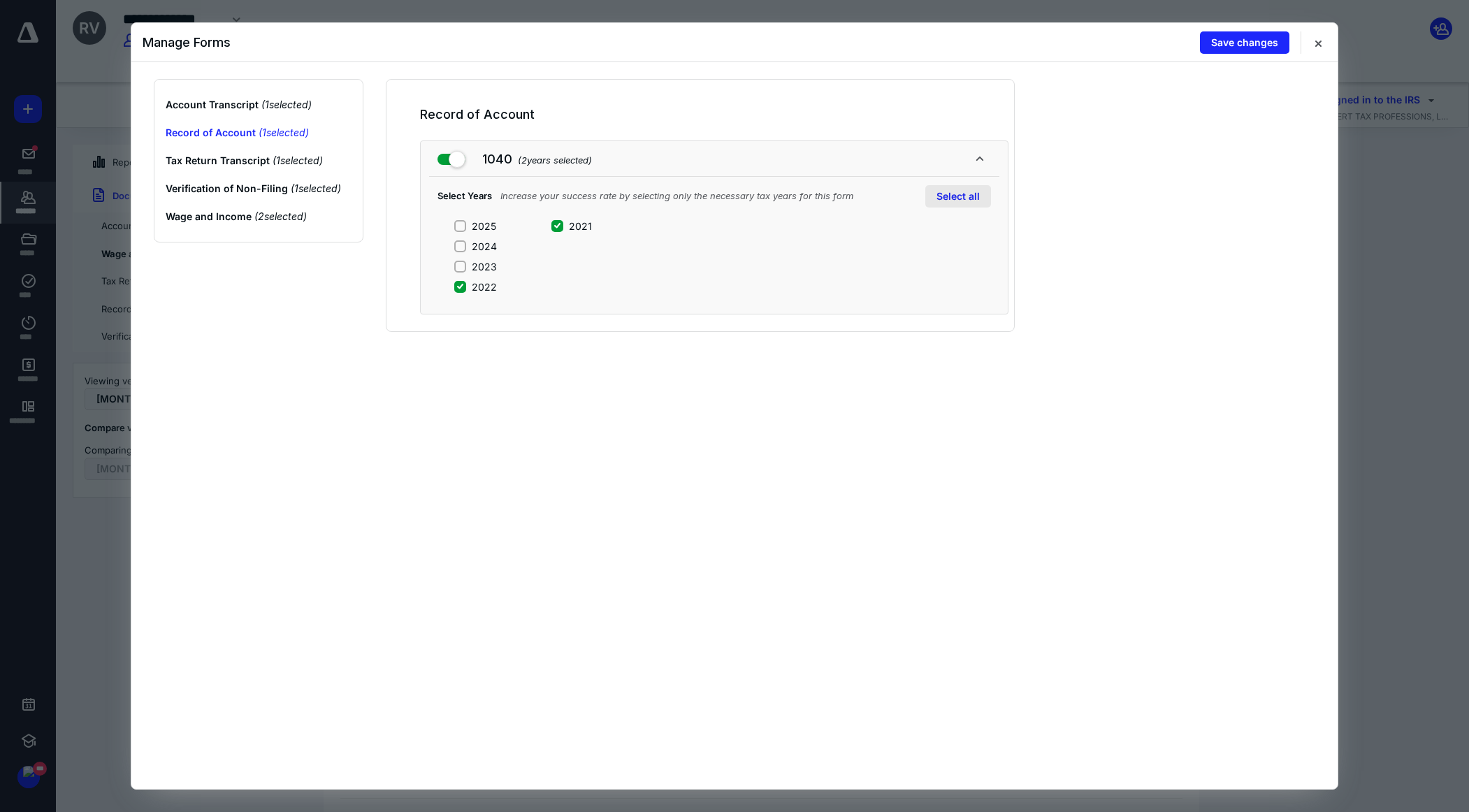 drag, startPoint x: 950, startPoint y: 195, endPoint x: 659, endPoint y: 187, distance: 291.10994 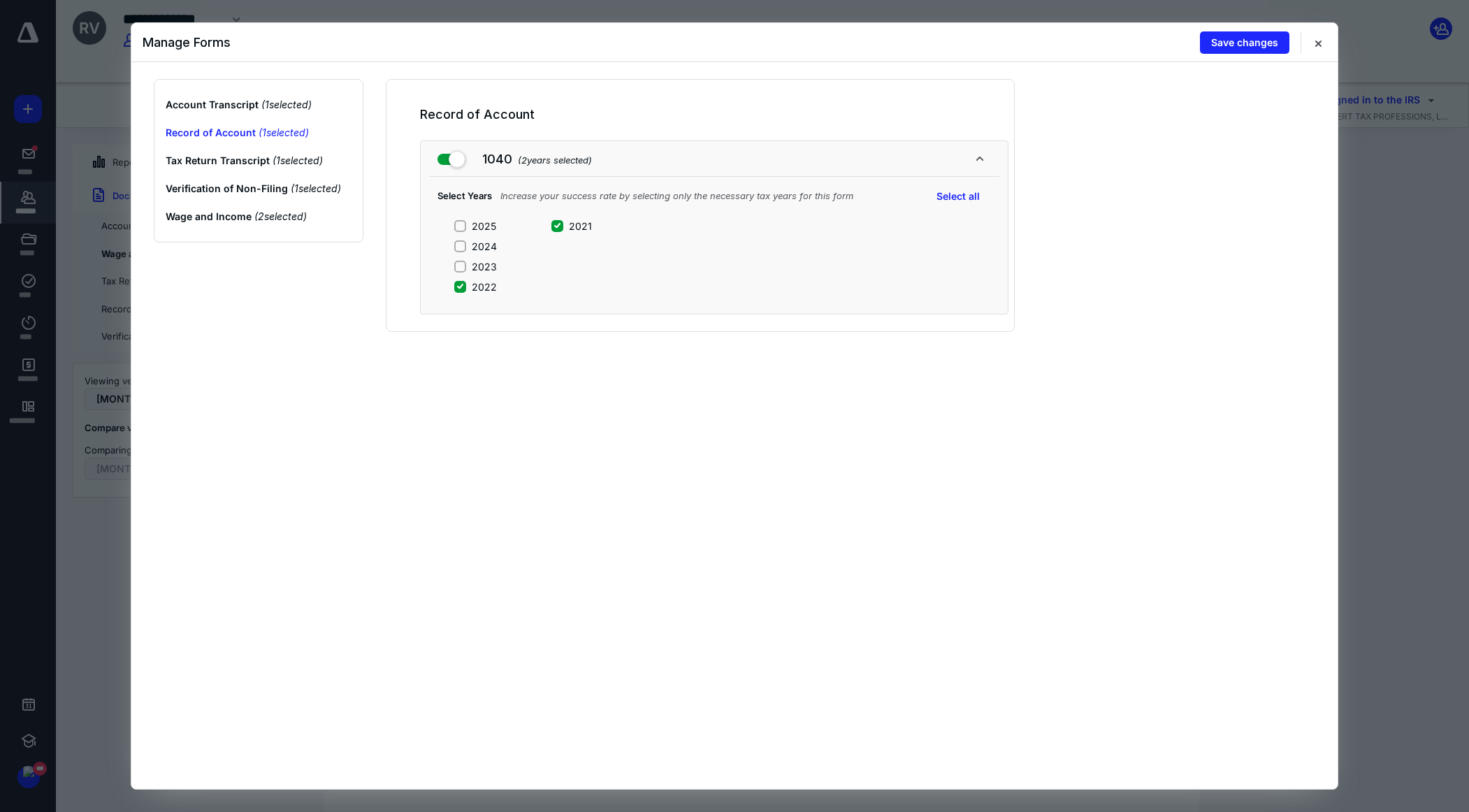 click on "Select all" at bounding box center [958, 196] 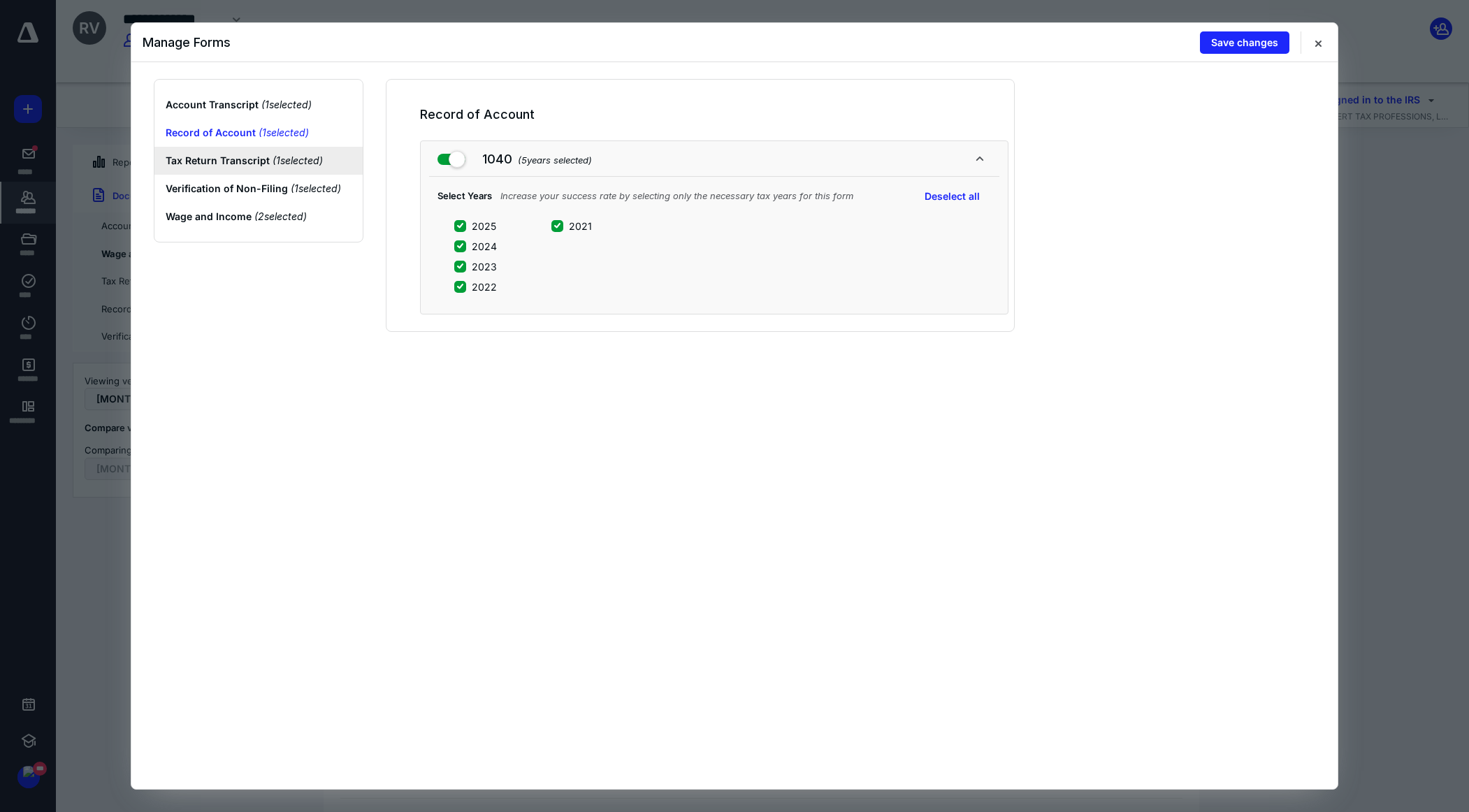 click on "Tax Return Transcript   ( [NUMBER]  selected)" at bounding box center (259, 161) 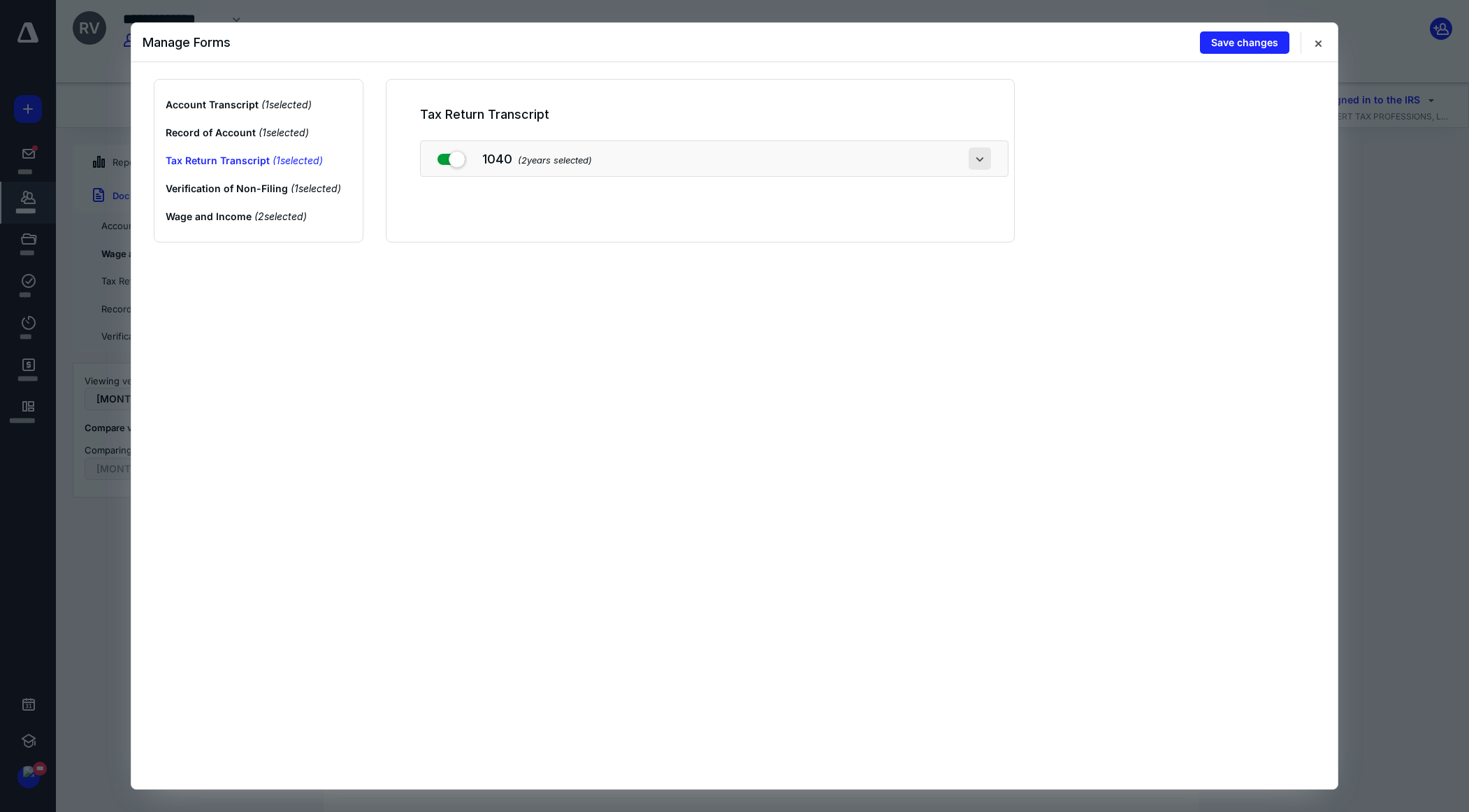 click at bounding box center (980, 159) 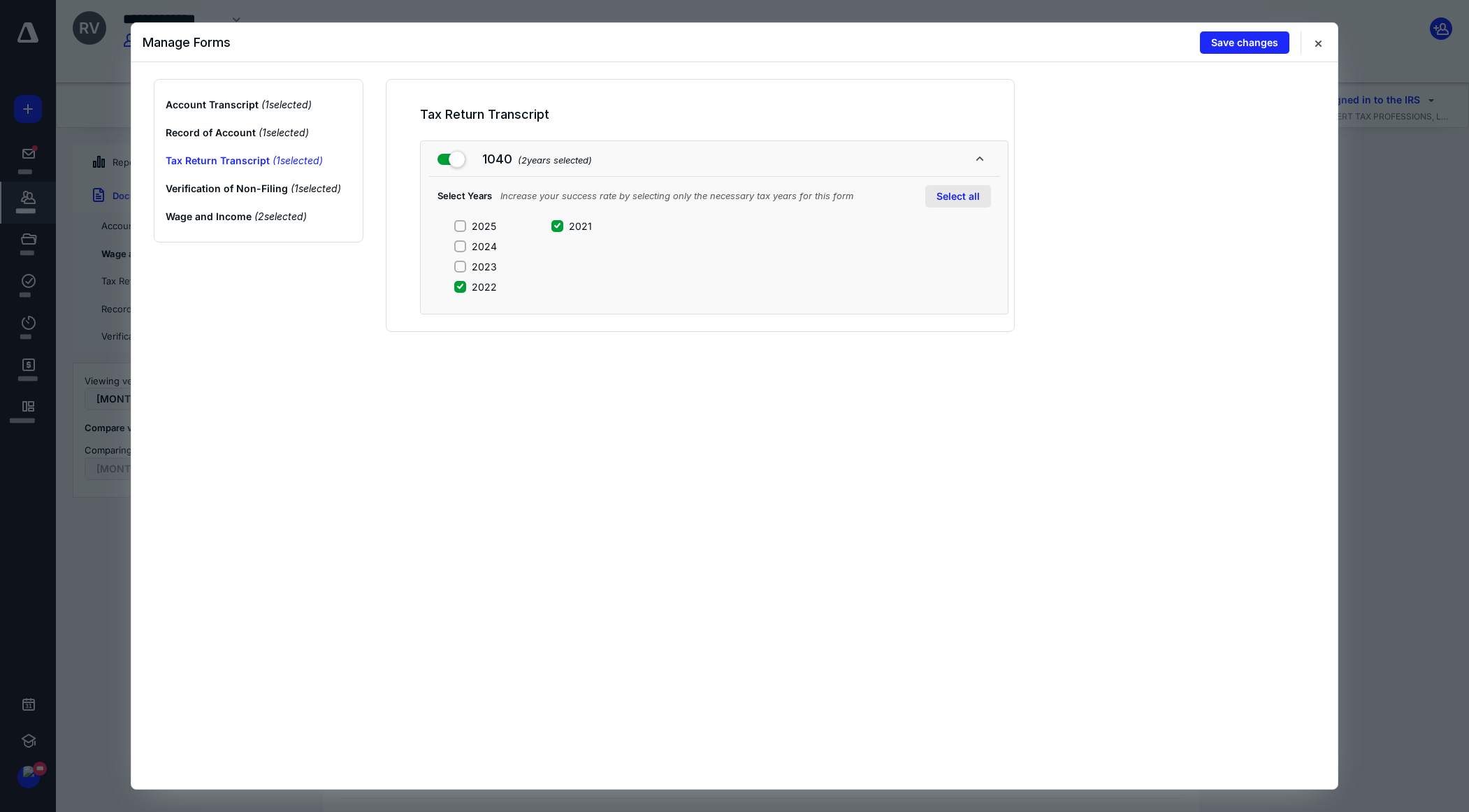 click on "Select all" at bounding box center (958, 196) 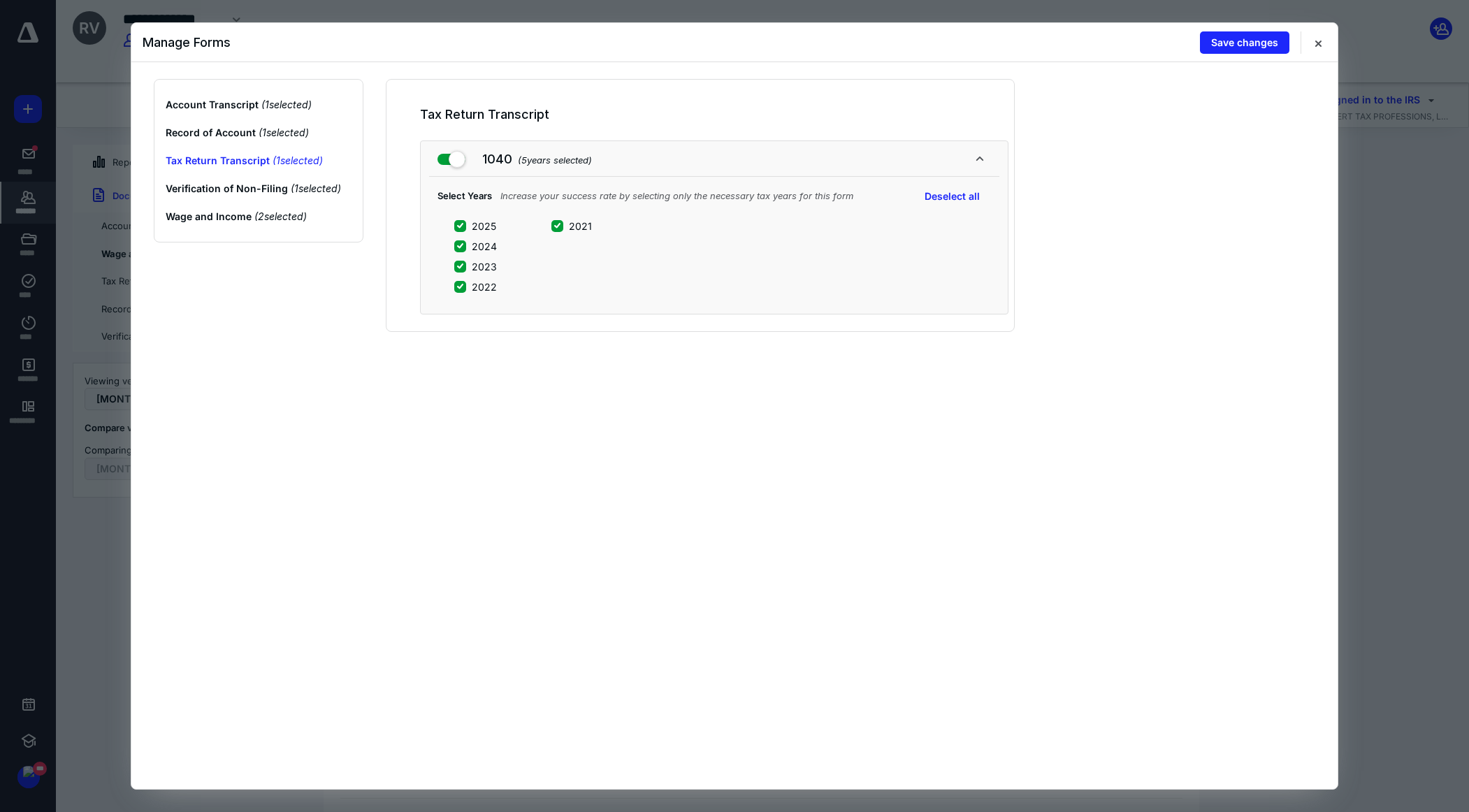 drag, startPoint x: 321, startPoint y: 183, endPoint x: 414, endPoint y: 171, distance: 93.771 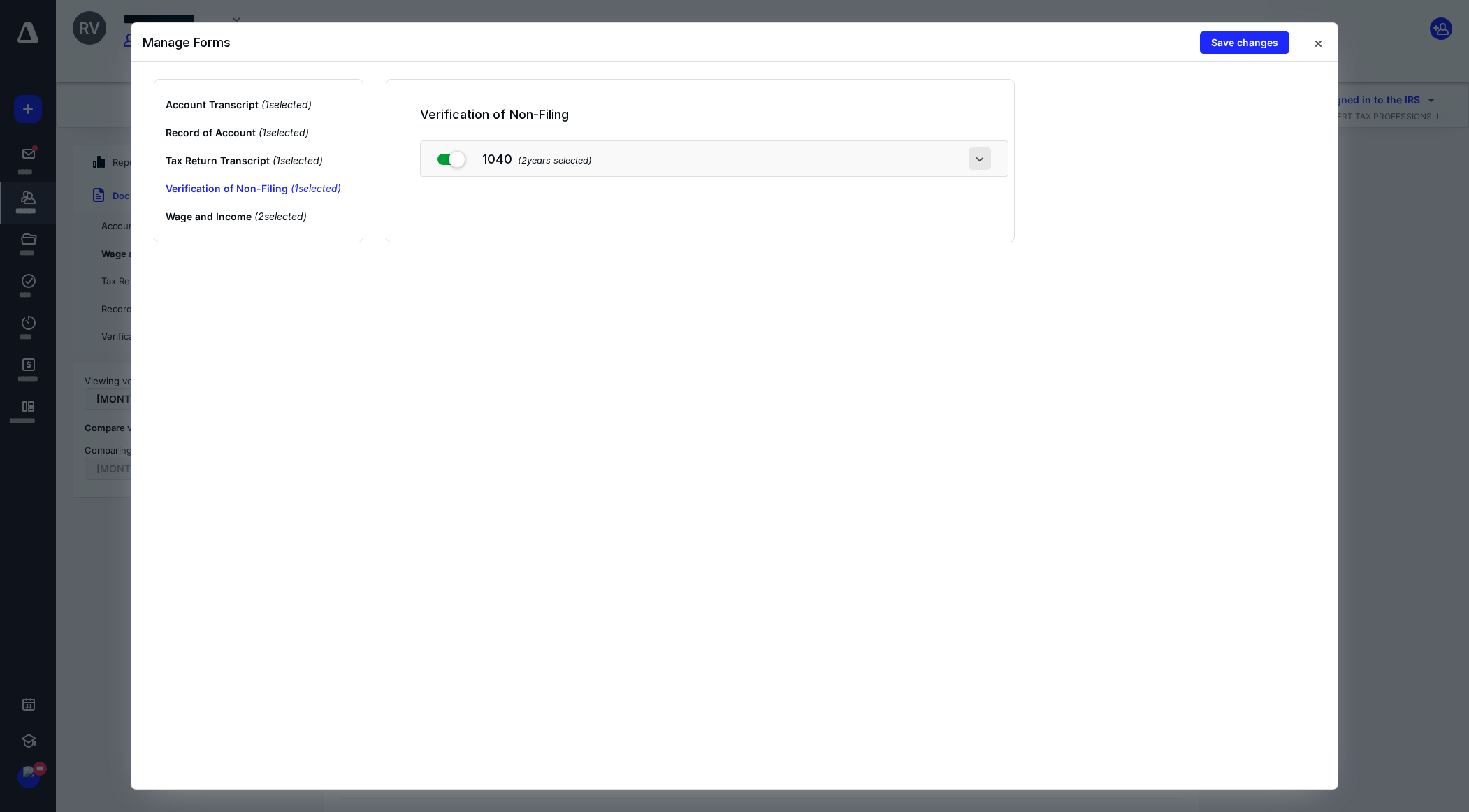 drag, startPoint x: 979, startPoint y: 156, endPoint x: 973, endPoint y: 166, distance: 11.661904 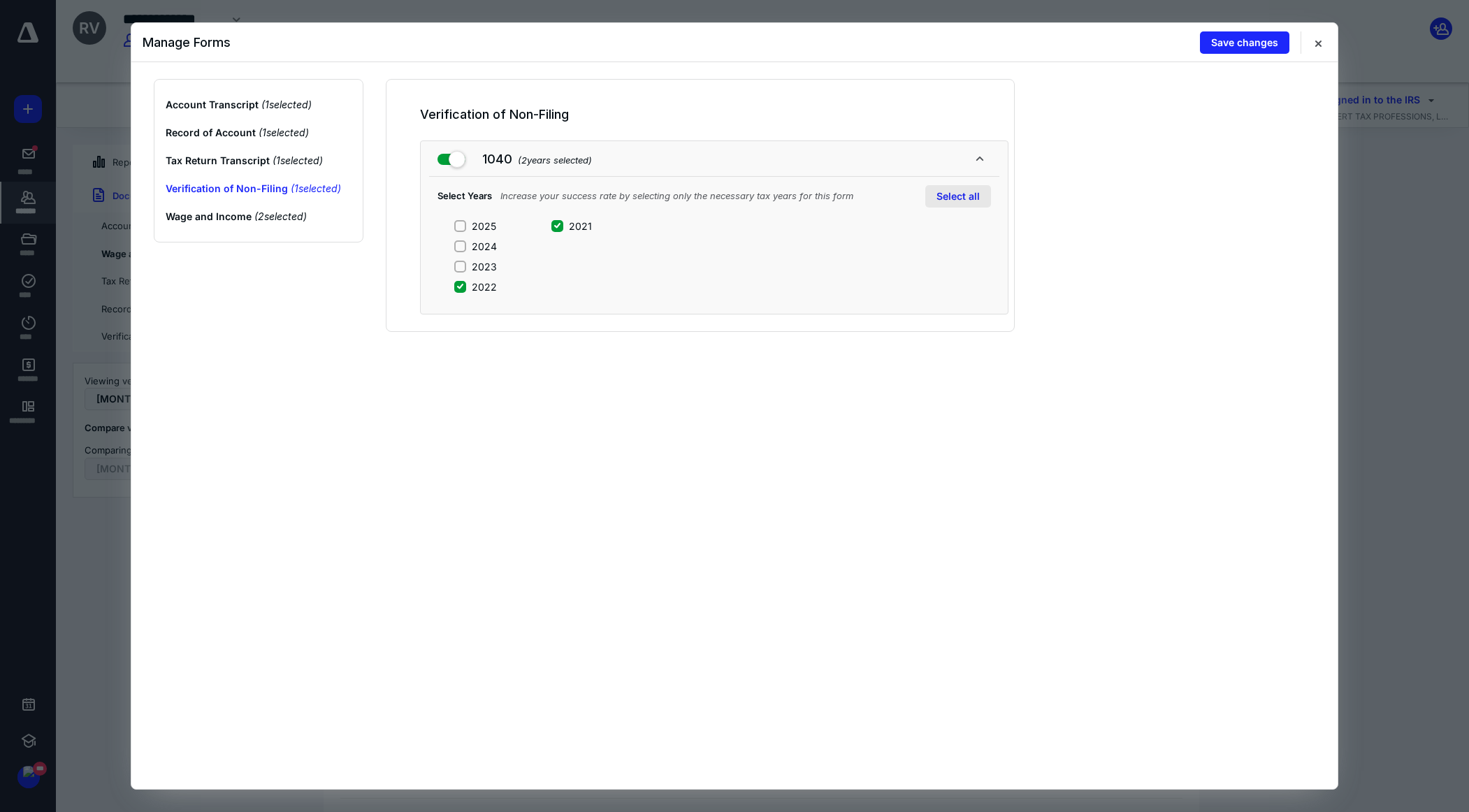 click on "Select all" at bounding box center [958, 196] 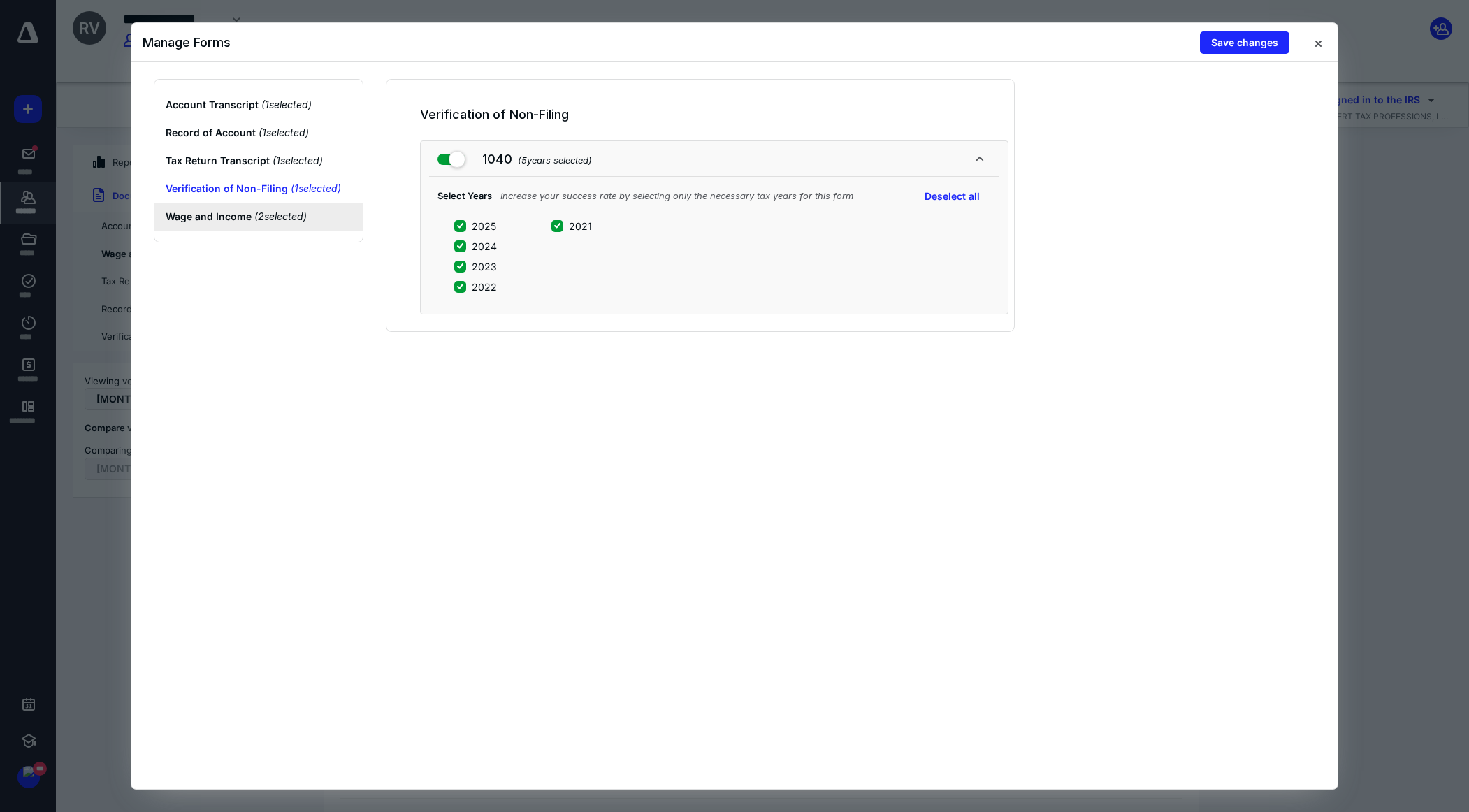 click on "Wage and Income   ( 2  selected)" at bounding box center [259, 217] 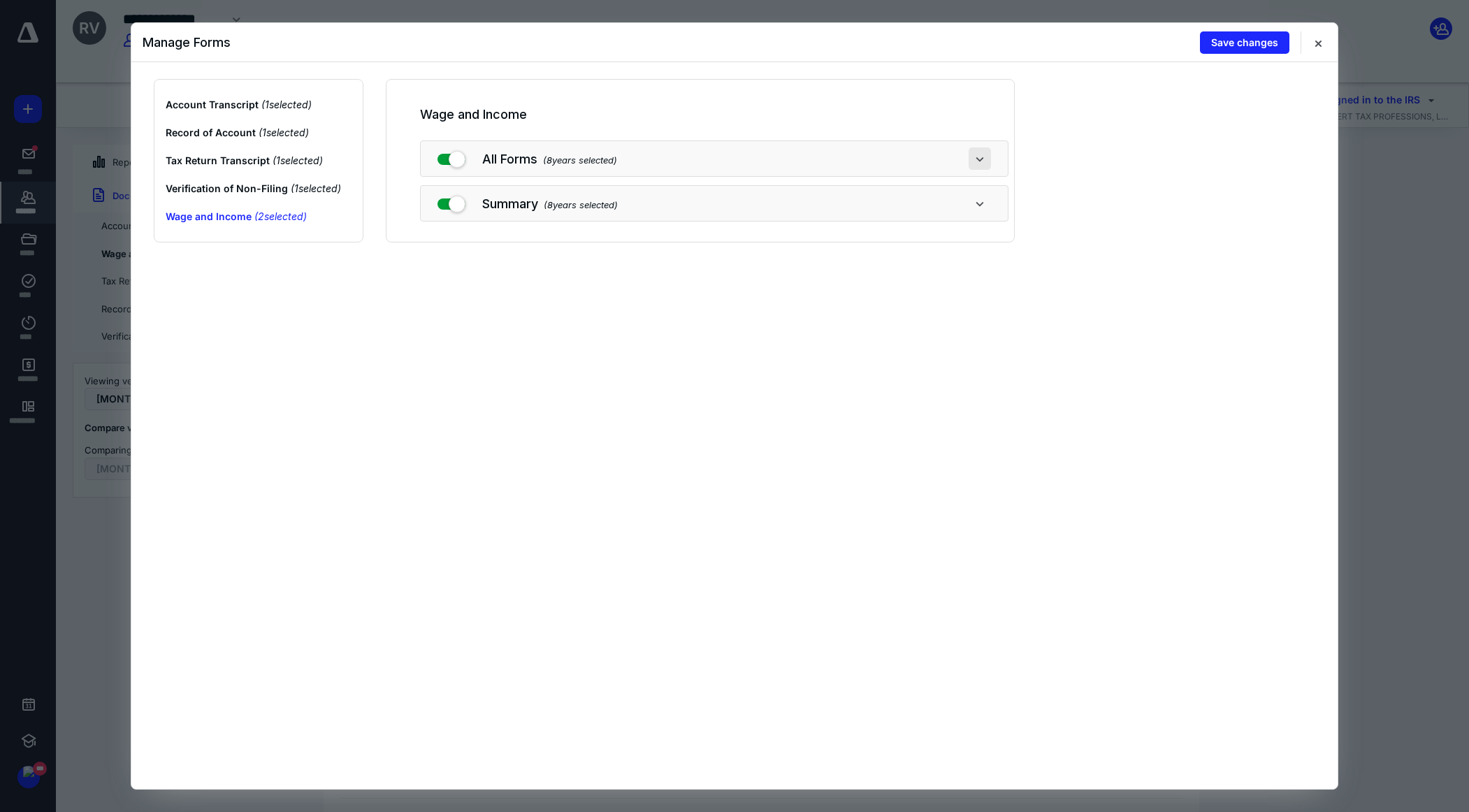 click at bounding box center [980, 159] 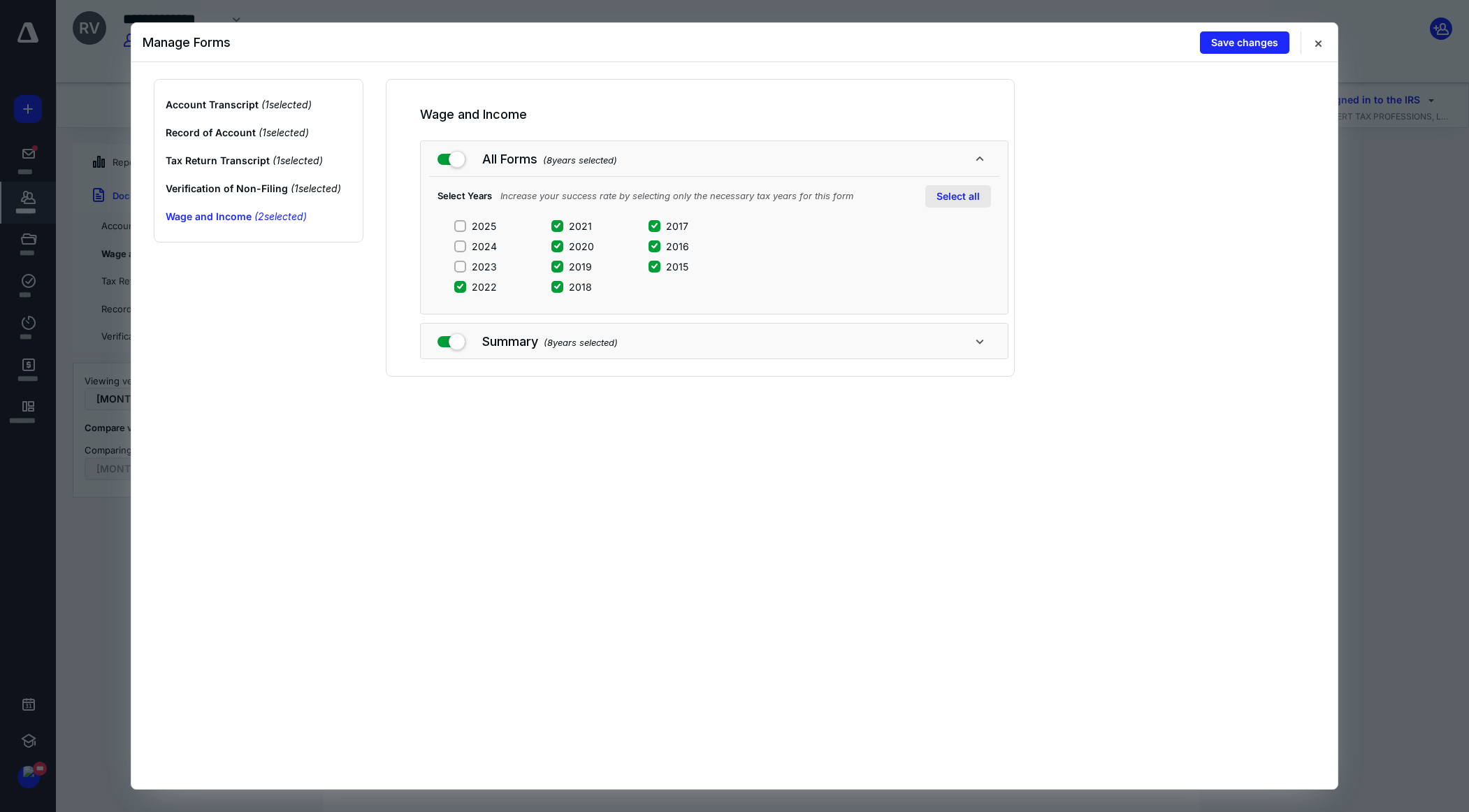 click on "Select all" at bounding box center (958, 196) 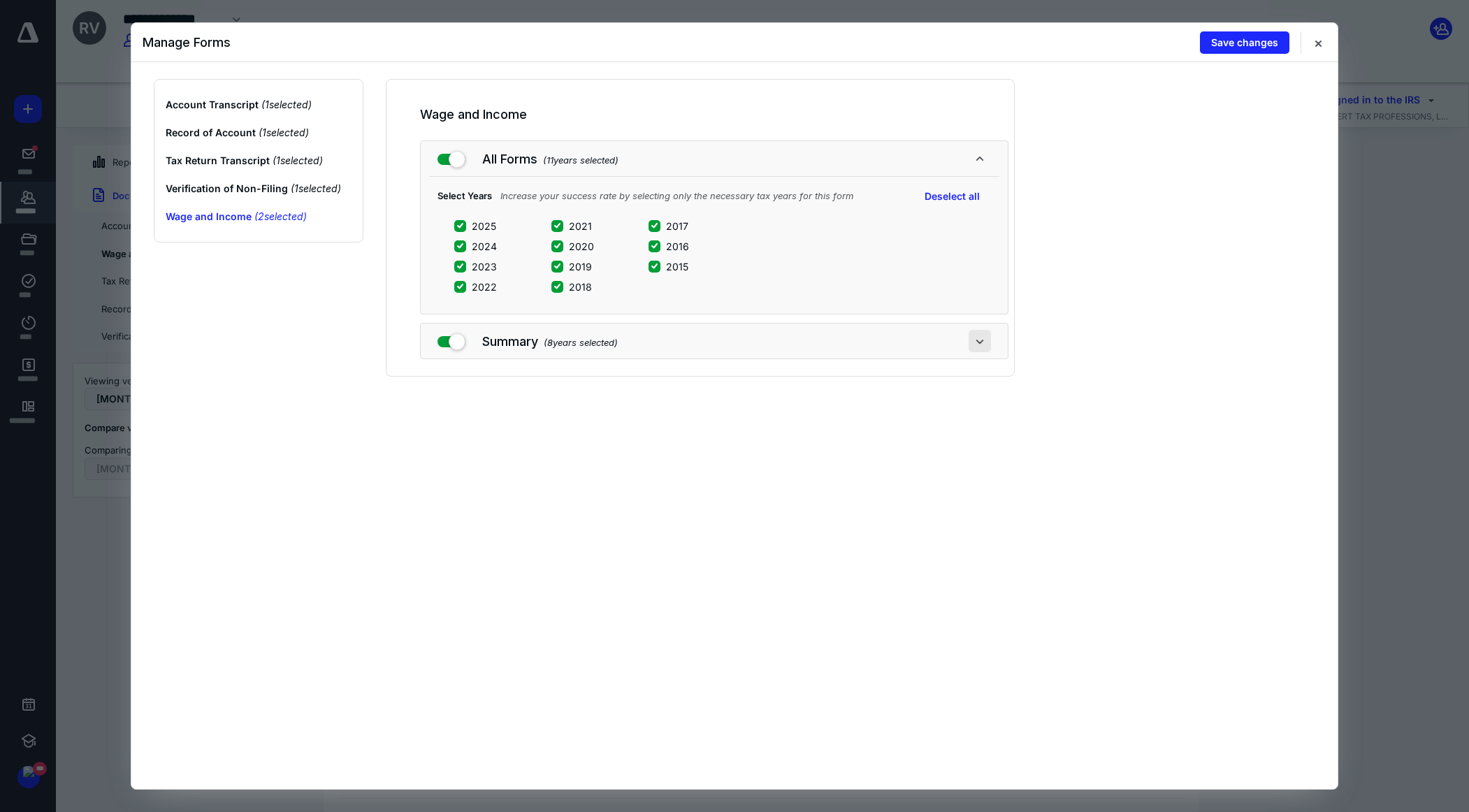 click at bounding box center [980, 341] 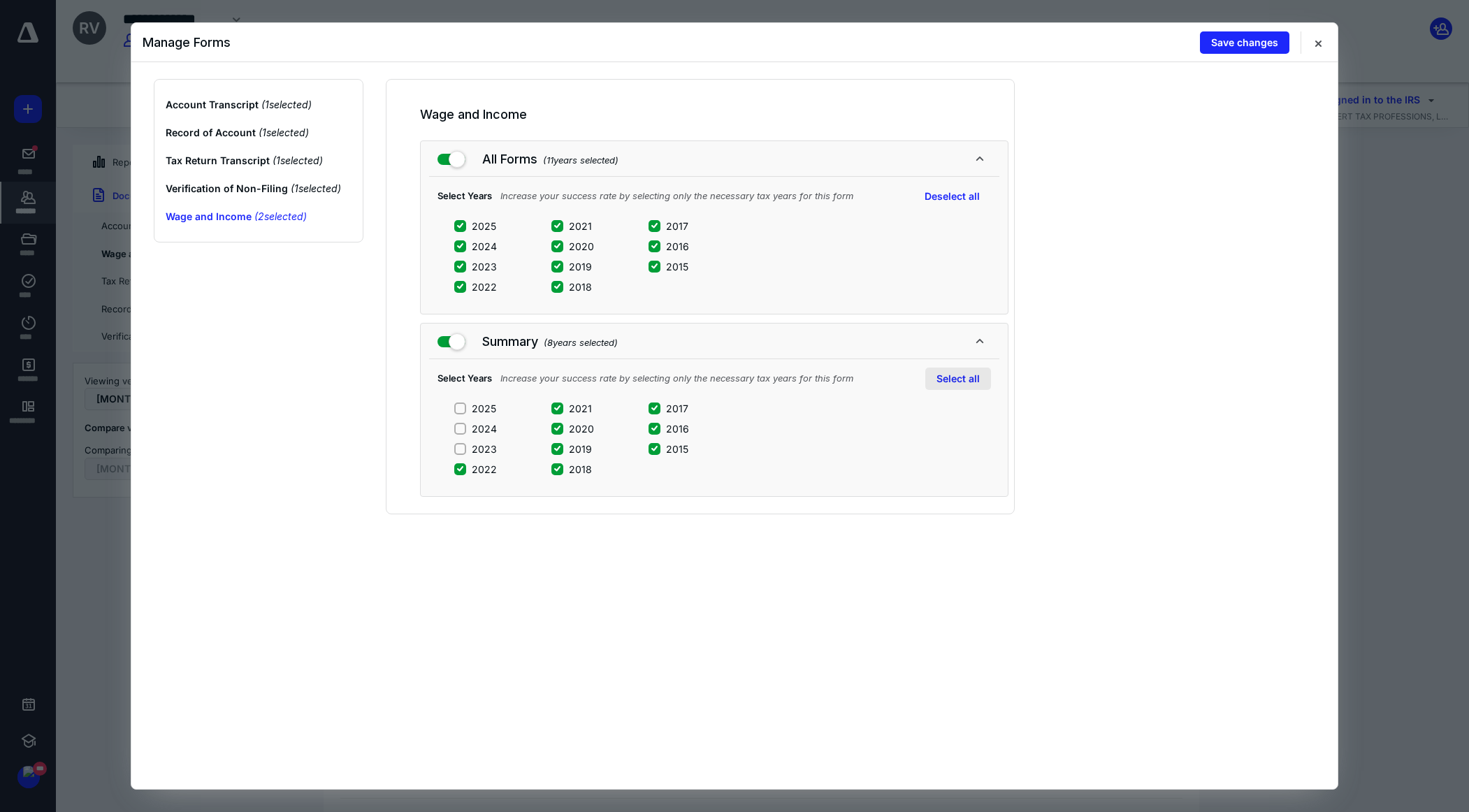 click on "Select all" at bounding box center (958, 379) 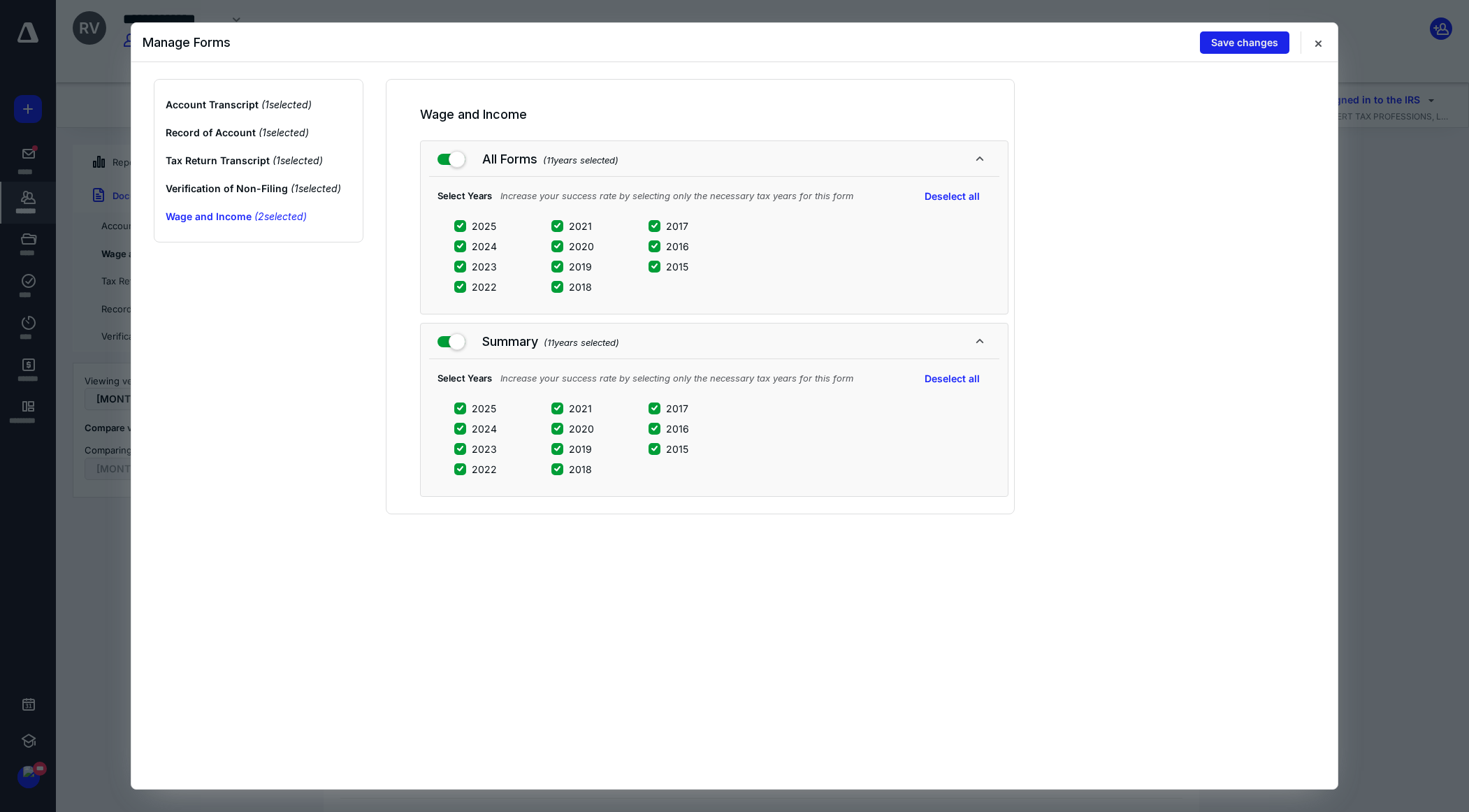 click on "Save changes" at bounding box center (1245, 43) 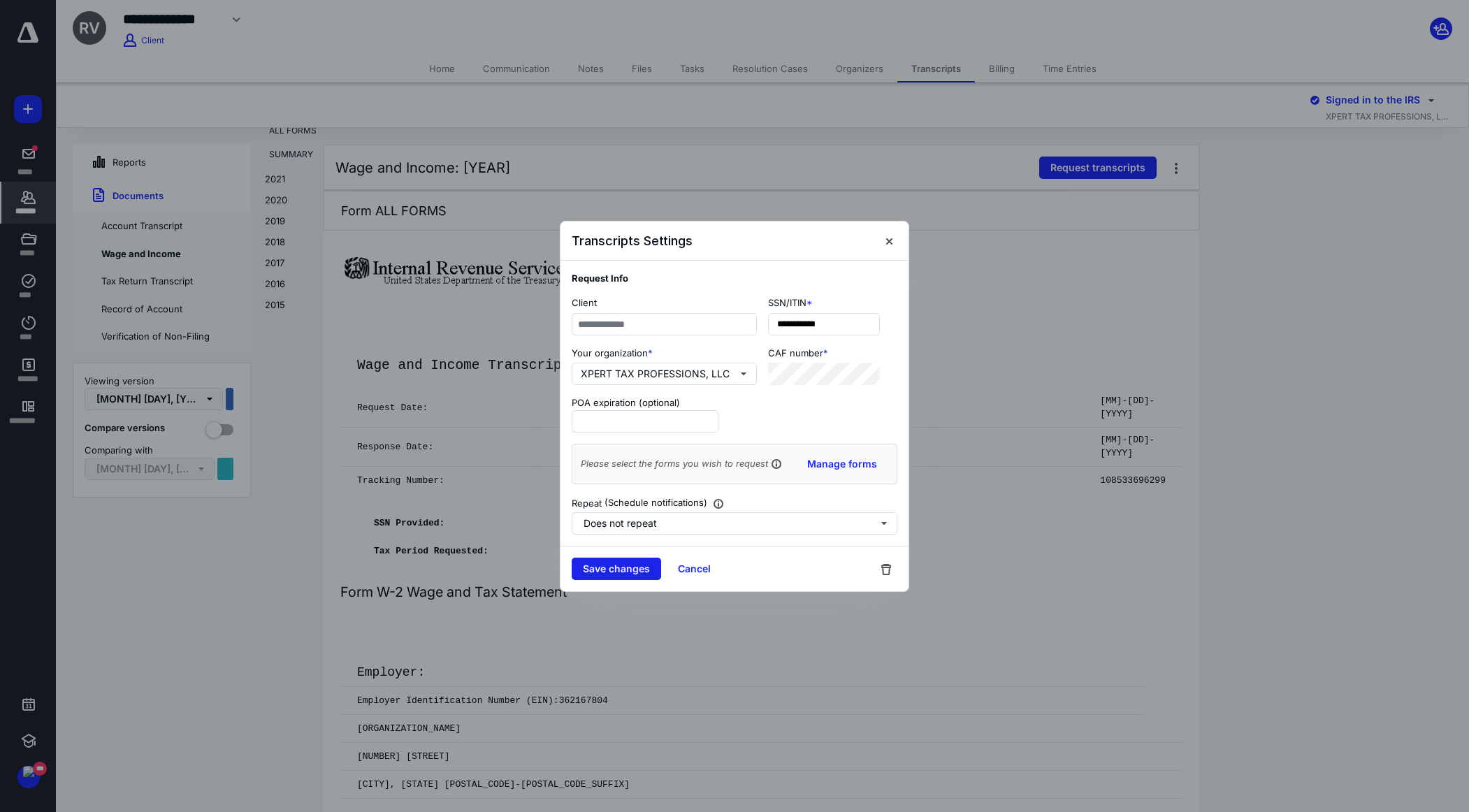click on "Save changes" at bounding box center [616, 569] 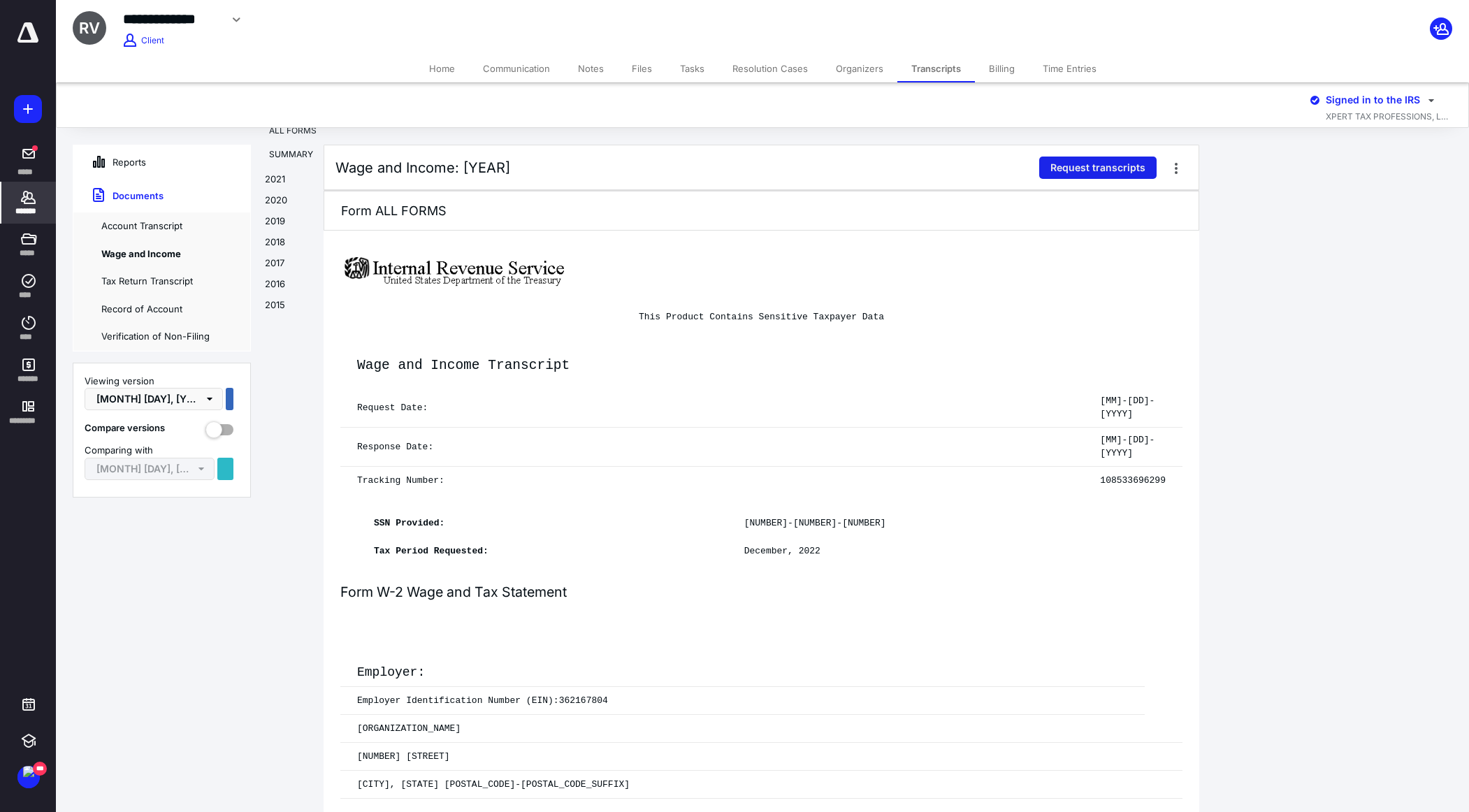 click on "Request transcripts" at bounding box center [1098, 168] 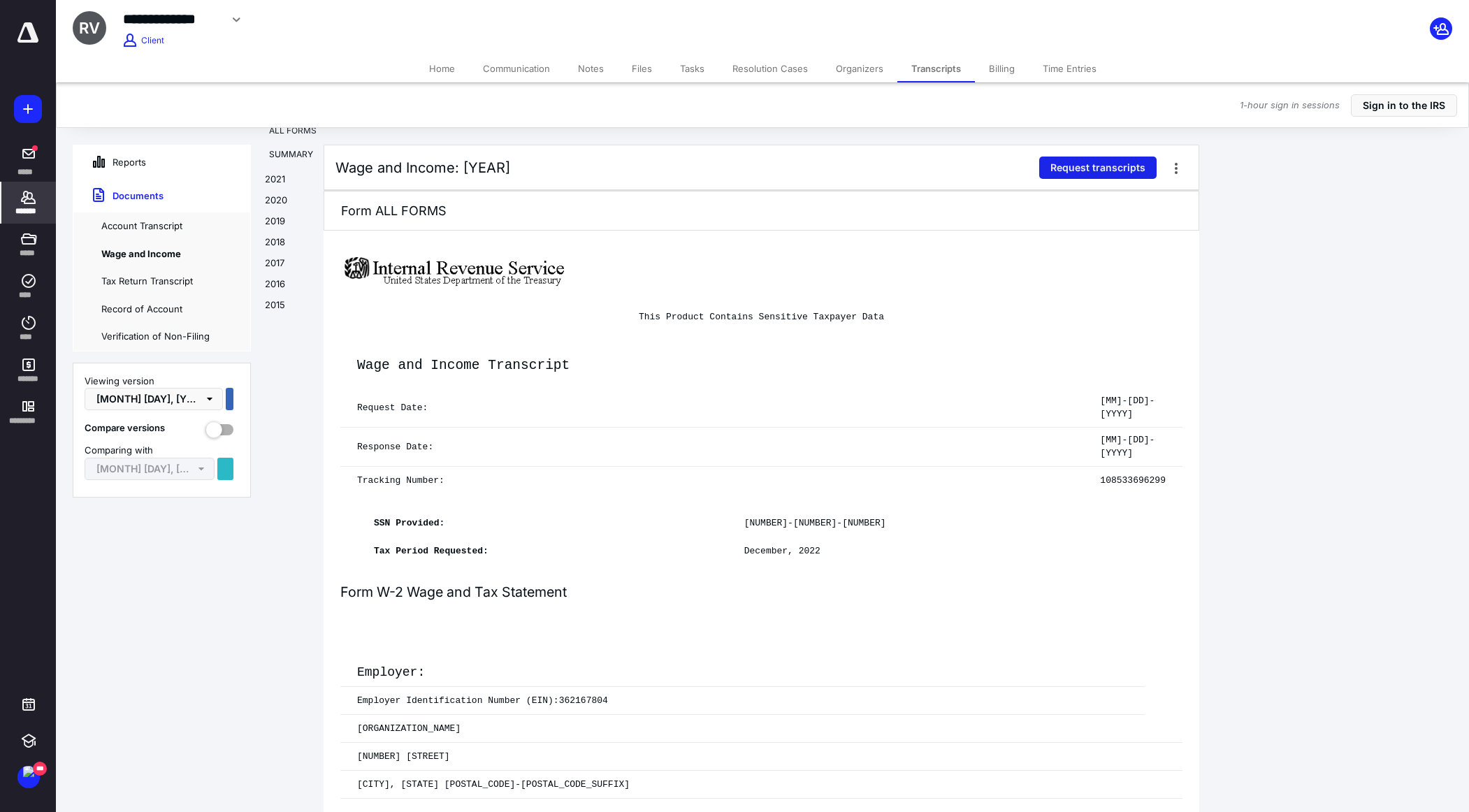 click on "Request transcripts" at bounding box center (1098, 168) 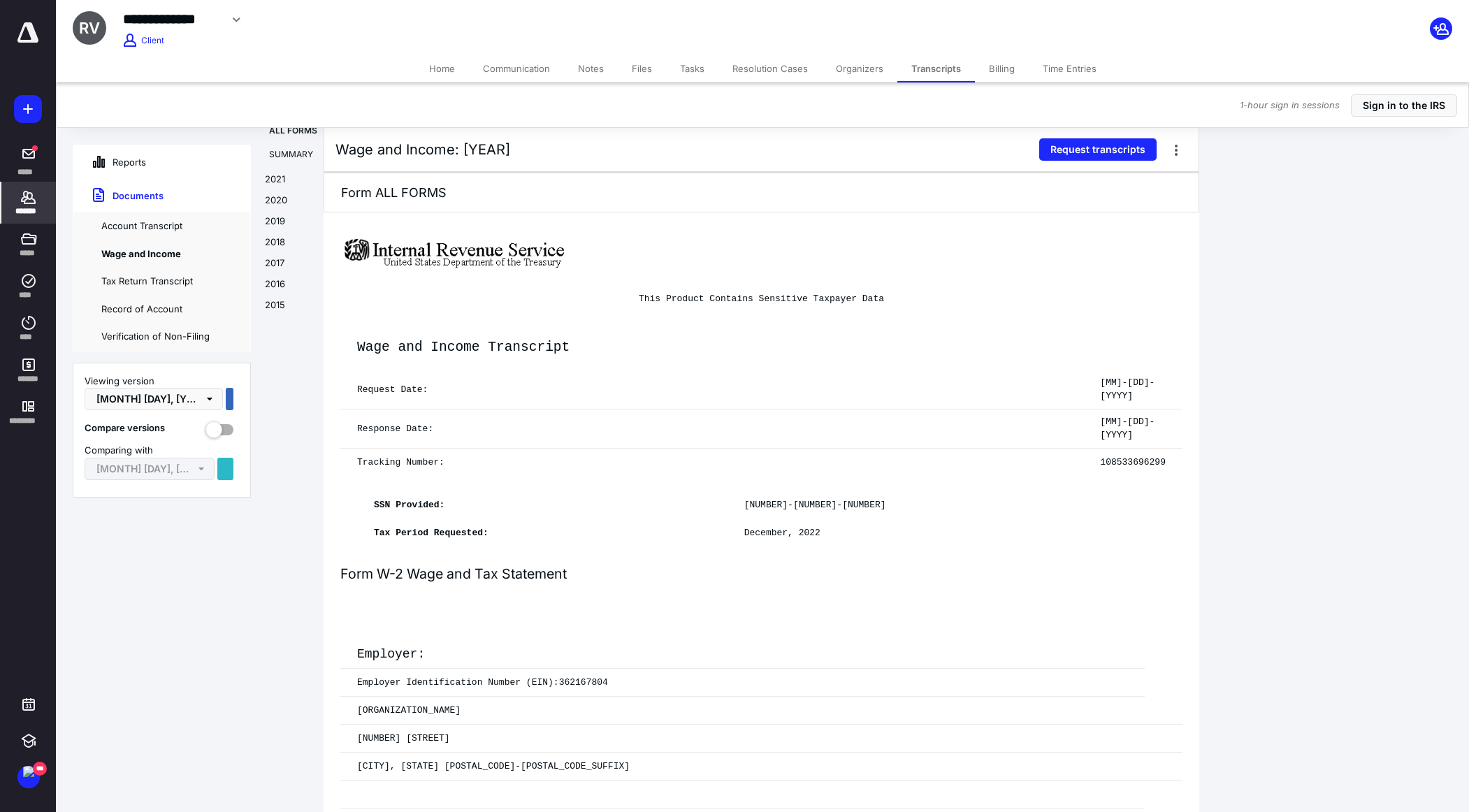scroll, scrollTop: 17, scrollLeft: 0, axis: vertical 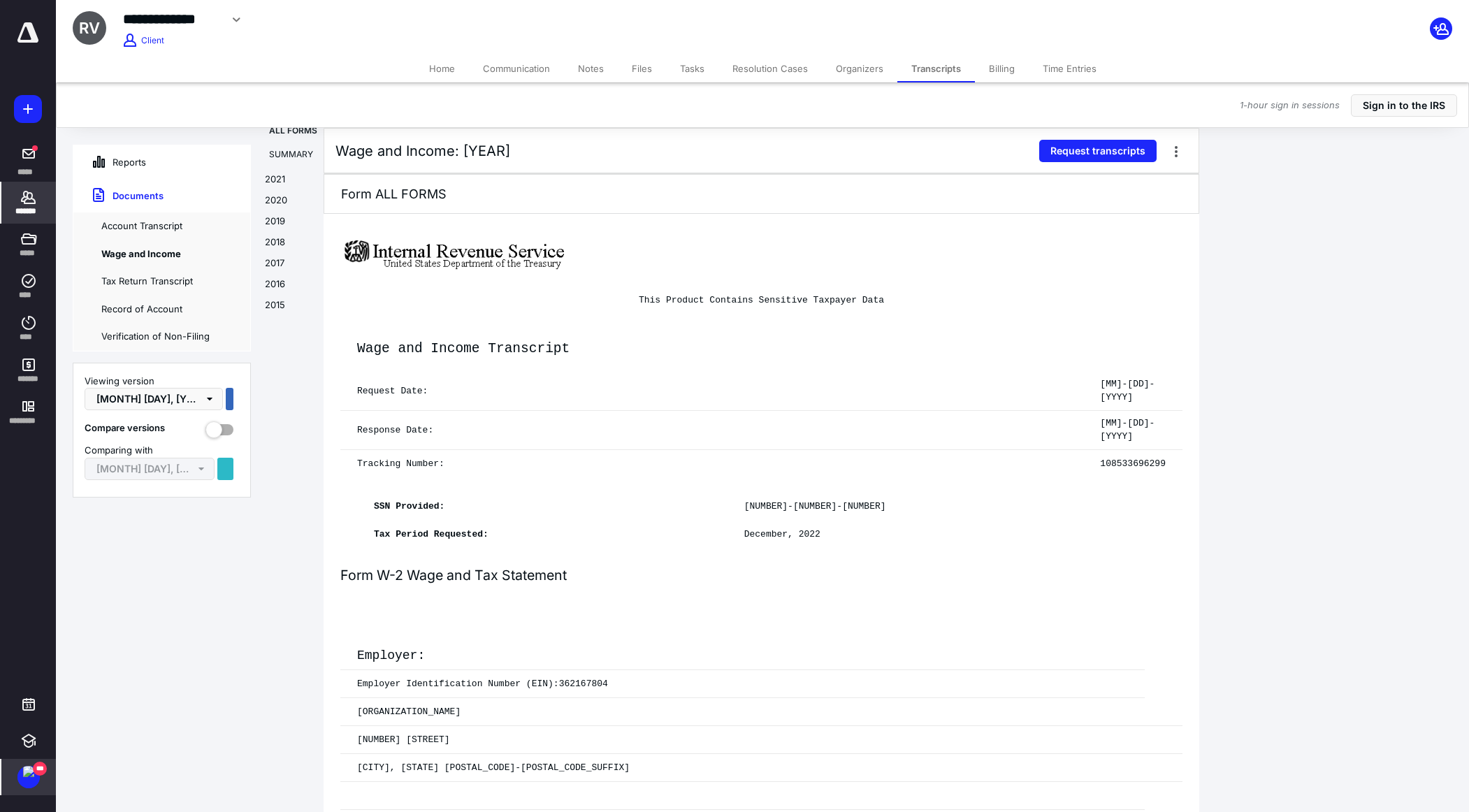 click at bounding box center [29, 771] 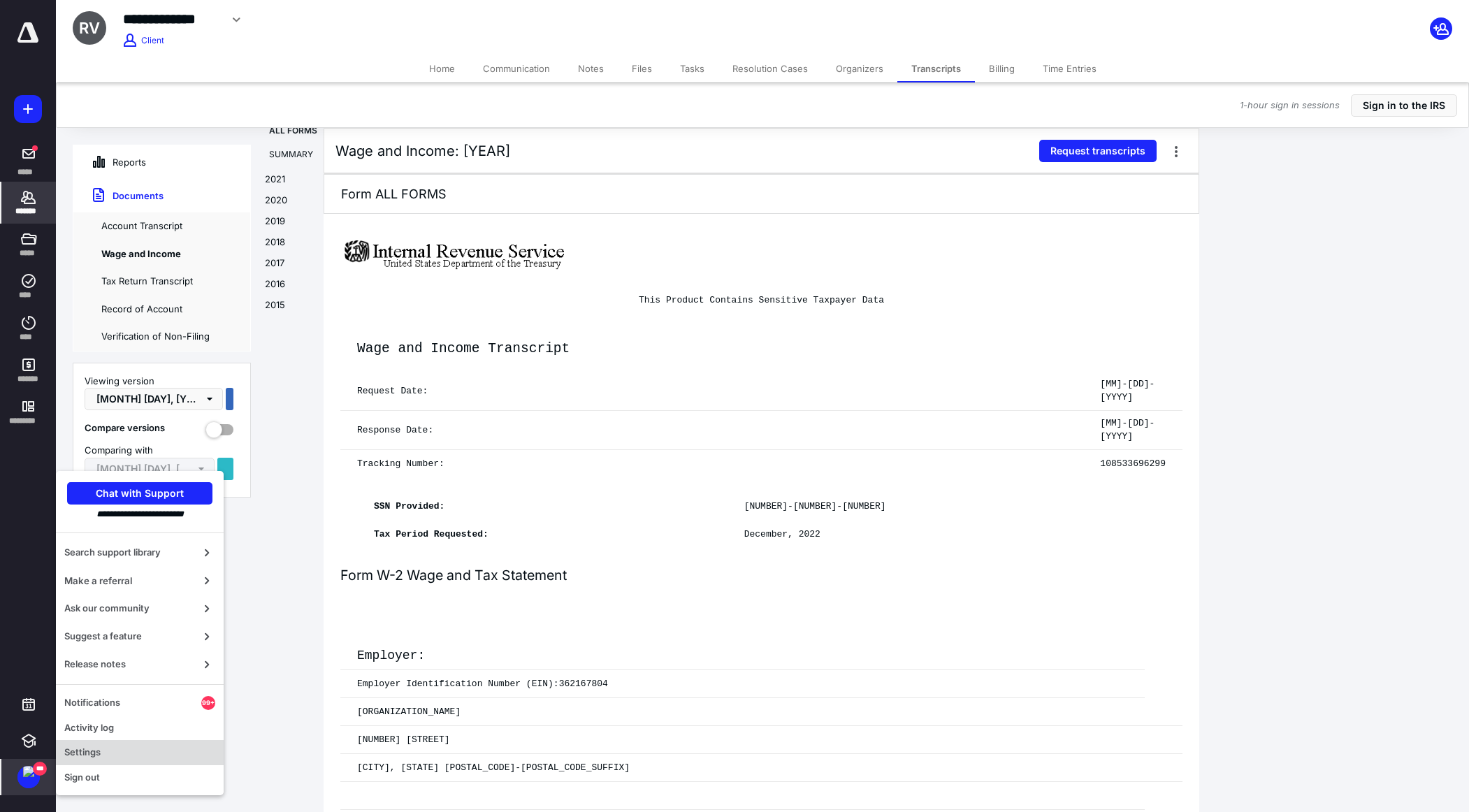 click on "Settings" at bounding box center (140, 753) 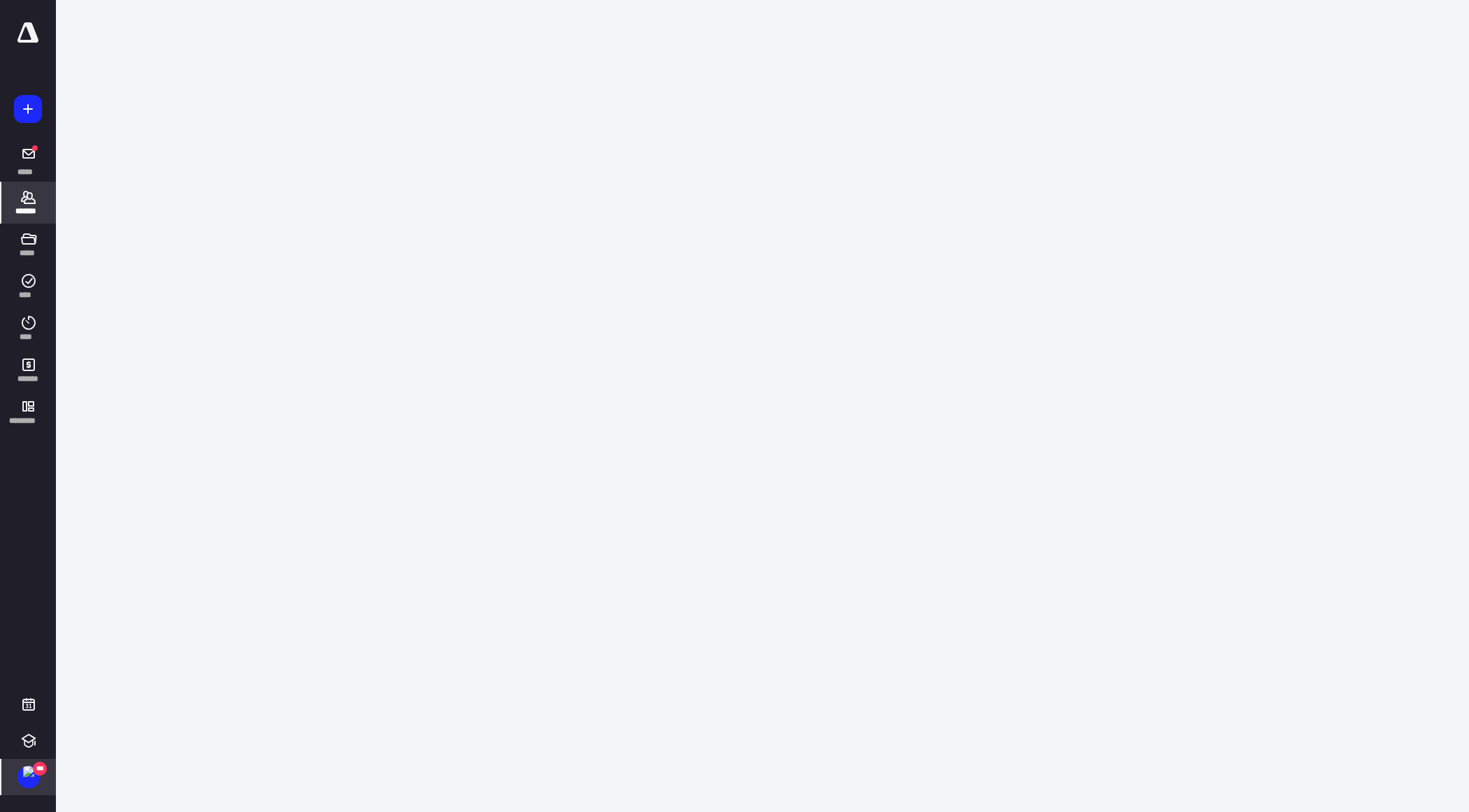 scroll, scrollTop: 0, scrollLeft: 0, axis: both 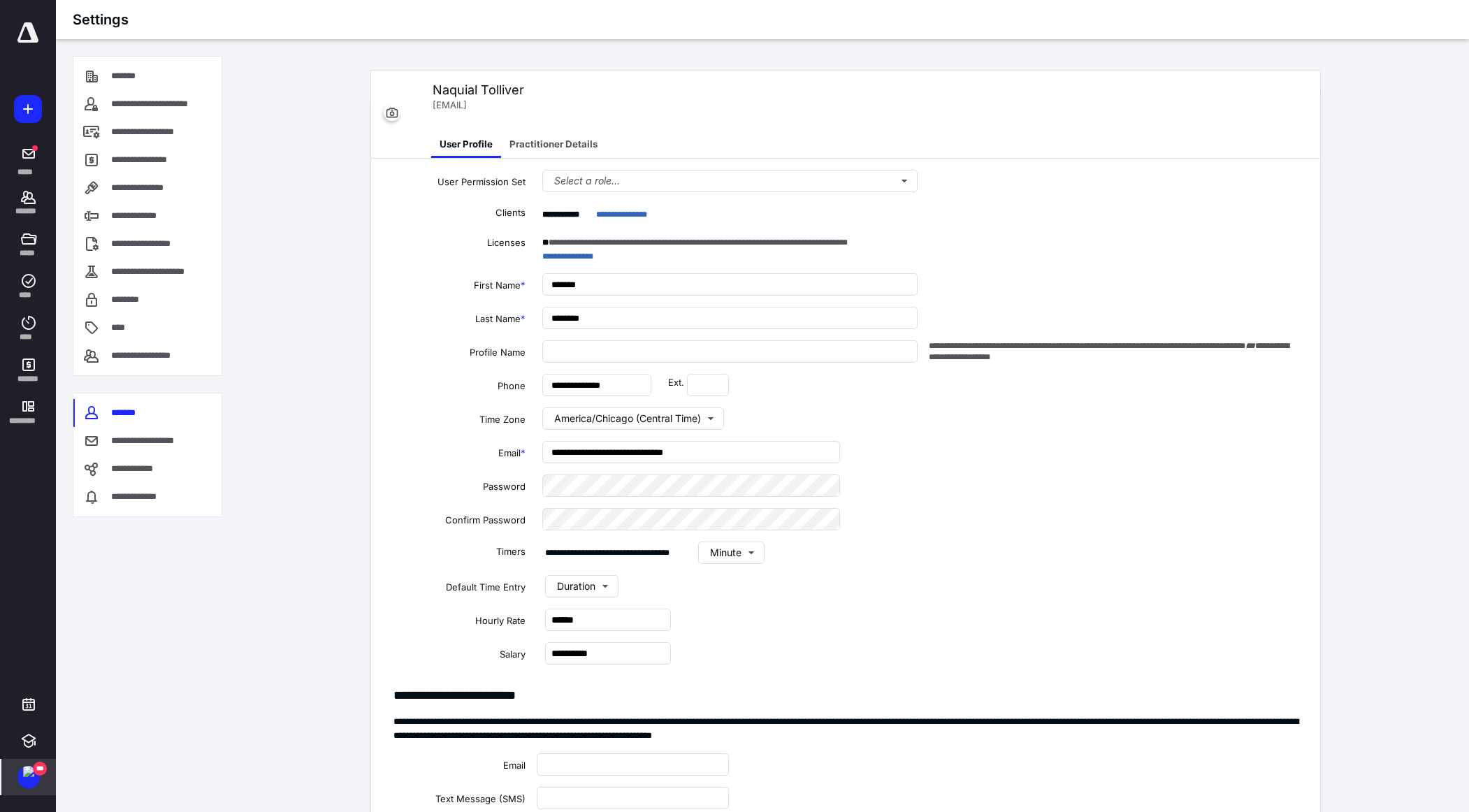 type on "**********" 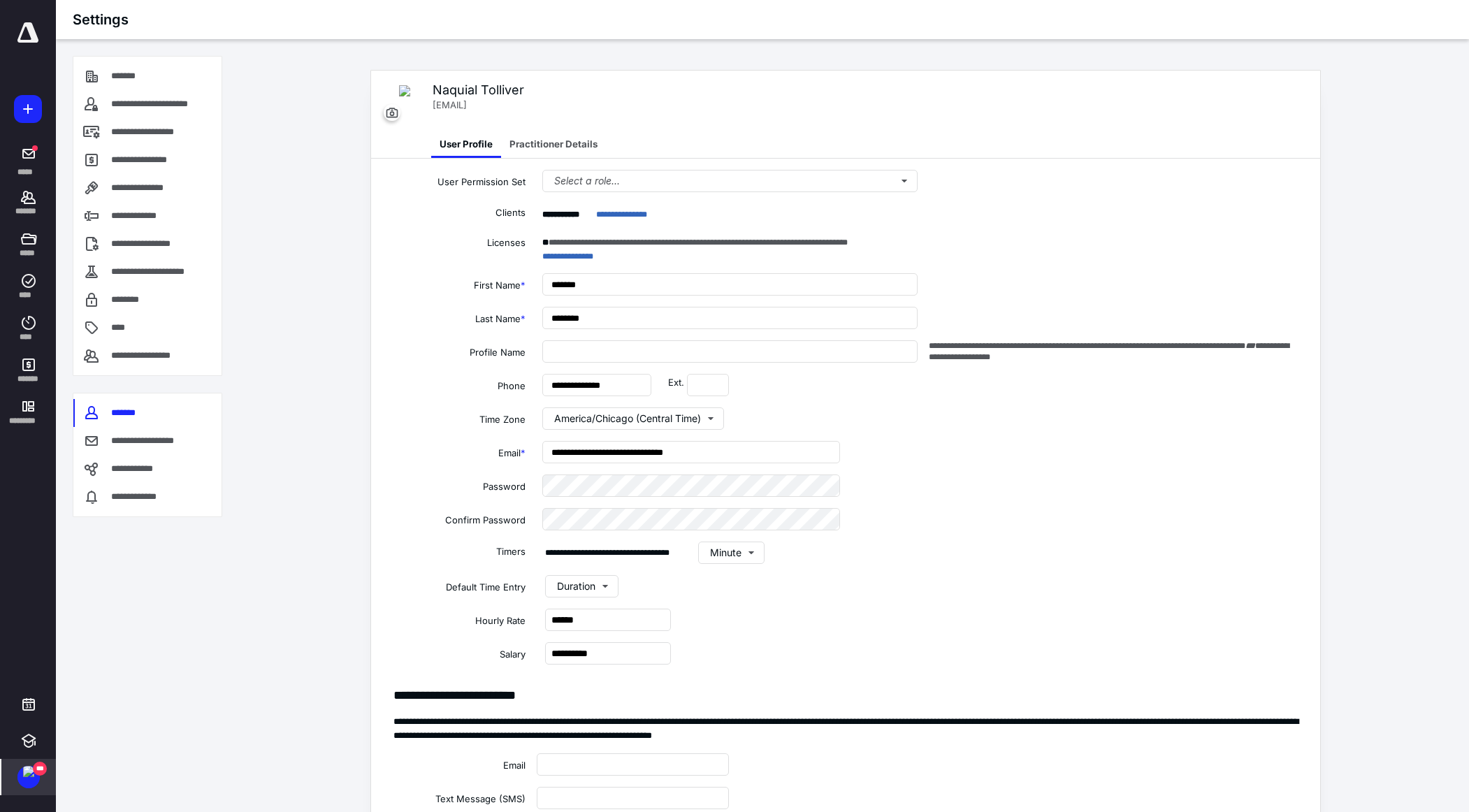 type on "**********" 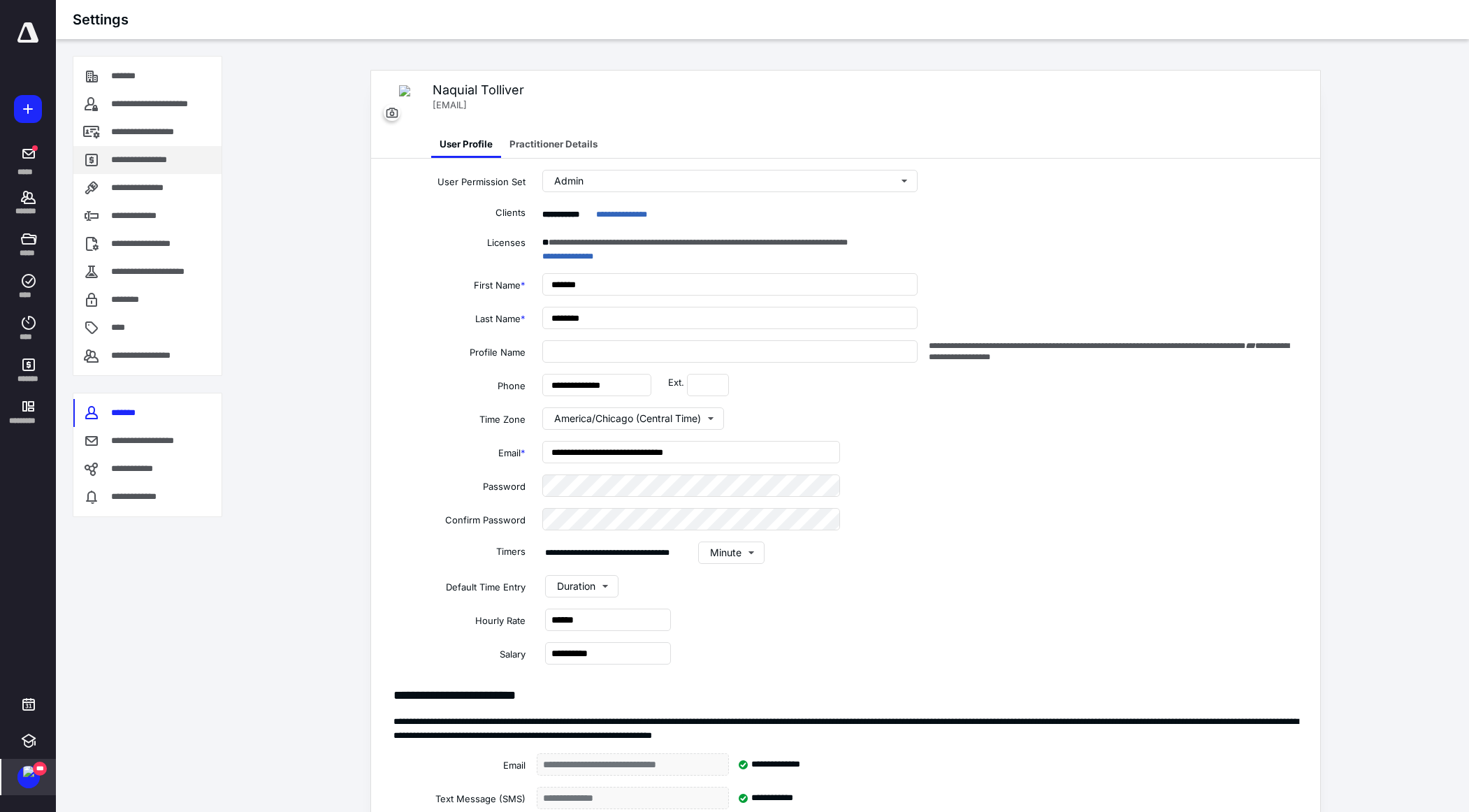 click on "**********" at bounding box center (147, 160) 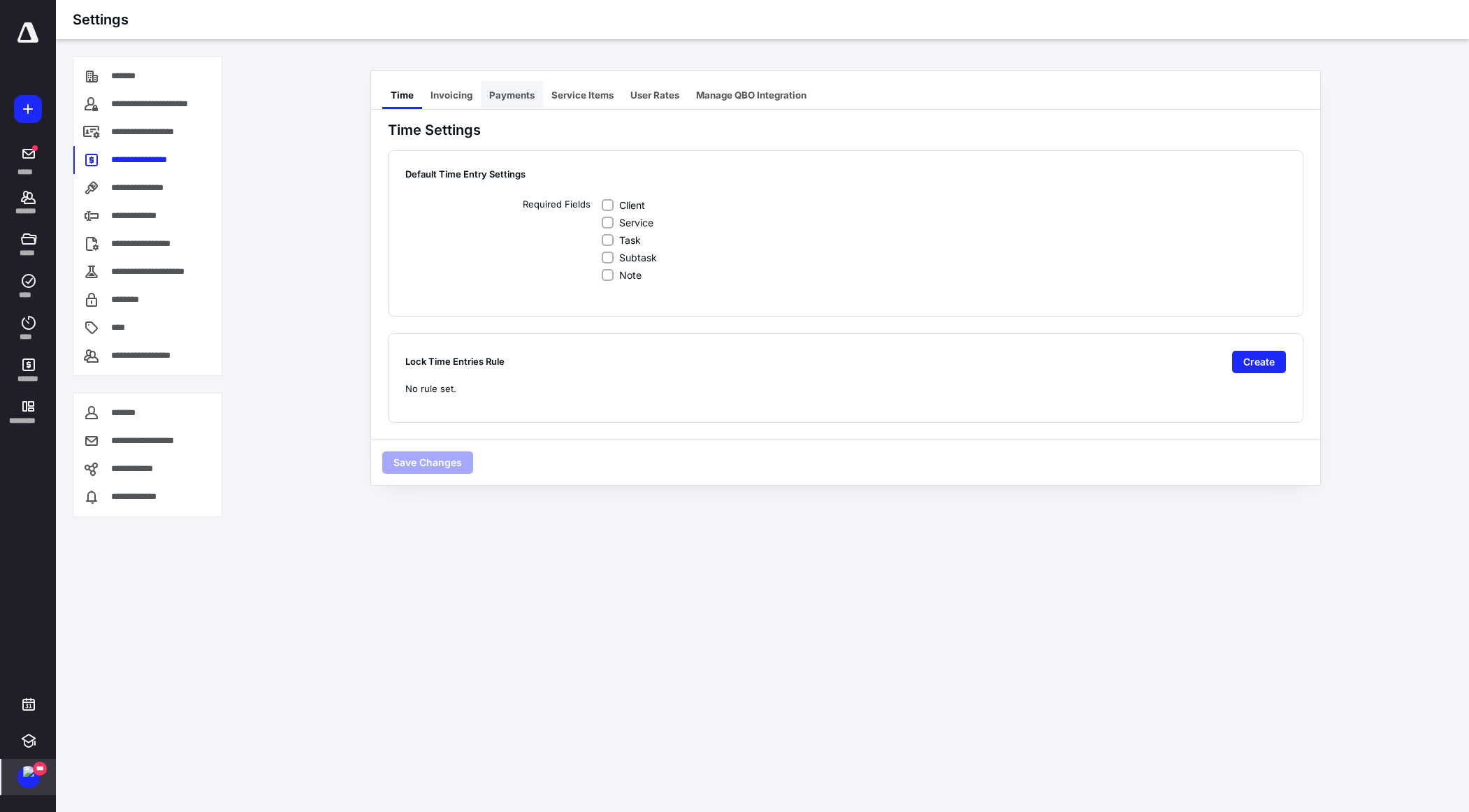 click on "Payments" at bounding box center (512, 95) 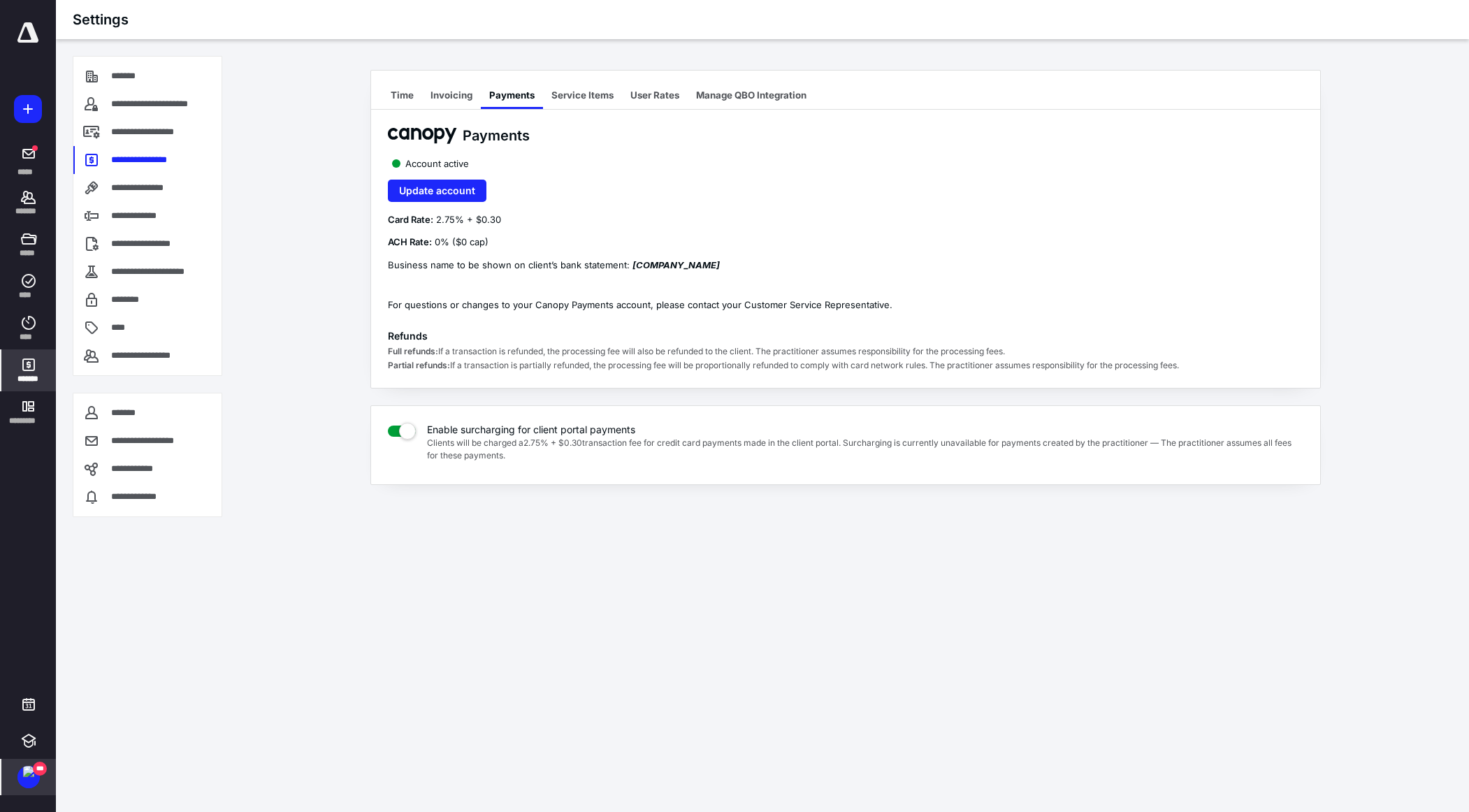 click on "*******" at bounding box center (29, 379) 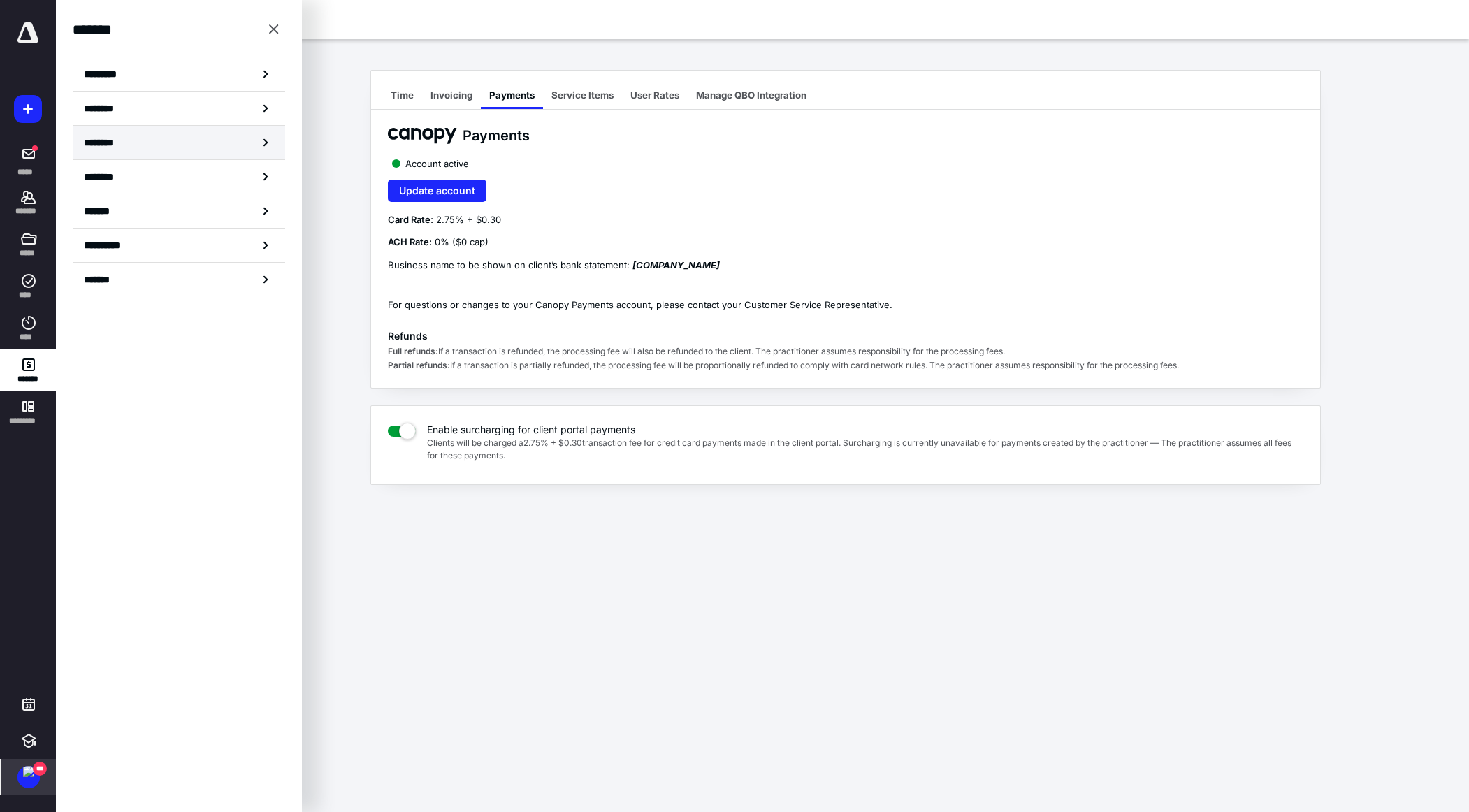 click on "********" at bounding box center (179, 143) 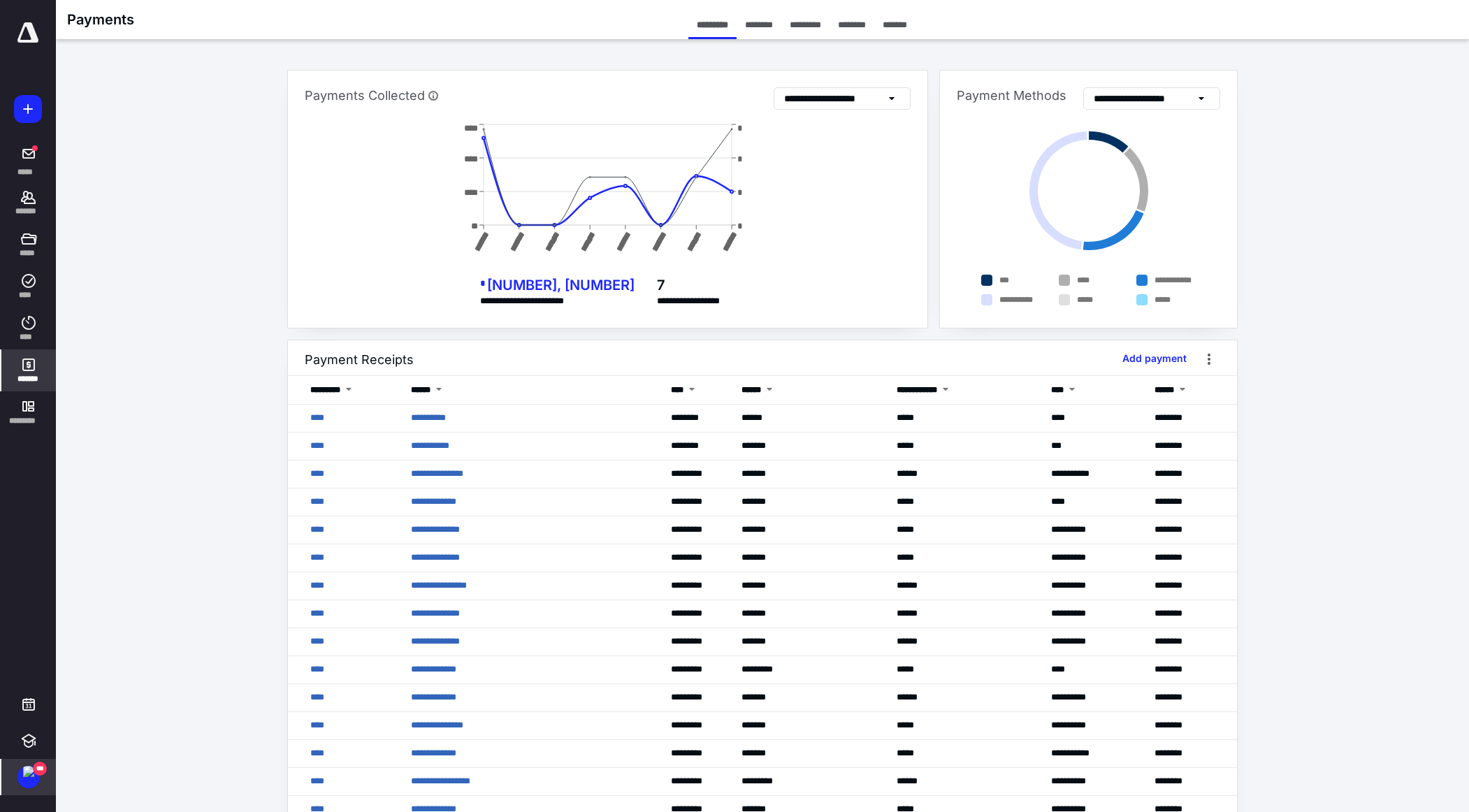 click 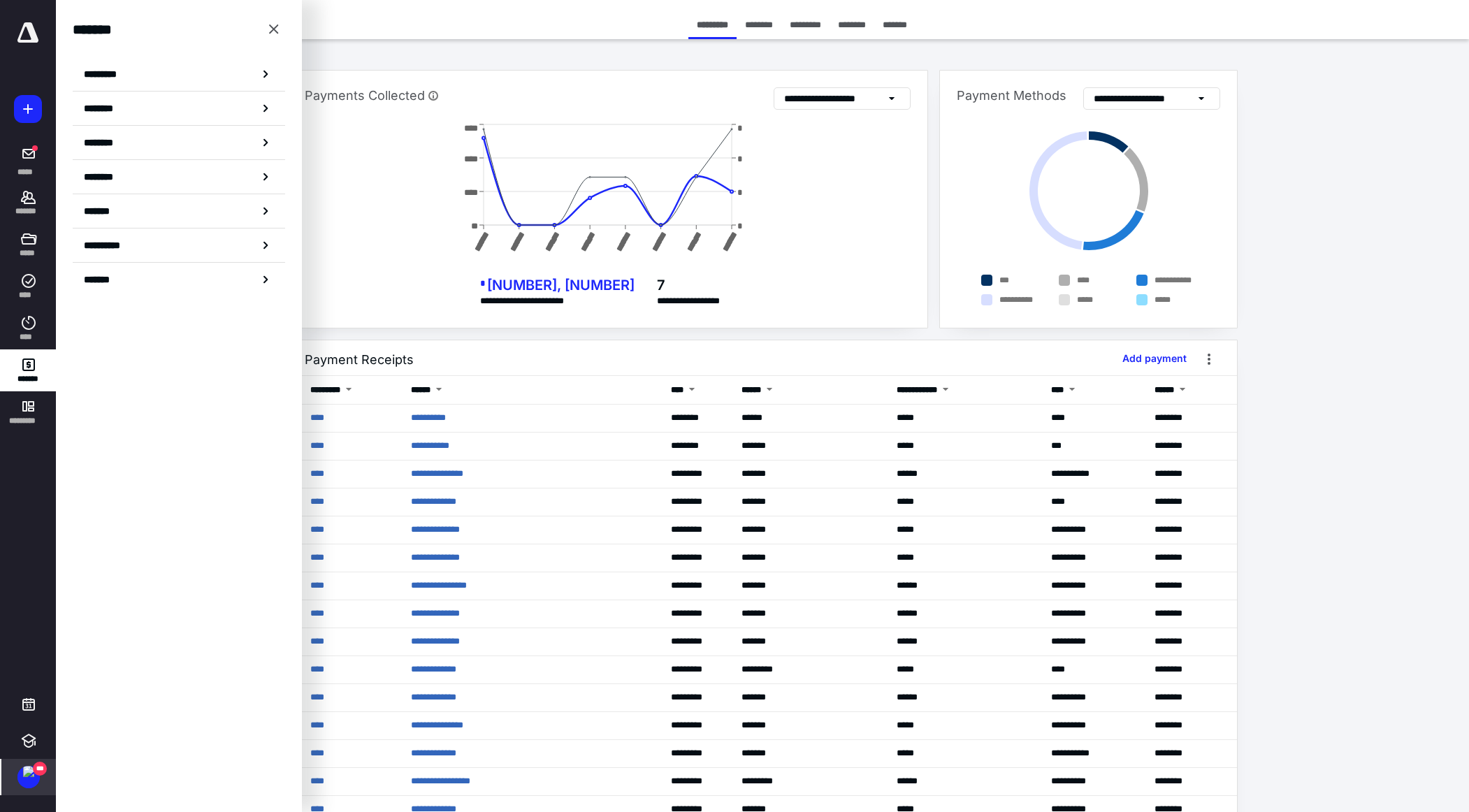 click on "********" at bounding box center (179, 108) 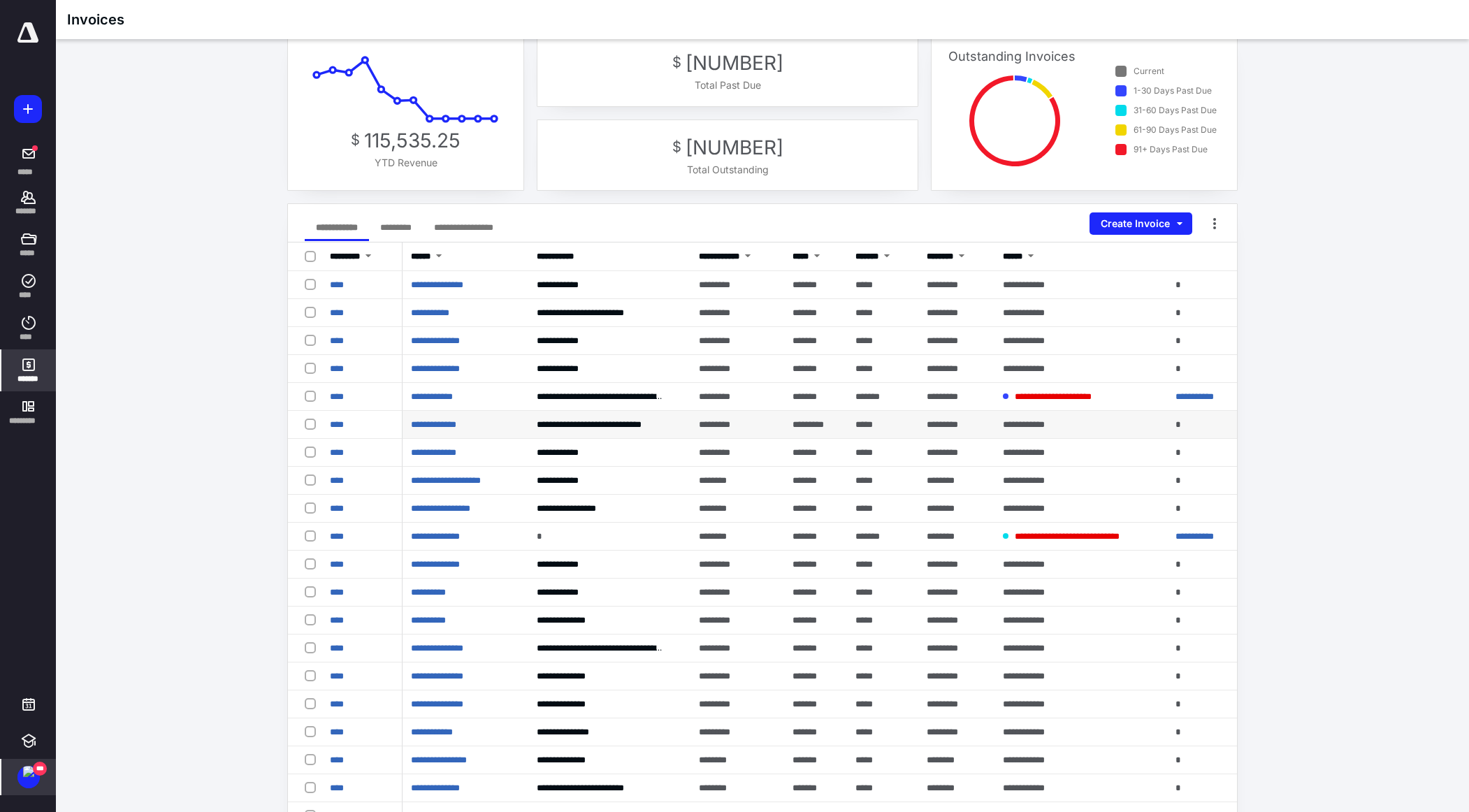 scroll, scrollTop: 24, scrollLeft: 0, axis: vertical 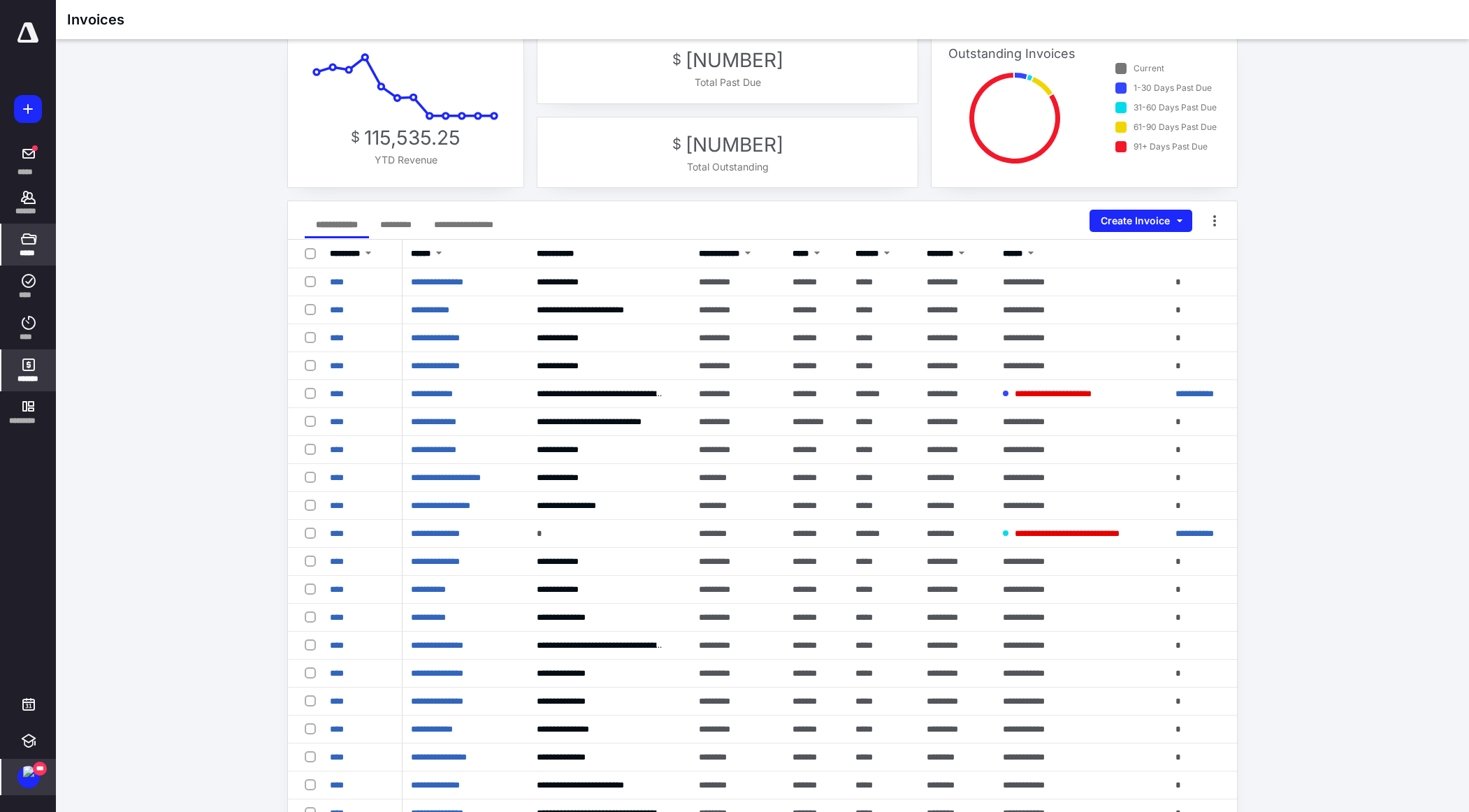 click 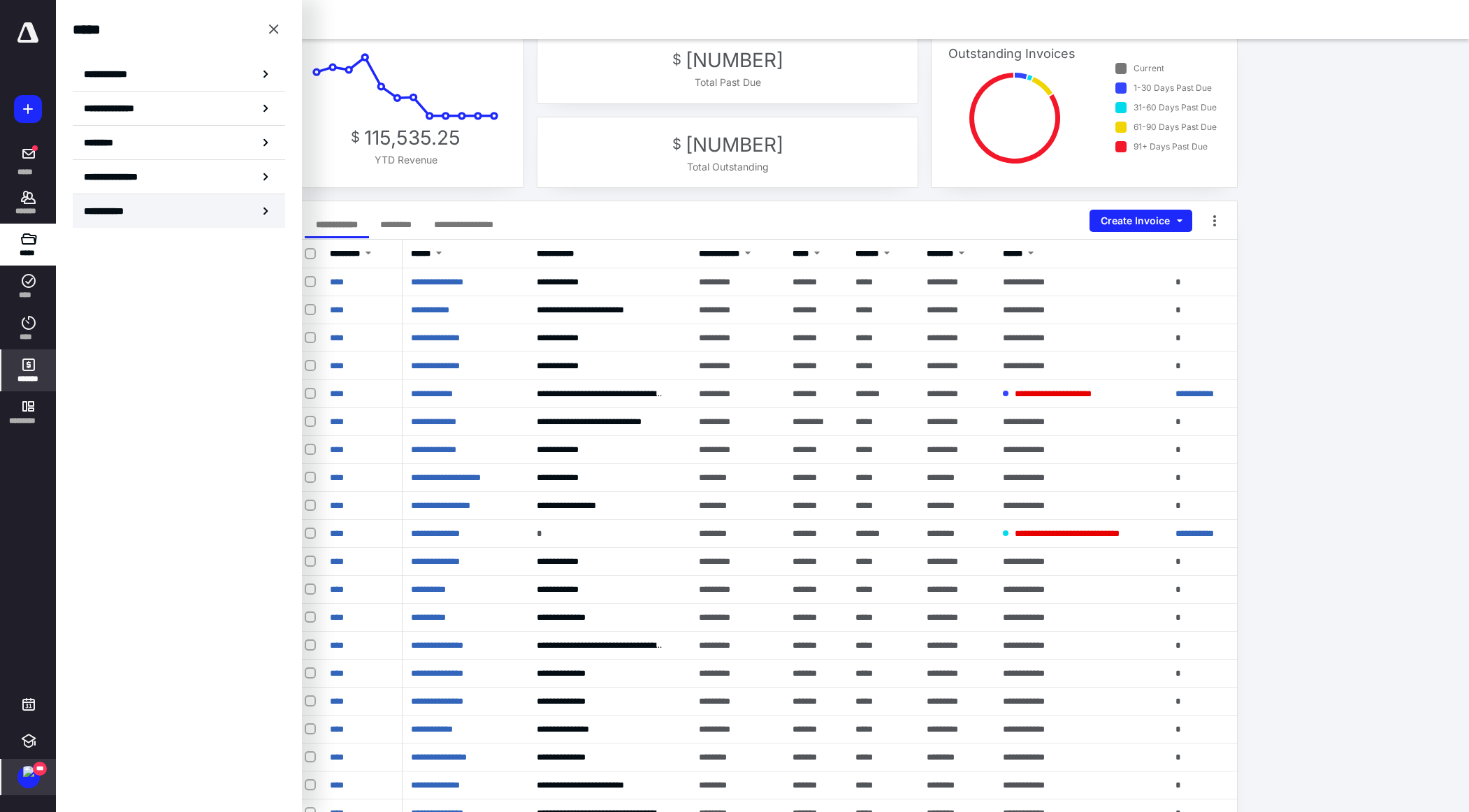 click on "**********" at bounding box center (110, 211) 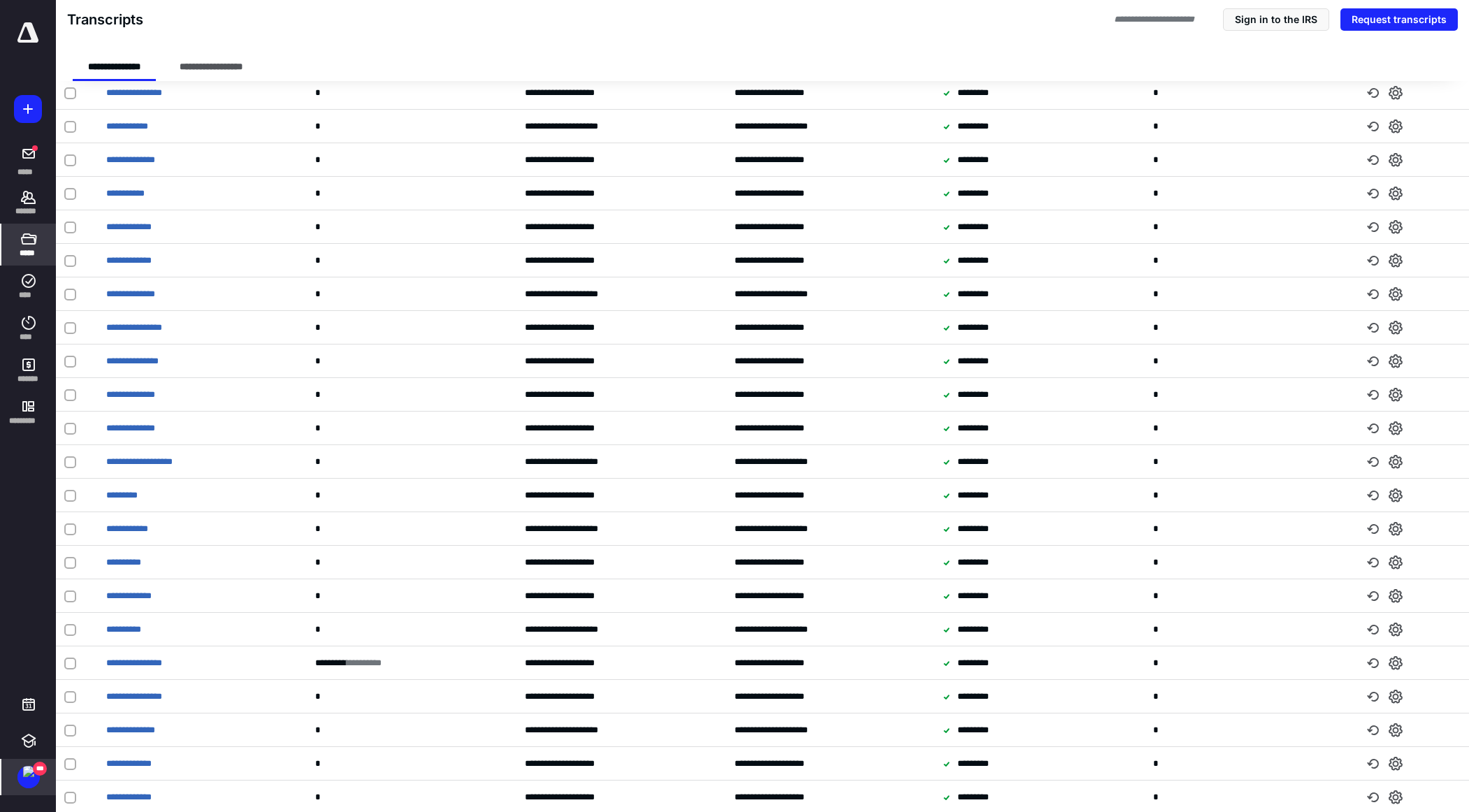 scroll, scrollTop: 960, scrollLeft: 0, axis: vertical 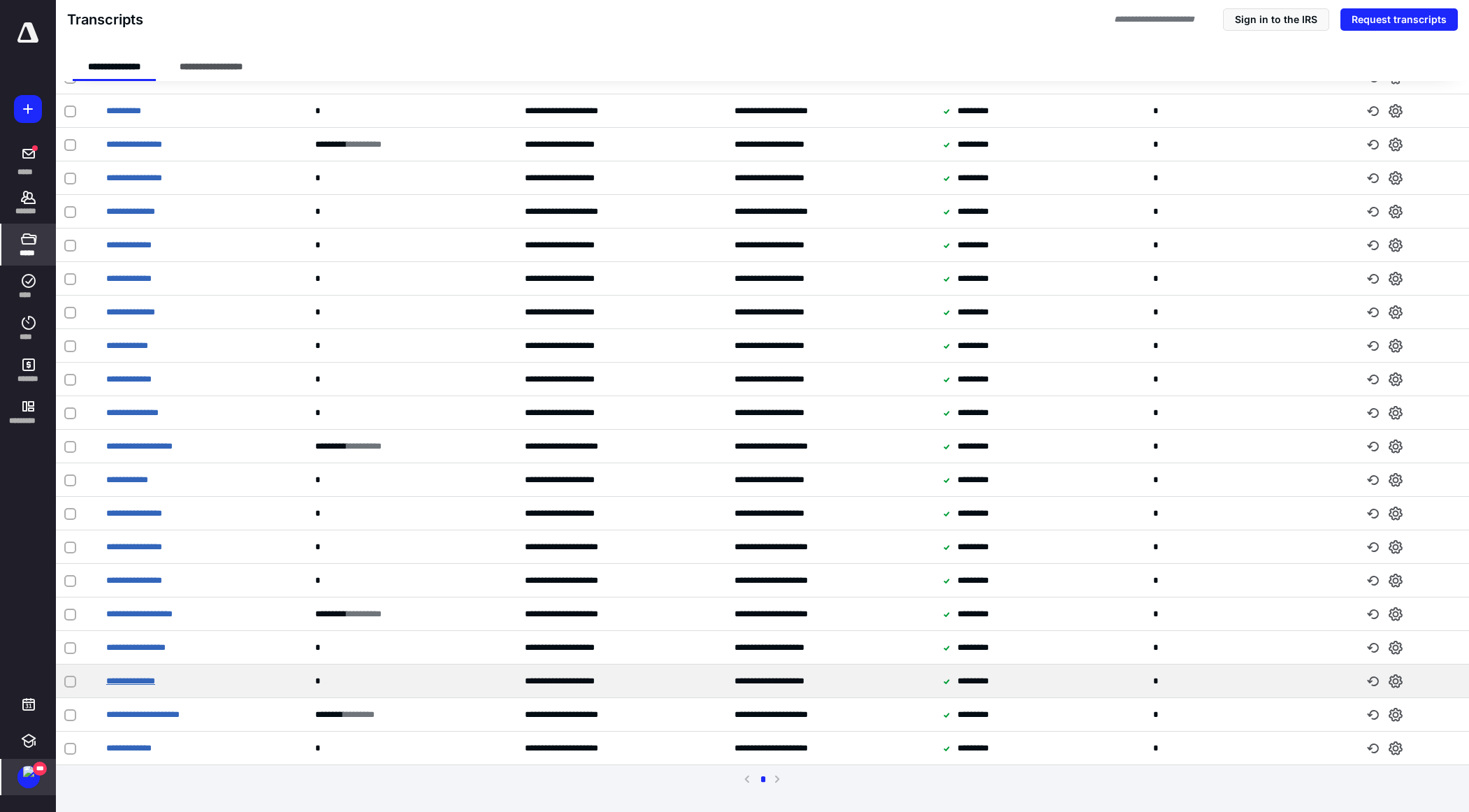 click on "**********" at bounding box center (131, 681) 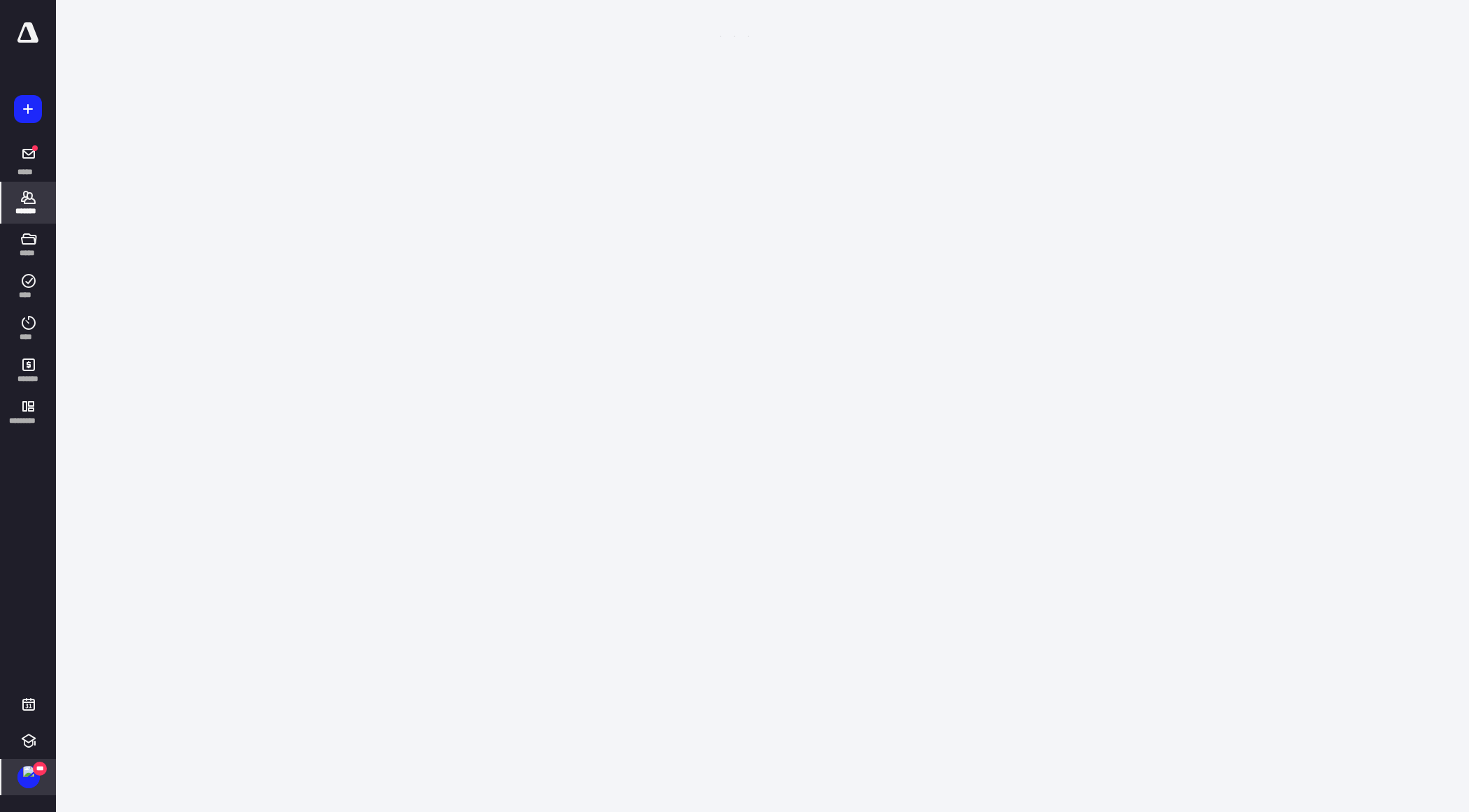 scroll, scrollTop: 0, scrollLeft: 0, axis: both 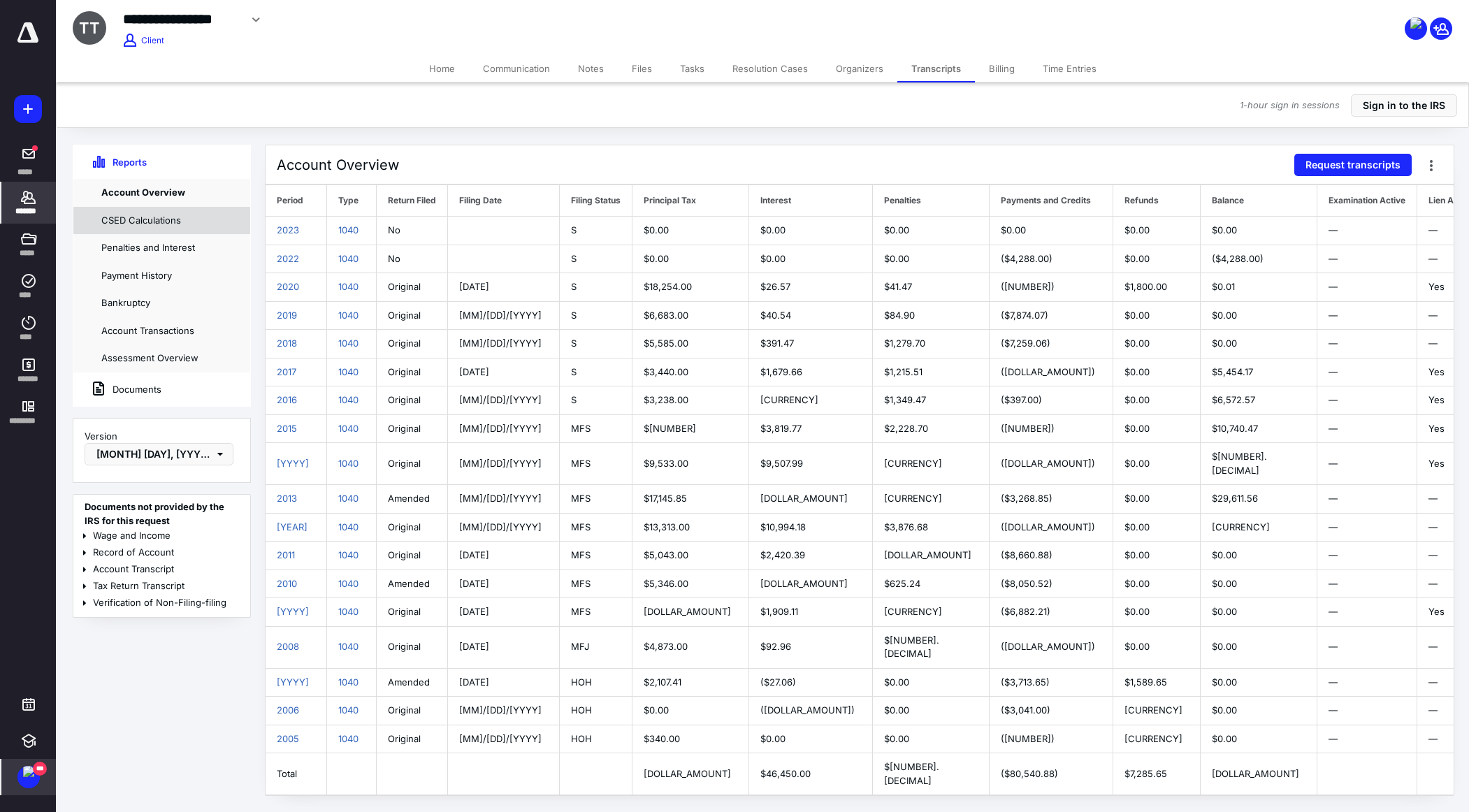 click on "CSED Calculations" at bounding box center [161, 221] 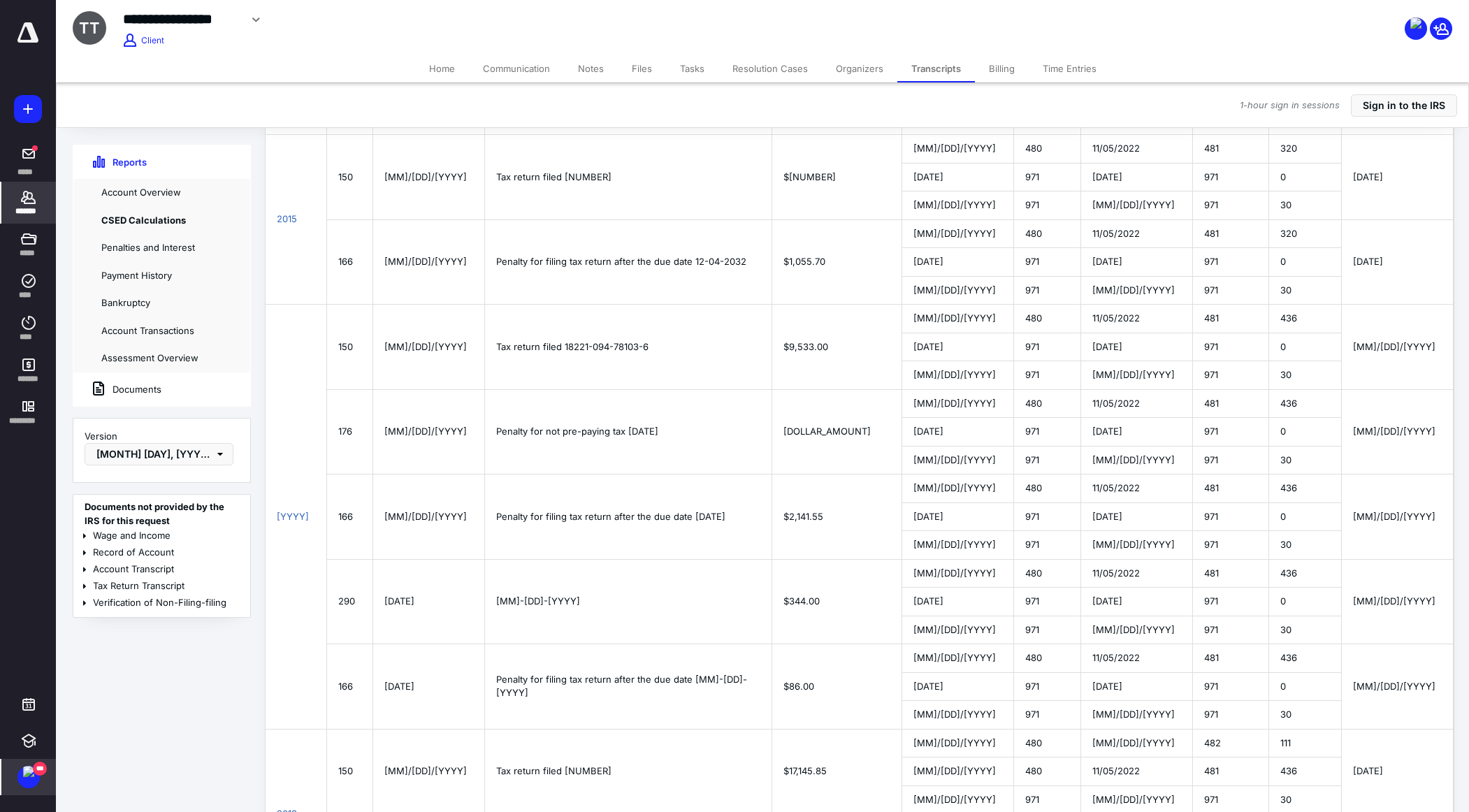 scroll, scrollTop: 734, scrollLeft: 0, axis: vertical 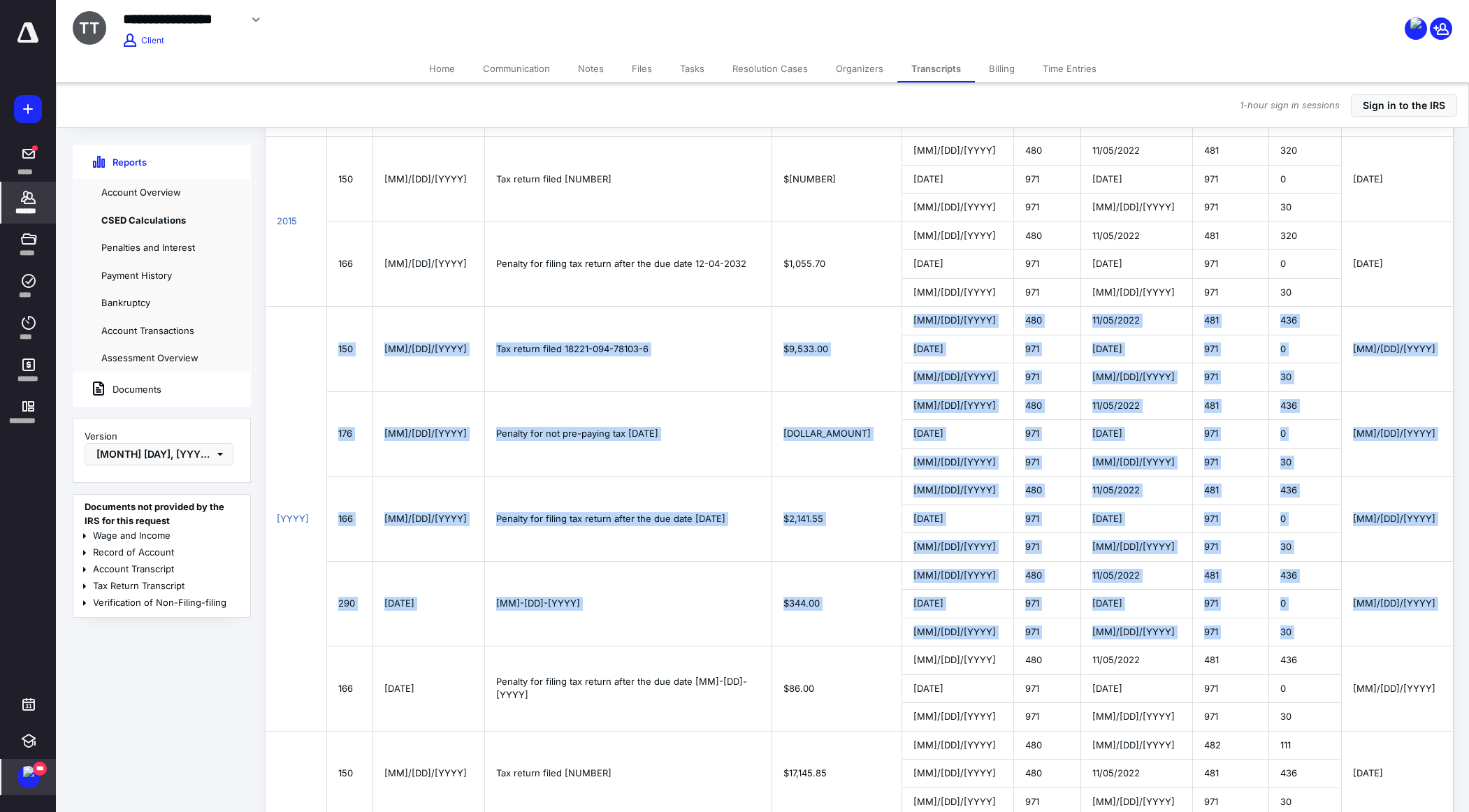 drag, startPoint x: 341, startPoint y: 688, endPoint x: 338, endPoint y: 349, distance: 339.01327 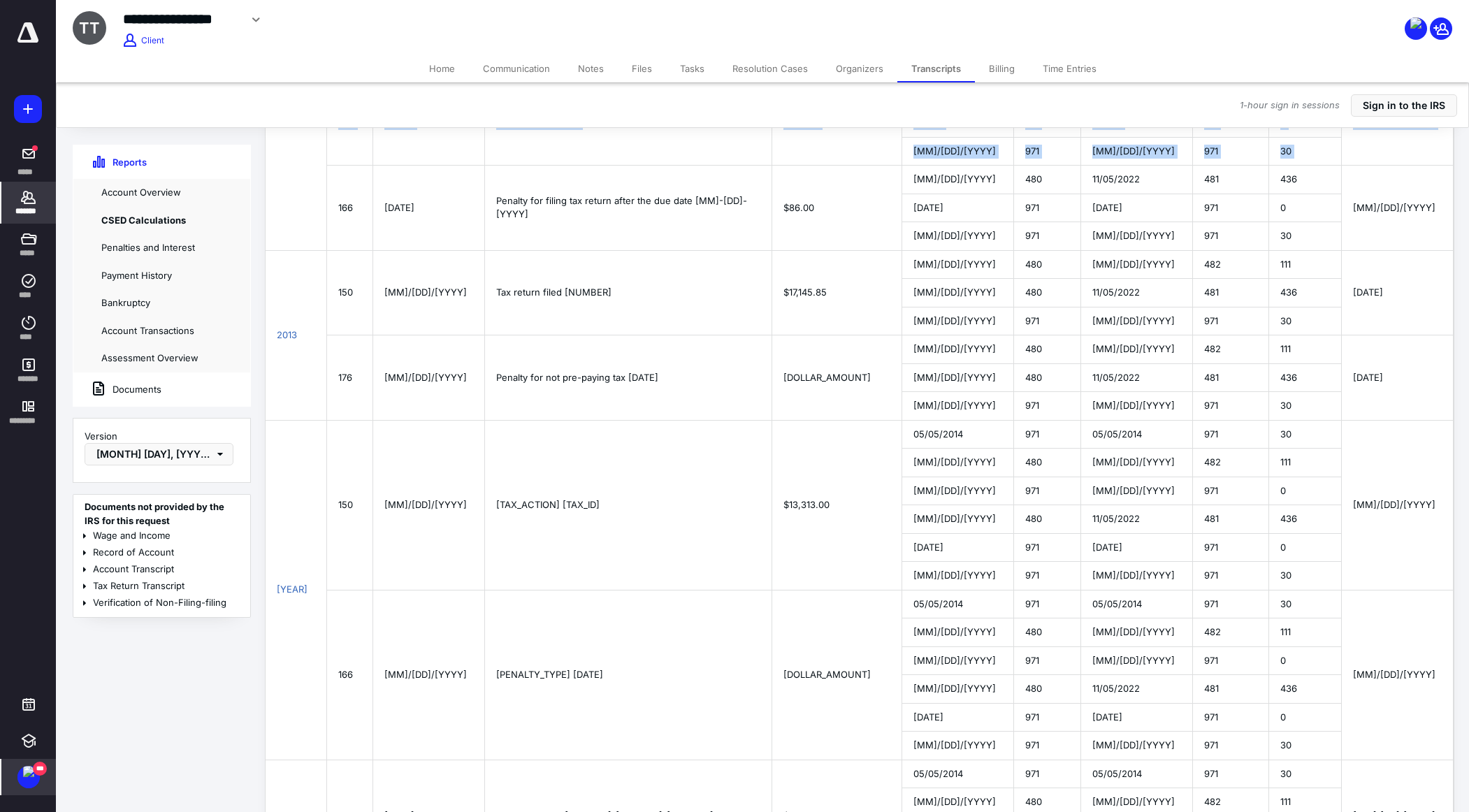 scroll, scrollTop: 1222, scrollLeft: 0, axis: vertical 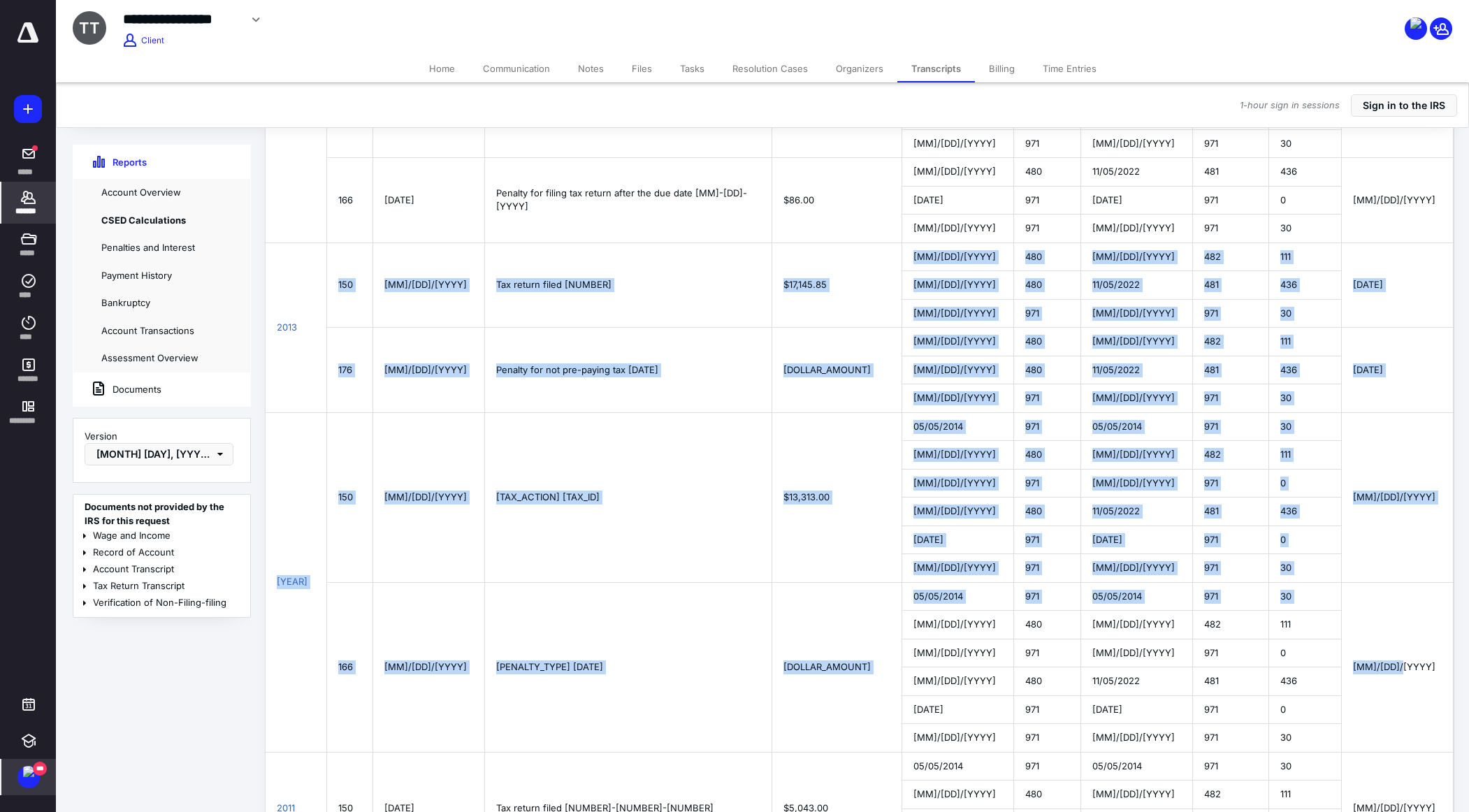 drag, startPoint x: 338, startPoint y: 283, endPoint x: 1417, endPoint y: 697, distance: 1155.6976 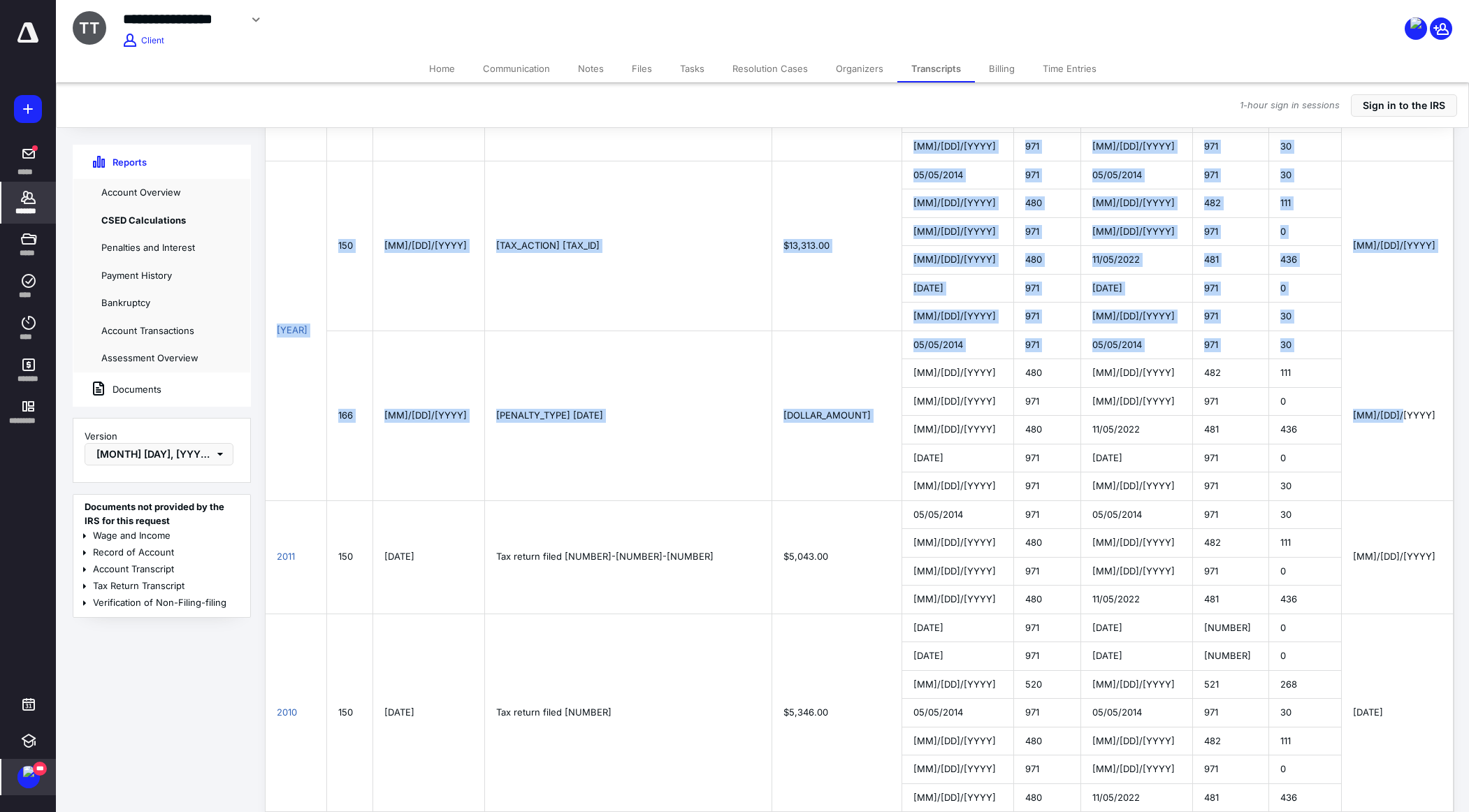 scroll, scrollTop: 1477, scrollLeft: 0, axis: vertical 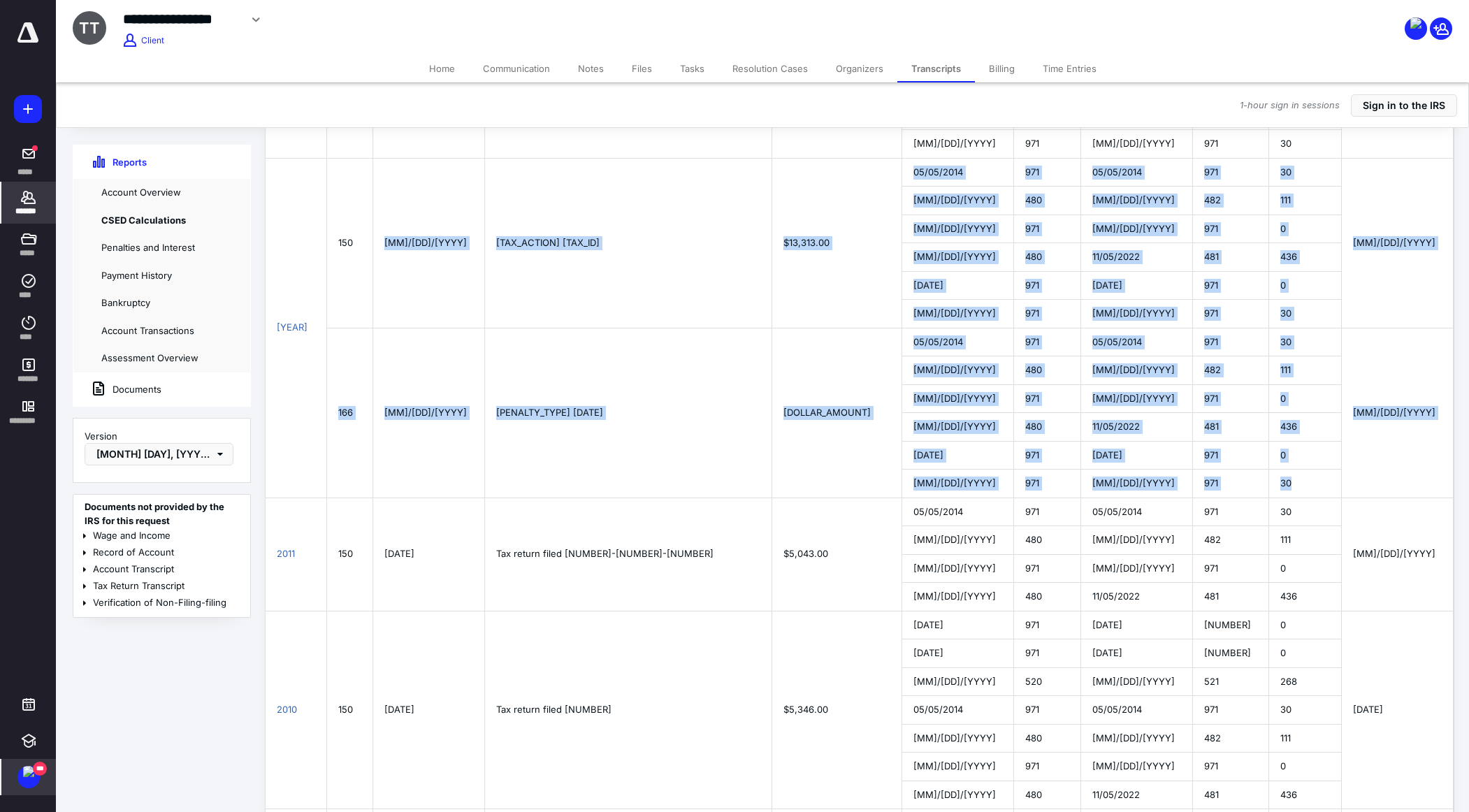 drag, startPoint x: 1291, startPoint y: 483, endPoint x: 382, endPoint y: 173, distance: 960.4067 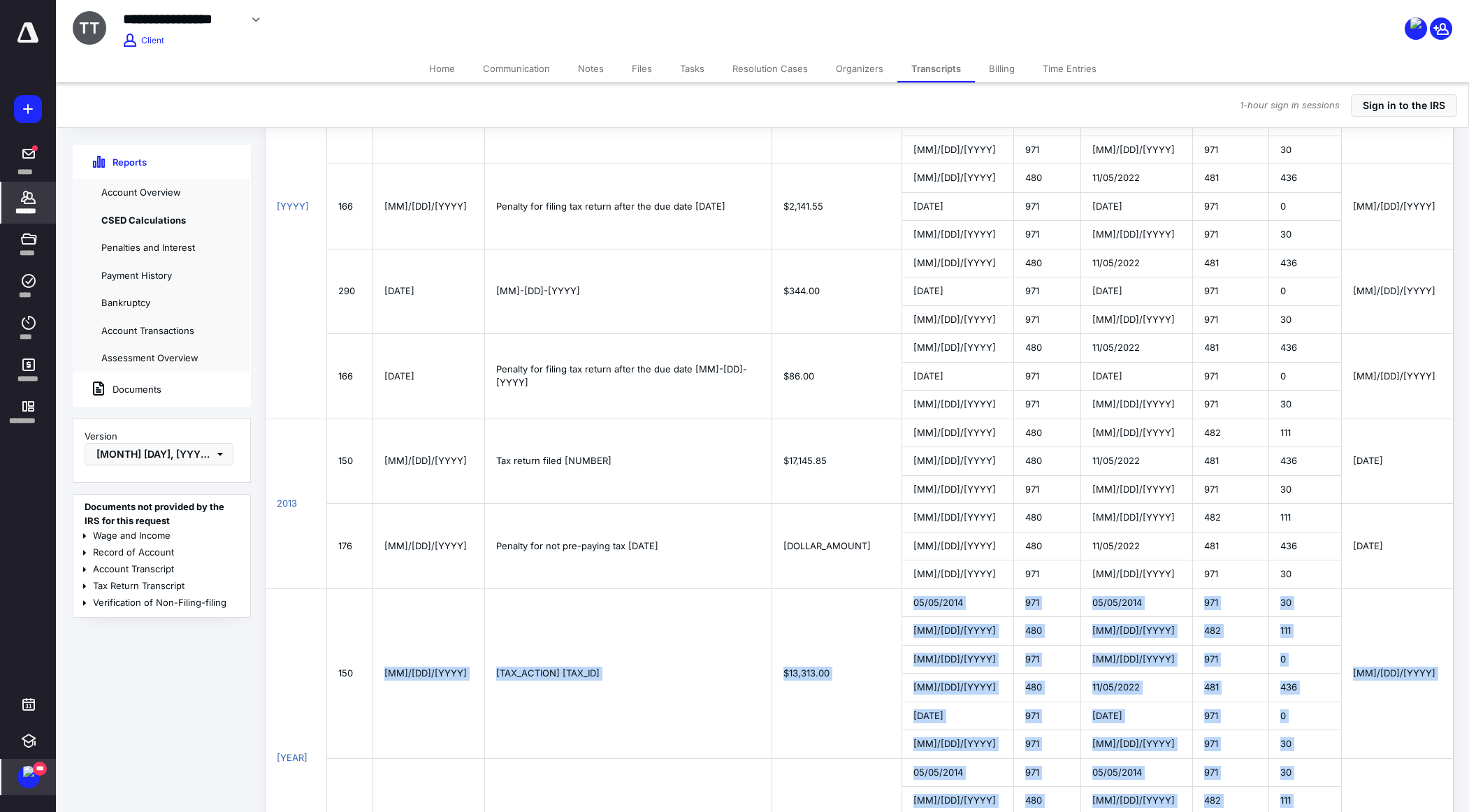 scroll, scrollTop: 1045, scrollLeft: 0, axis: vertical 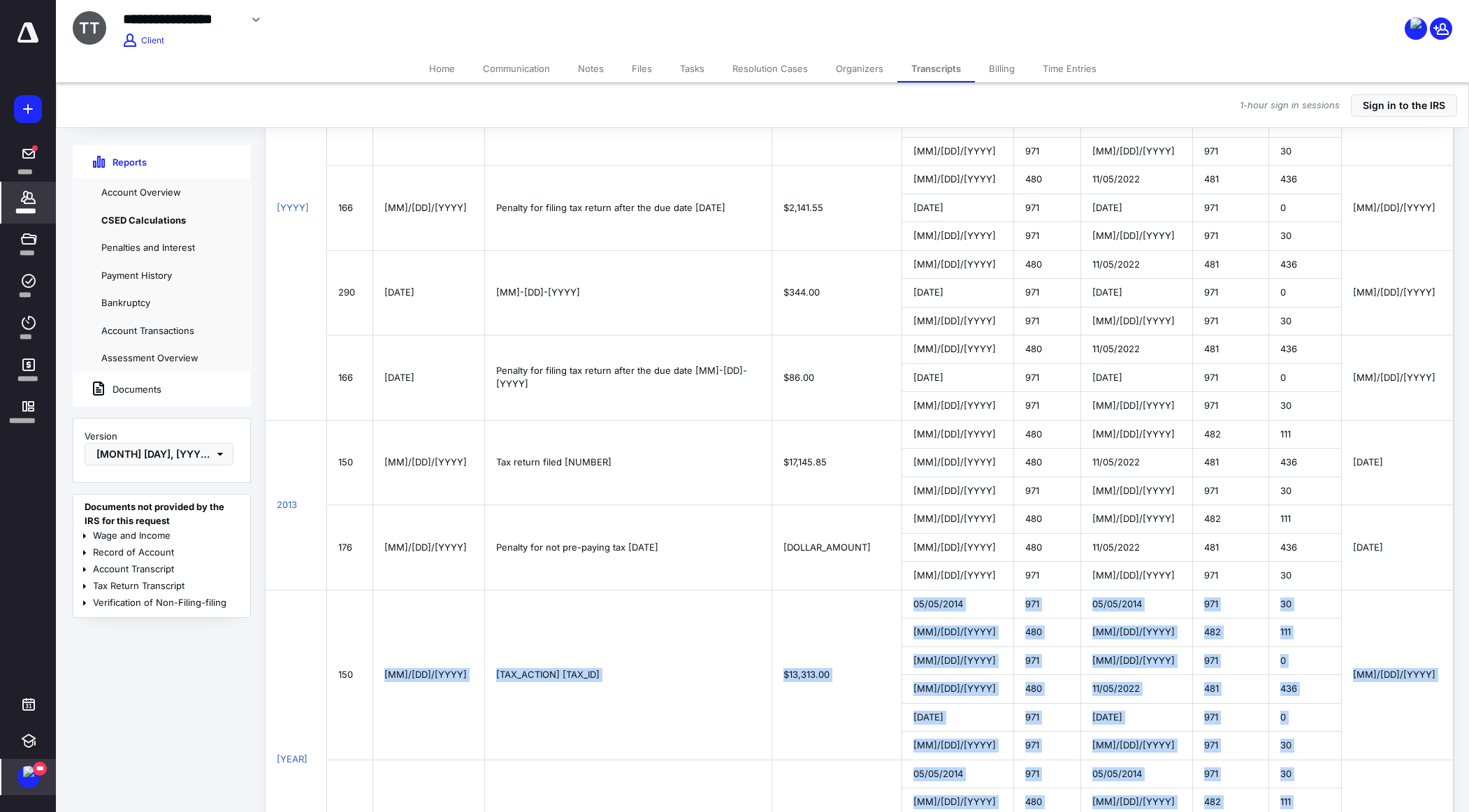 drag, startPoint x: 1435, startPoint y: 549, endPoint x: 306, endPoint y: 457, distance: 1132.742 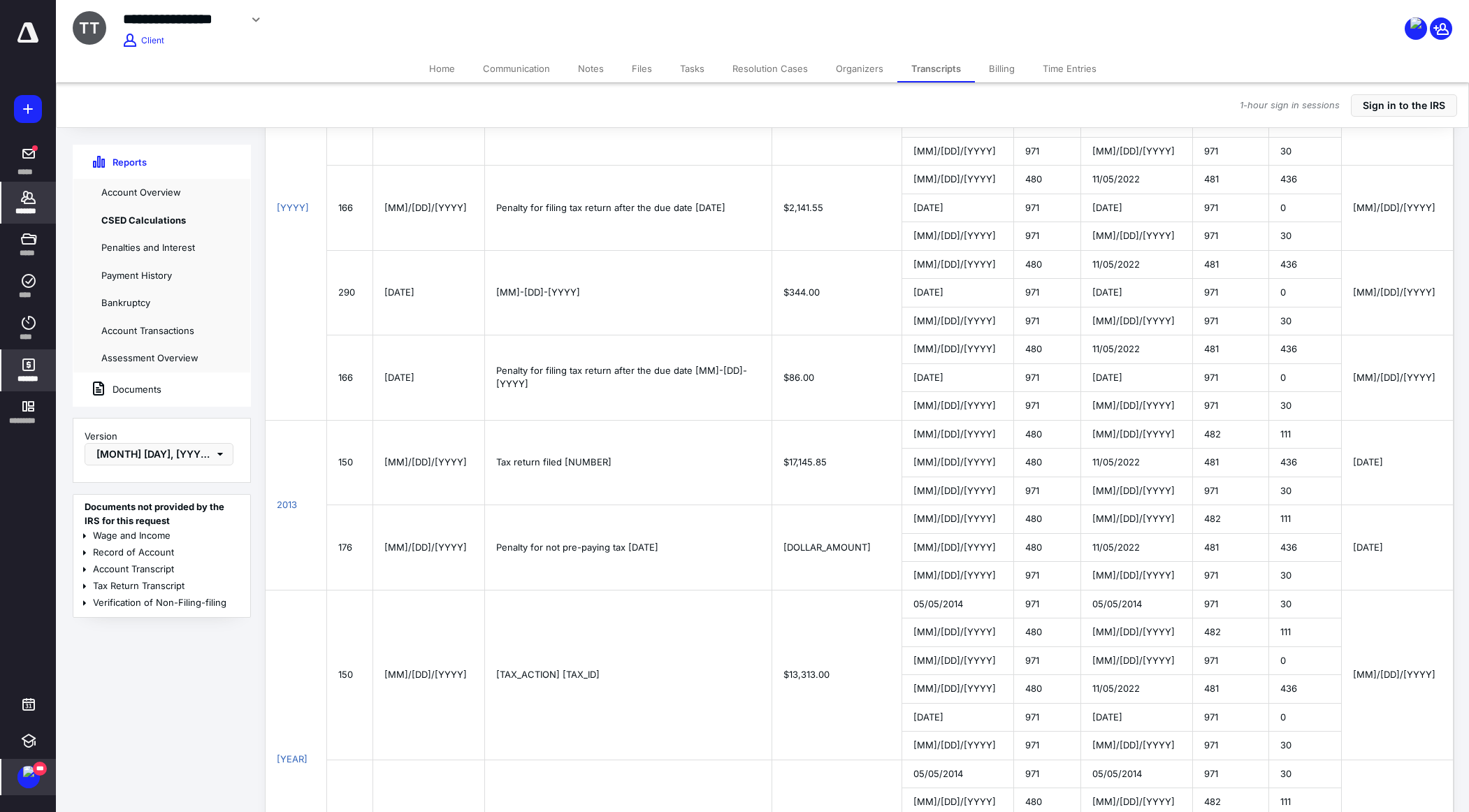 click 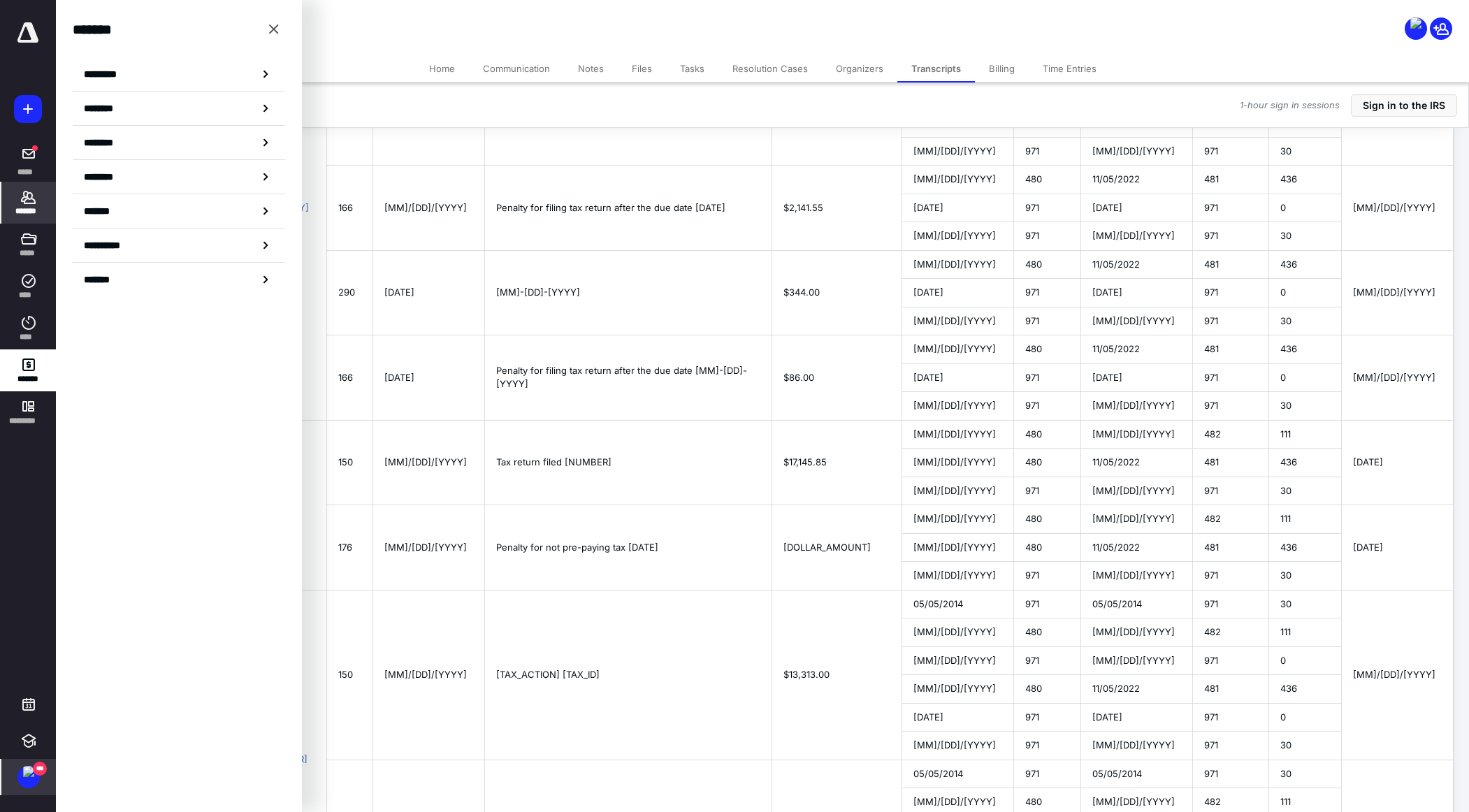 click on "********" at bounding box center (179, 143) 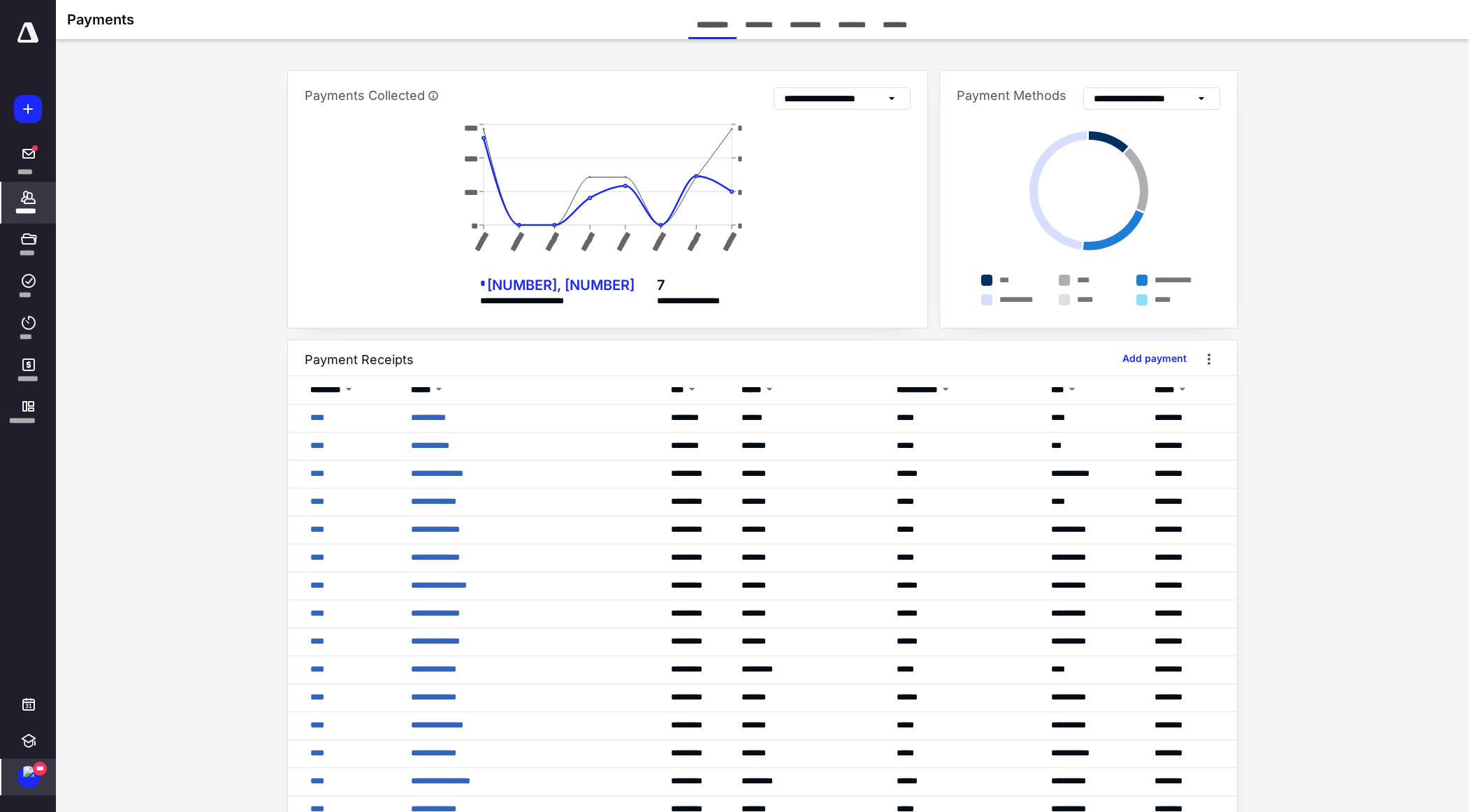 click on "*******" at bounding box center (29, 211) 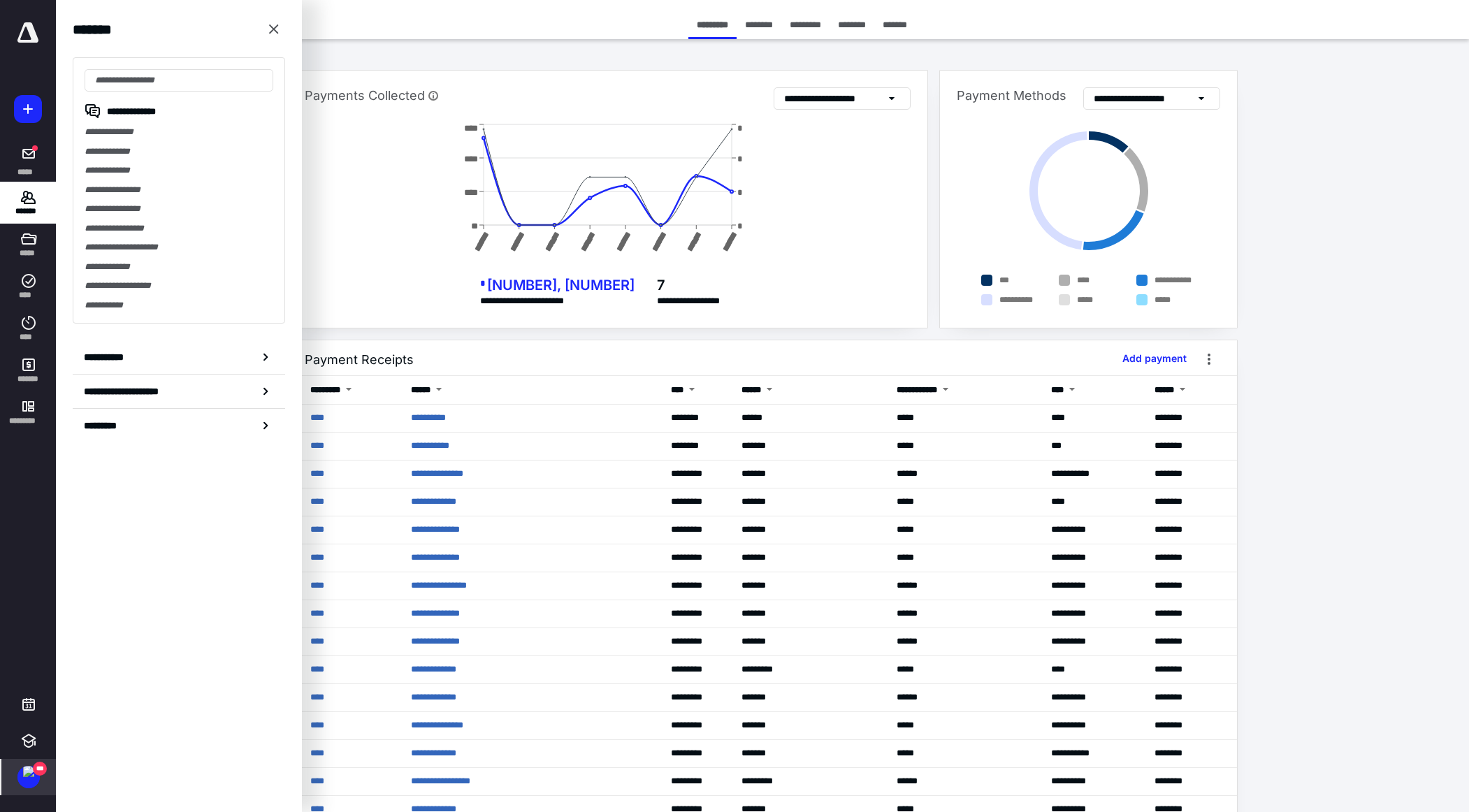 click on "**********" at bounding box center [179, 152] 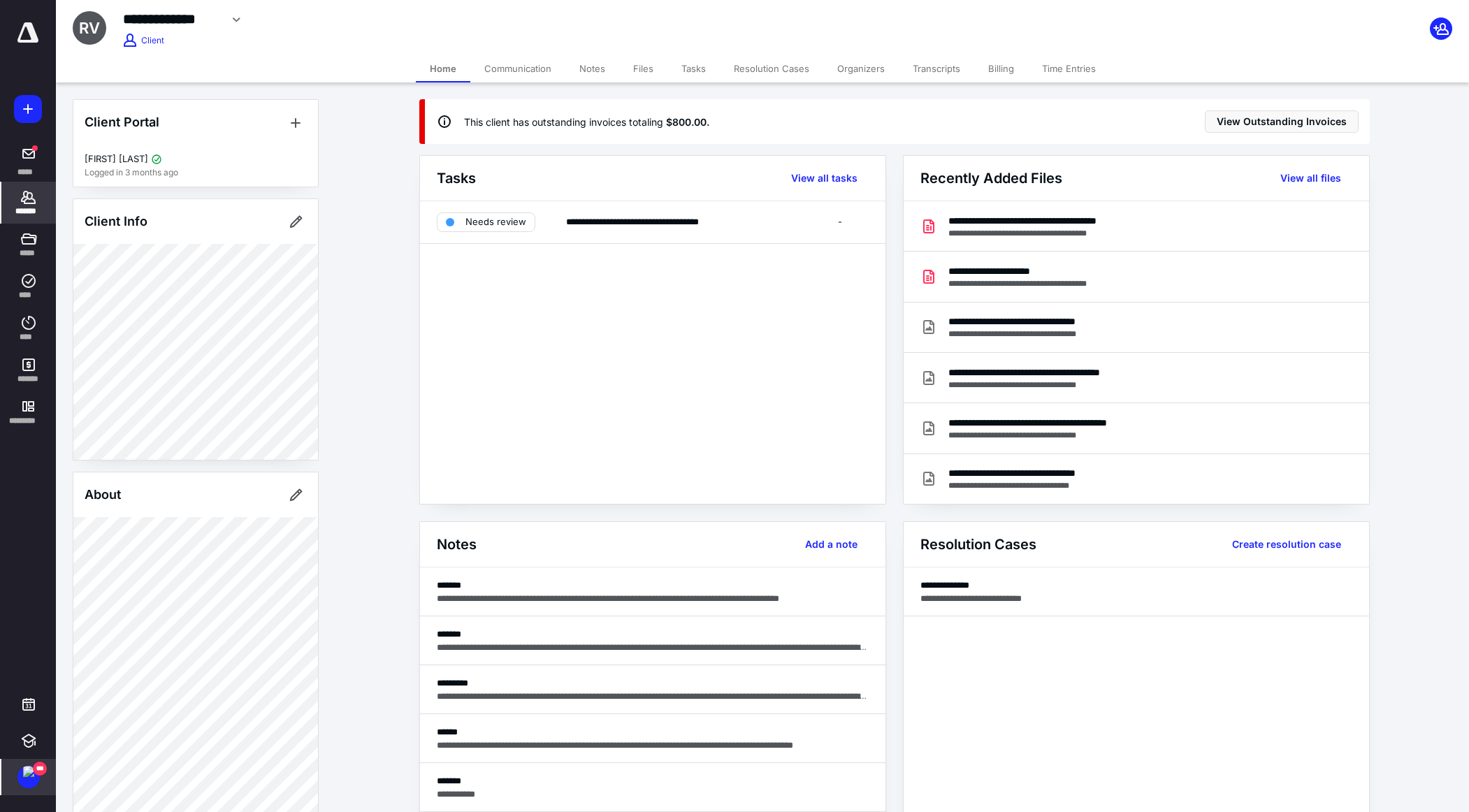 click on "Transcripts" at bounding box center [936, 68] 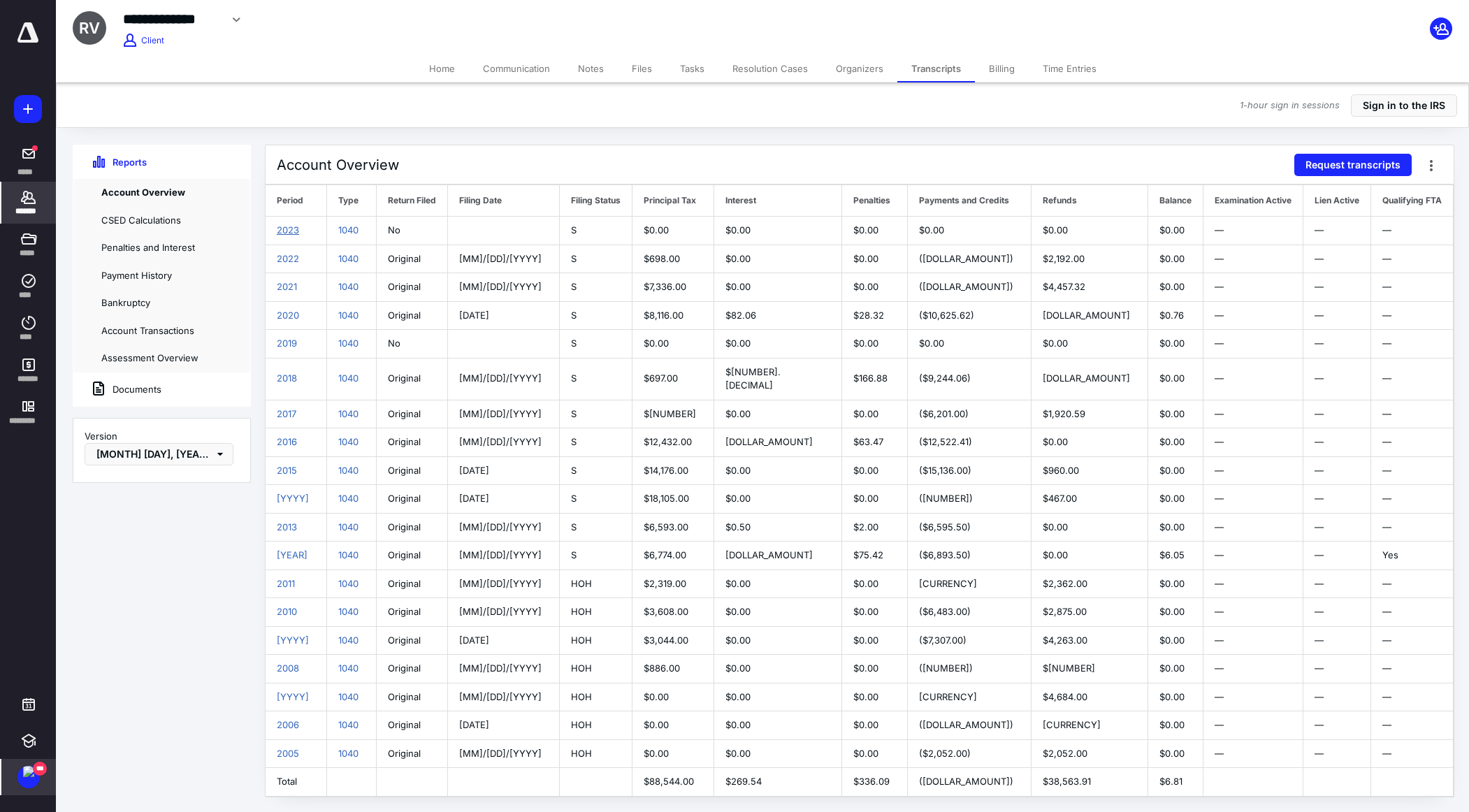 click on "2023" at bounding box center [288, 230] 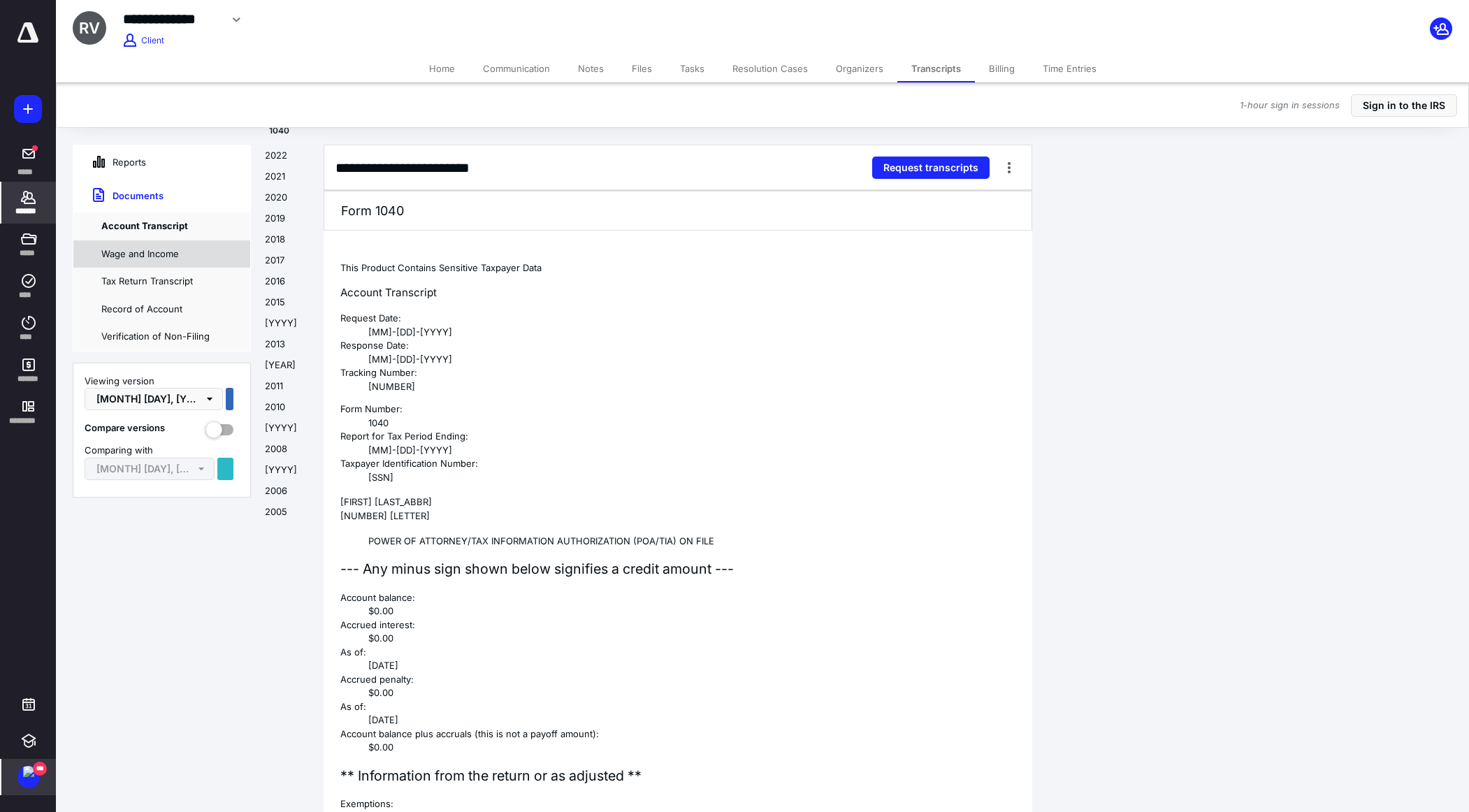 click on "Wage and Income" at bounding box center (161, 254) 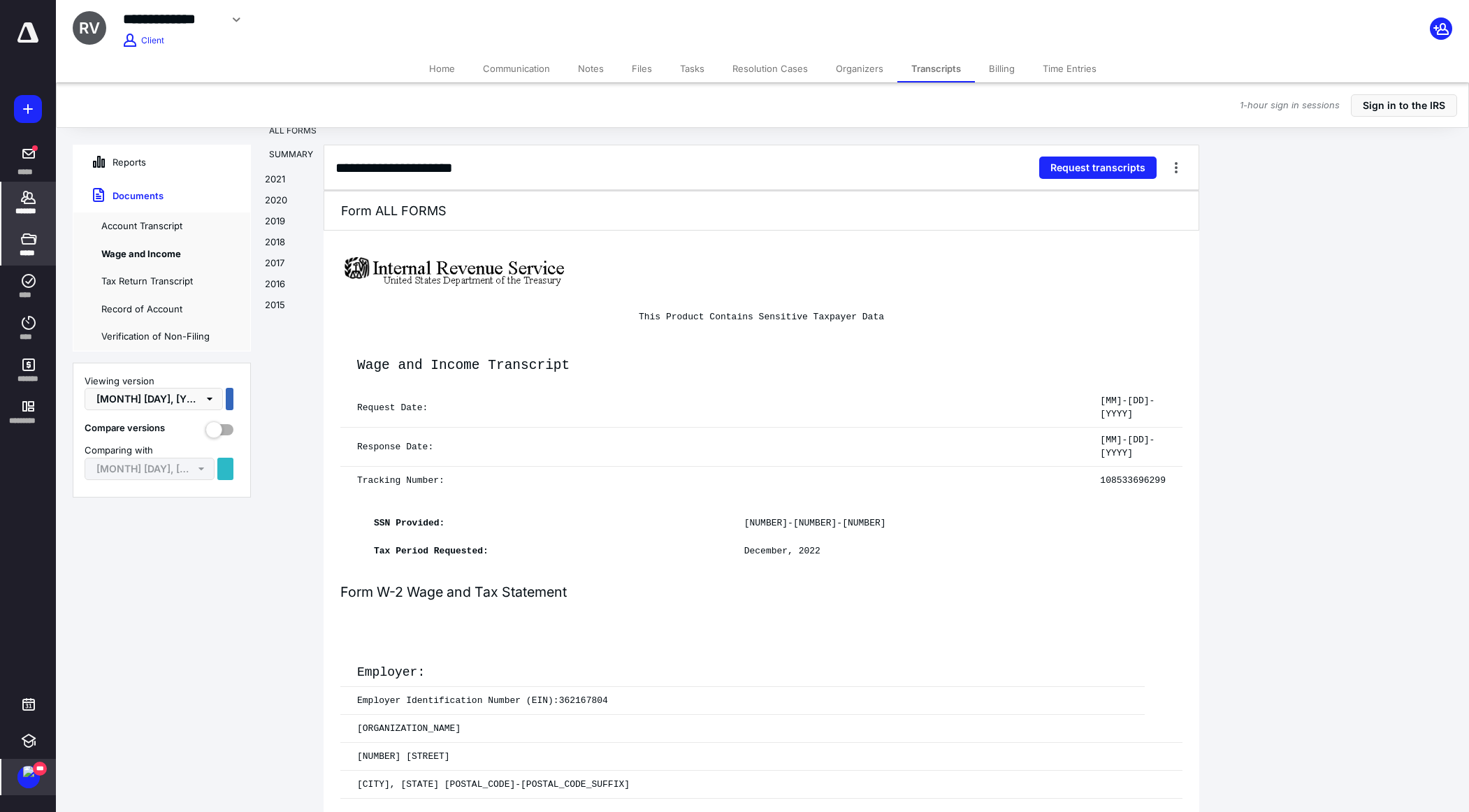 click 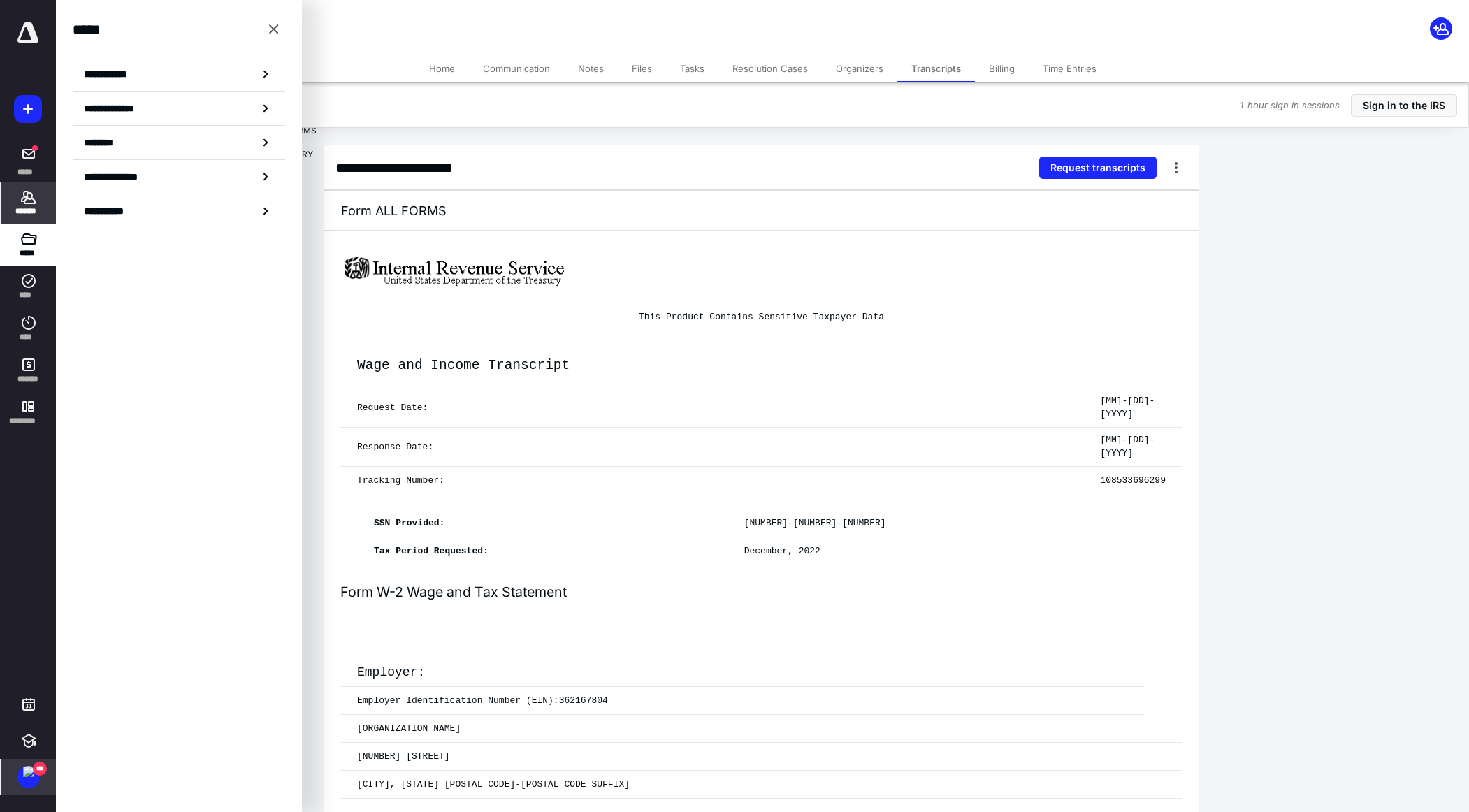 drag, startPoint x: 307, startPoint y: 314, endPoint x: 290, endPoint y: 328, distance: 22.022716 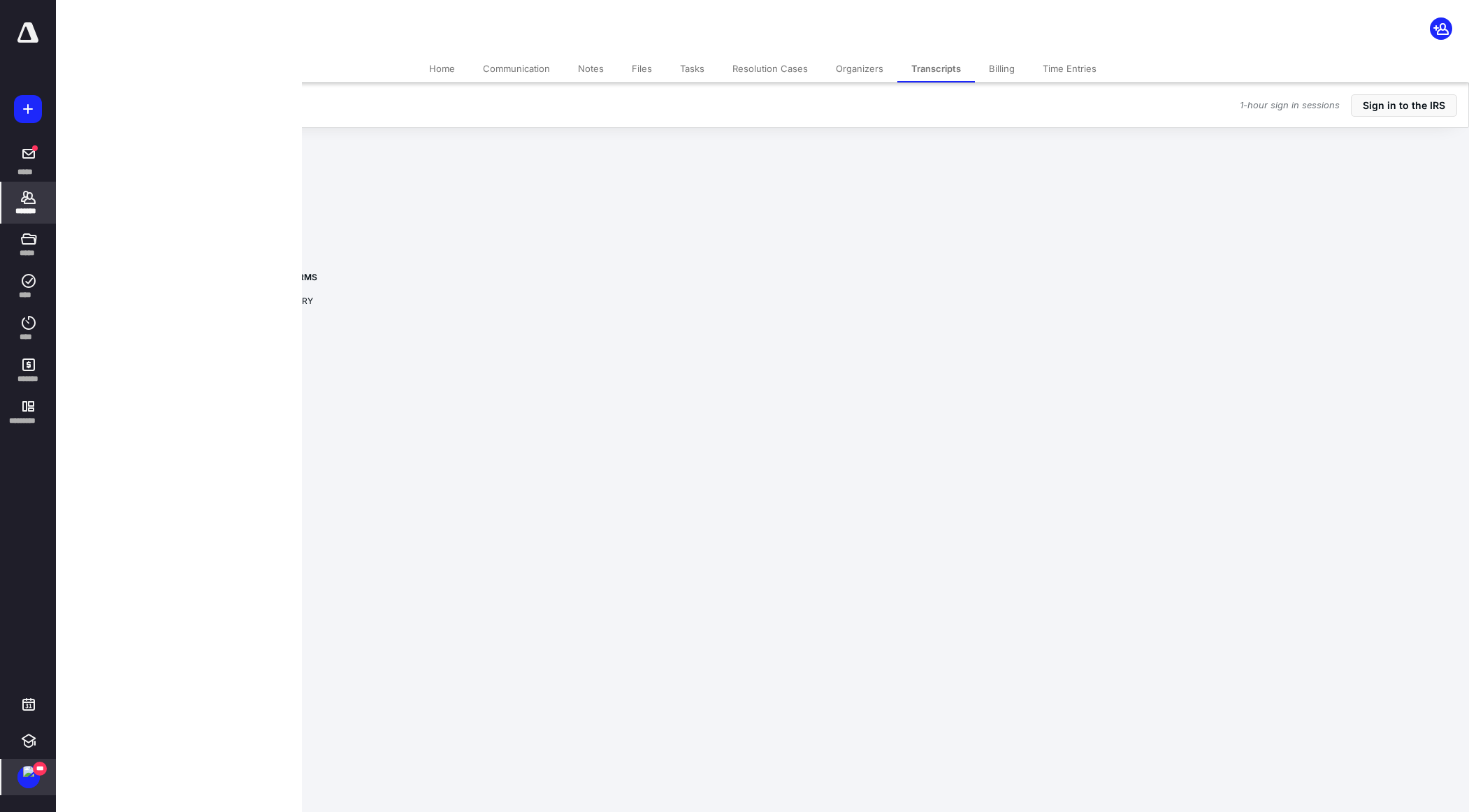scroll, scrollTop: 25456, scrollLeft: 0, axis: vertical 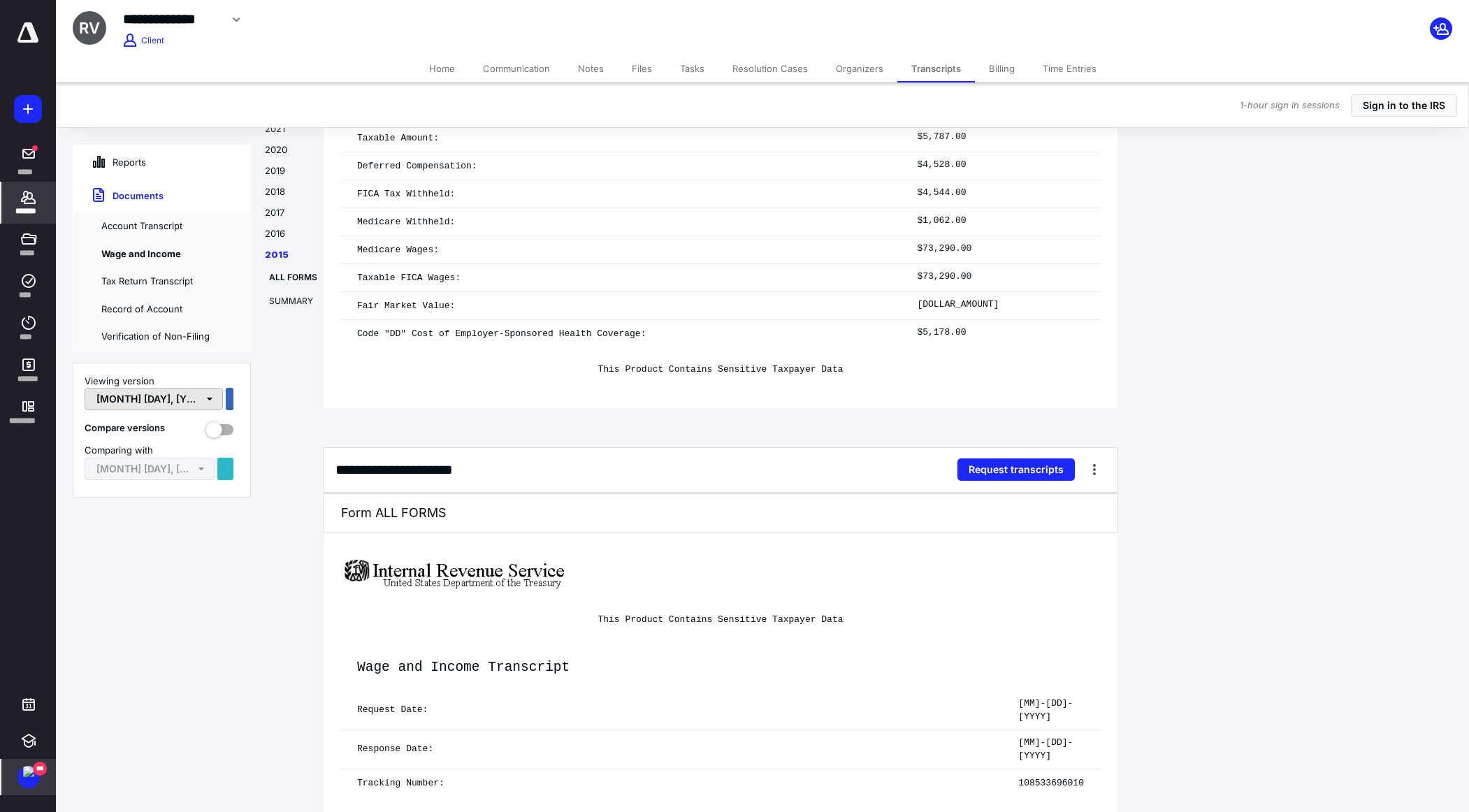 click on "[MONTH] [DAY], [YEAR], [HOUR]:[MINUTE] [AM/PM]" at bounding box center (154, 399) 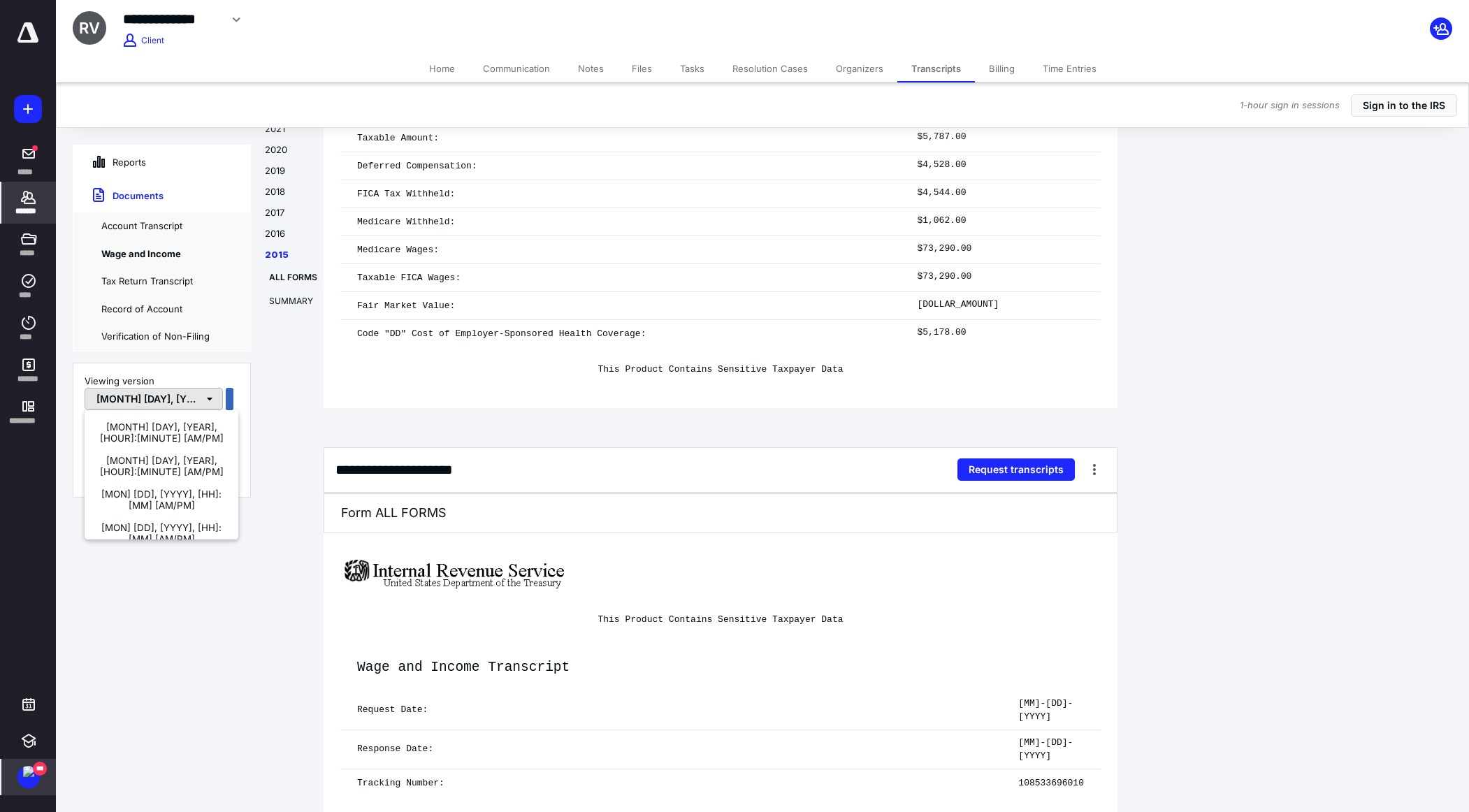 click on "[MONTH] [DAY], [YEAR], [HOUR]:[MINUTE] [AM/PM]" at bounding box center [154, 399] 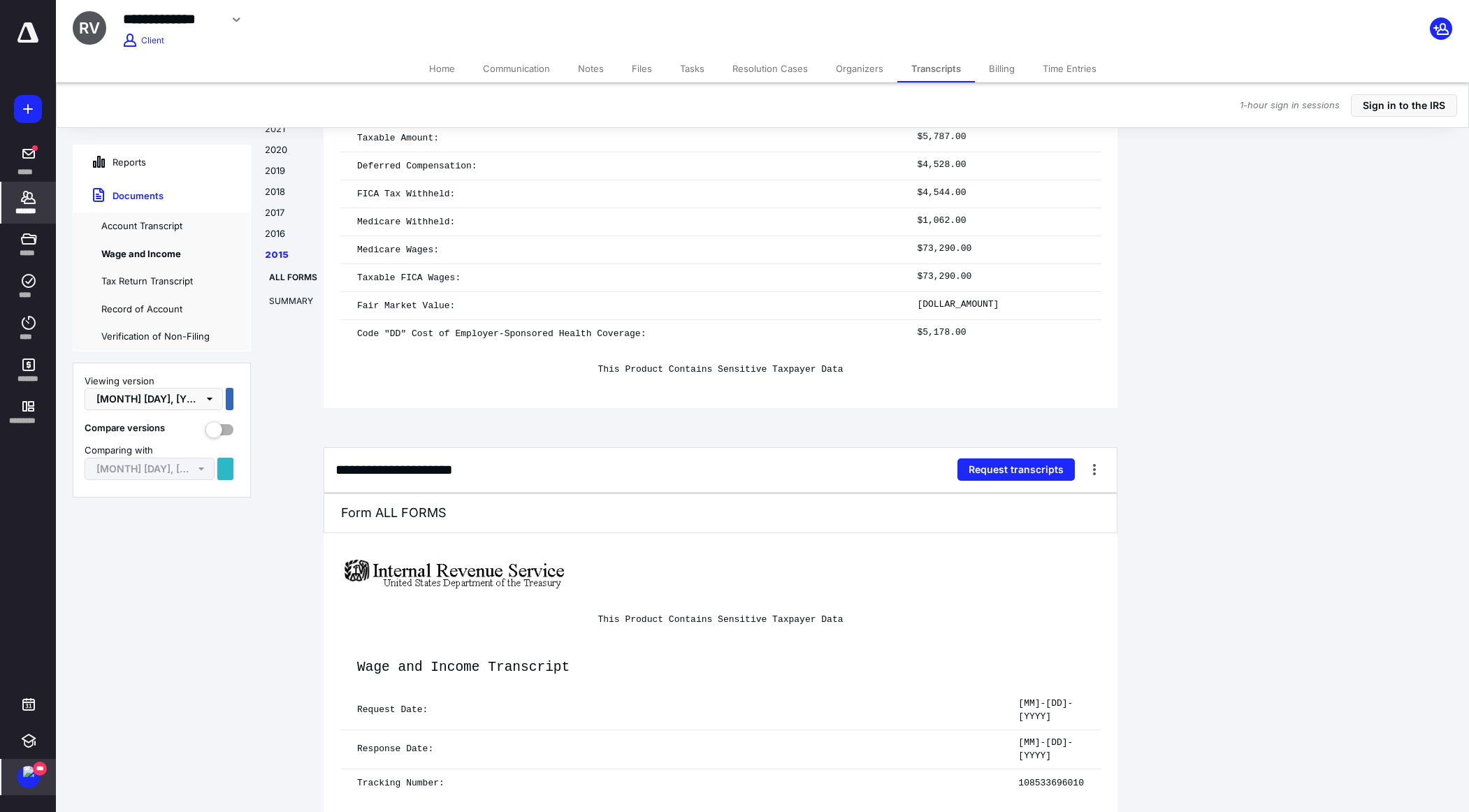 click on "[YEAR] [YEAR] [YEAR] [YEAR] [YEAR] [YEAR] [YEAR] [YEAR] ALL FORMS SUMMARY" at bounding box center [284, 463] 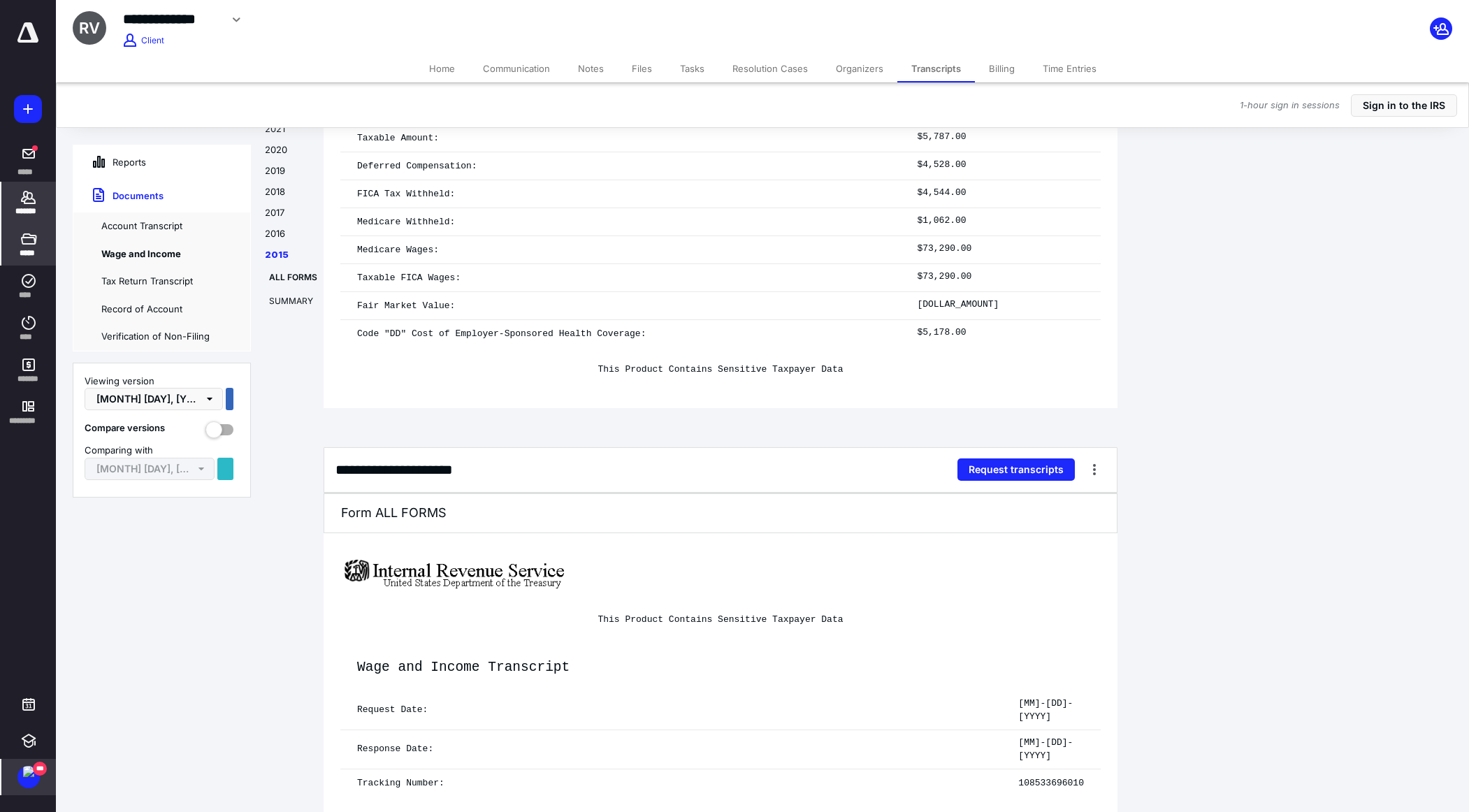 click on "*****" at bounding box center [29, 245] 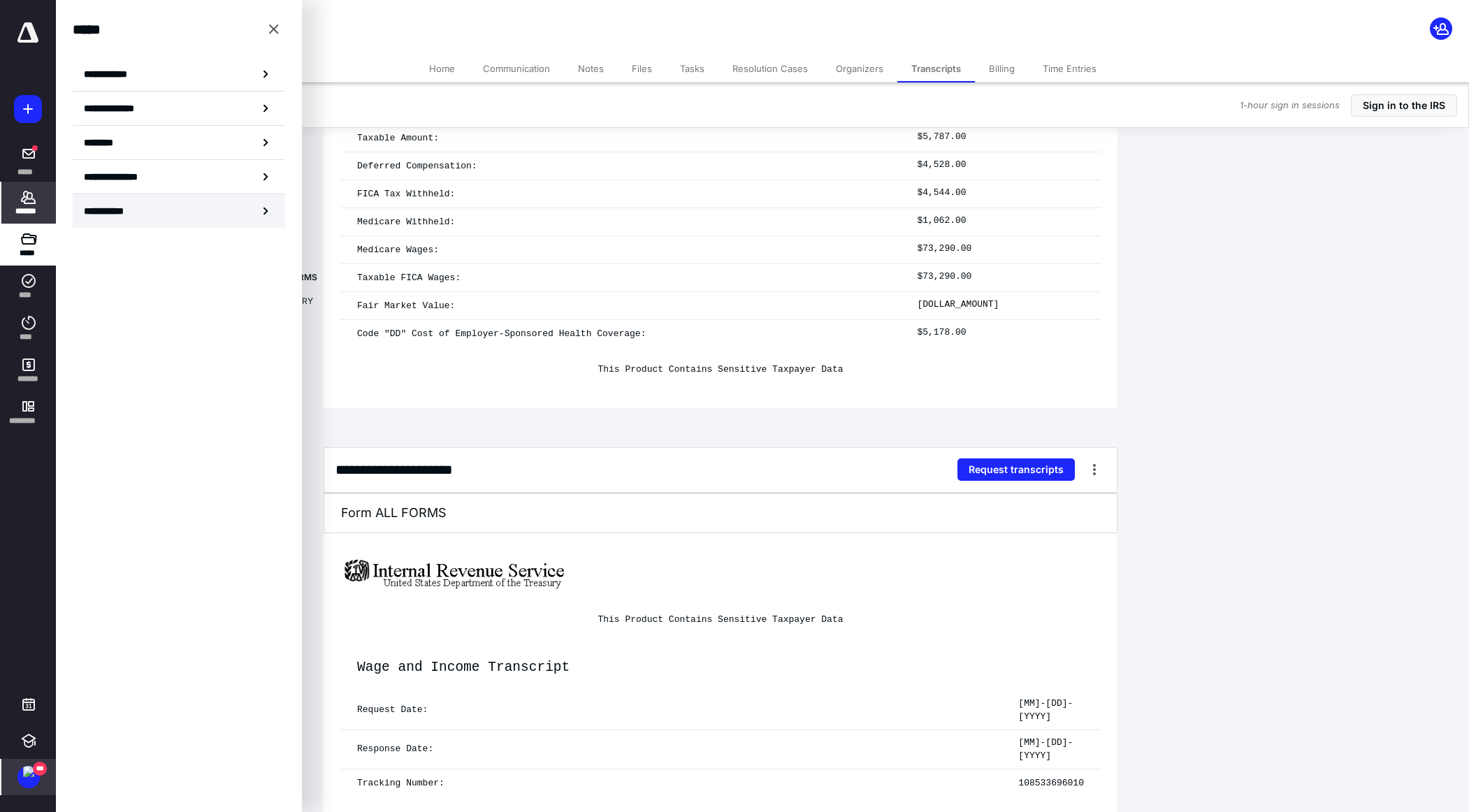 click on "**********" at bounding box center (179, 211) 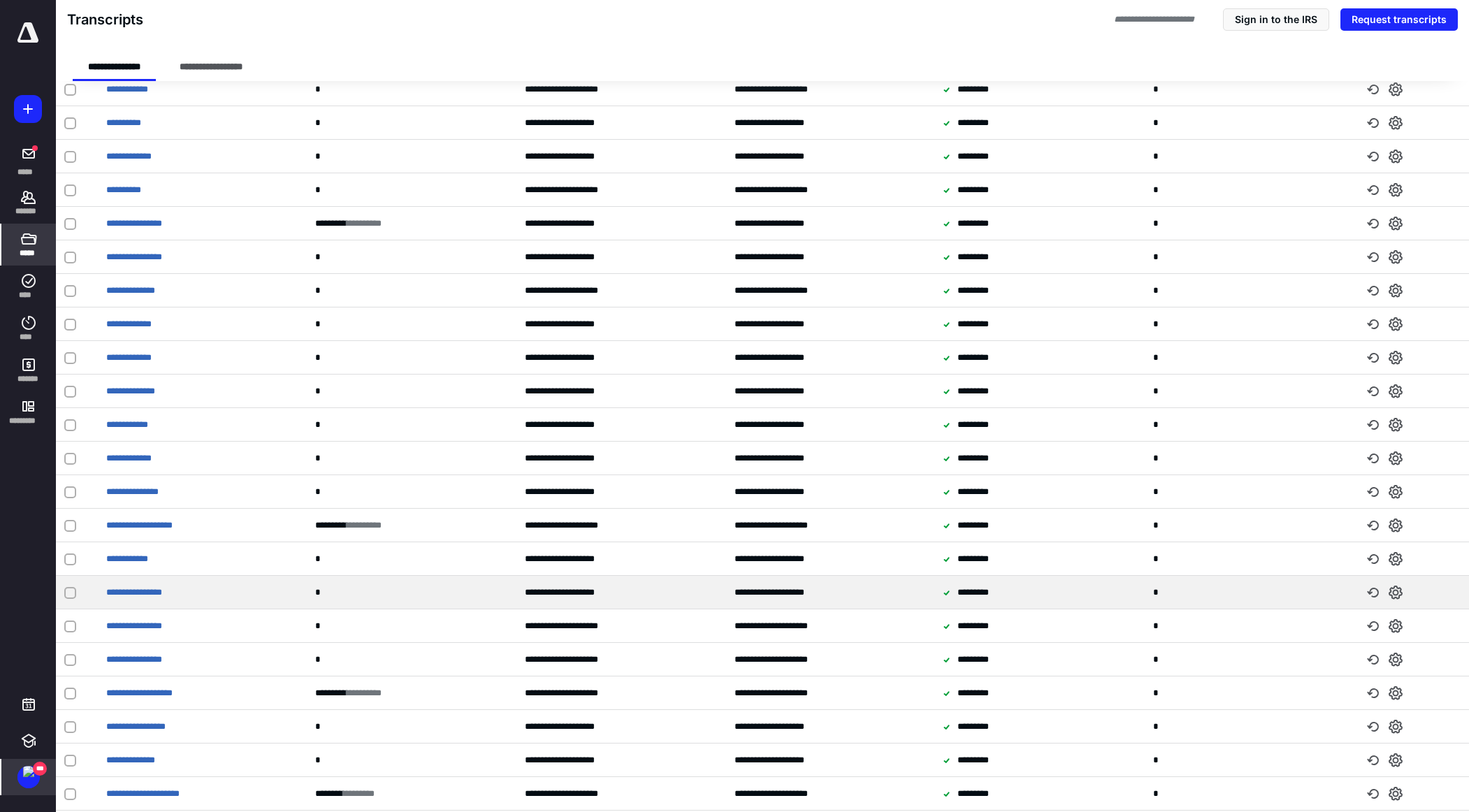 scroll, scrollTop: 960, scrollLeft: 0, axis: vertical 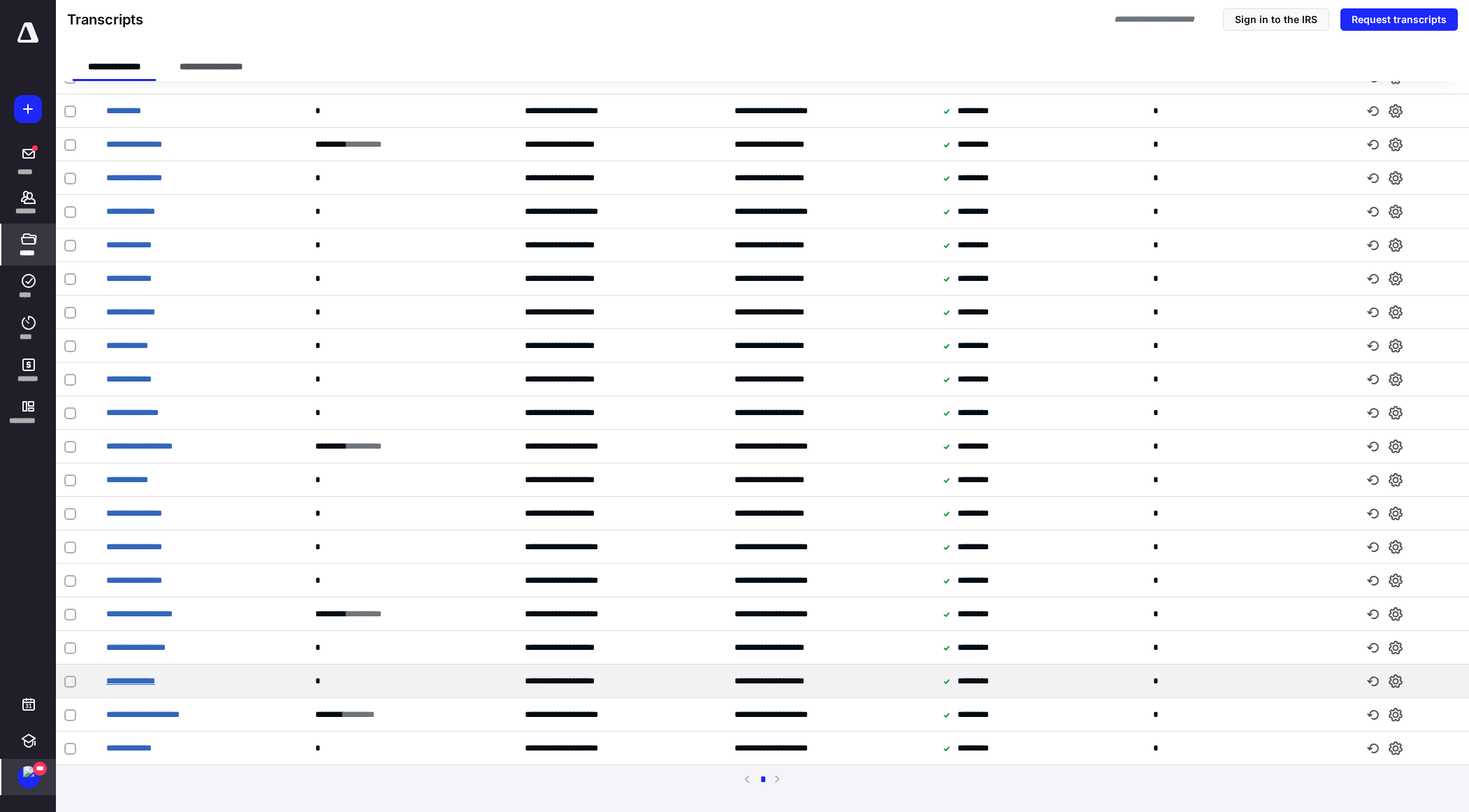 click on "**********" at bounding box center (131, 681) 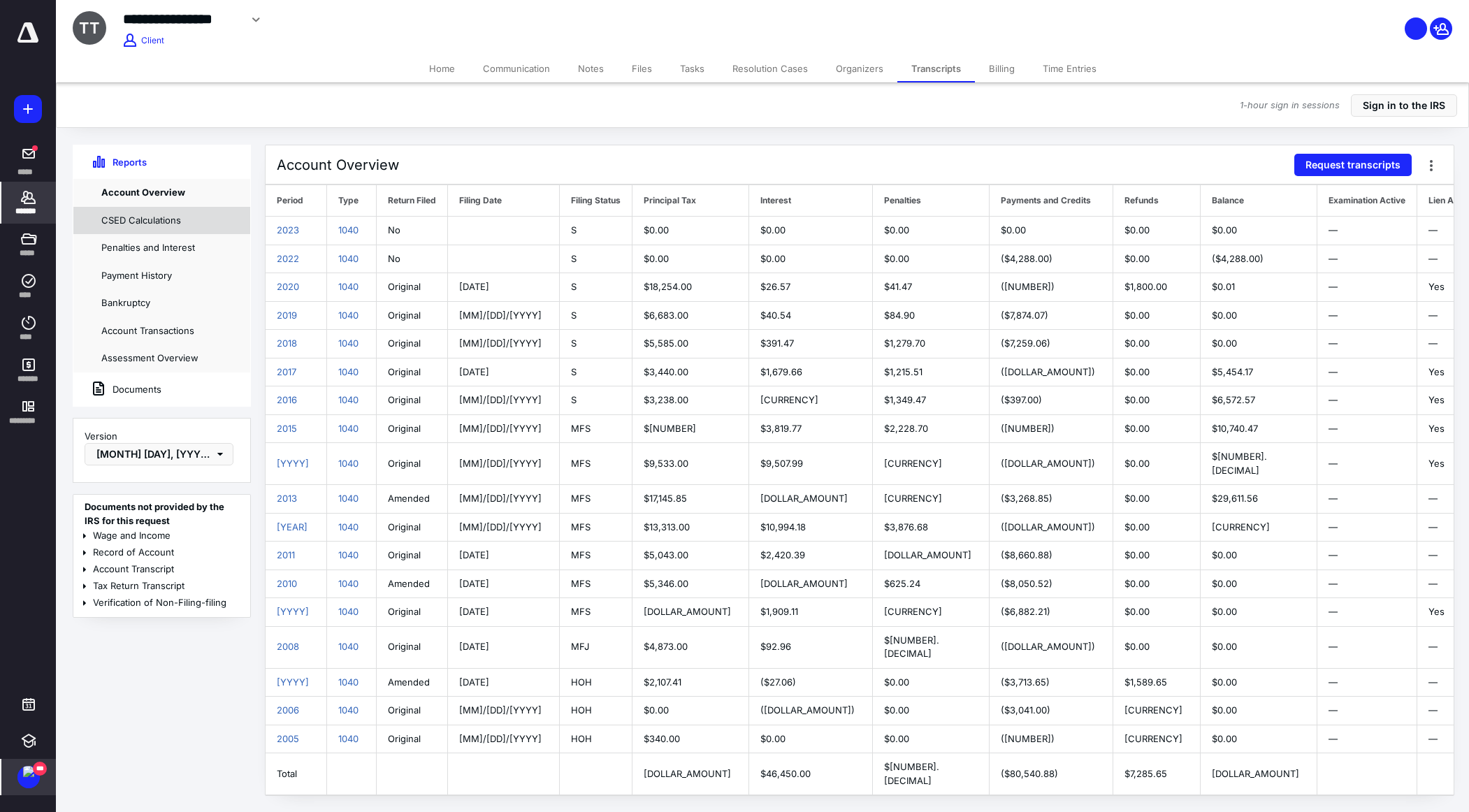 click on "CSED Calculations" at bounding box center (161, 221) 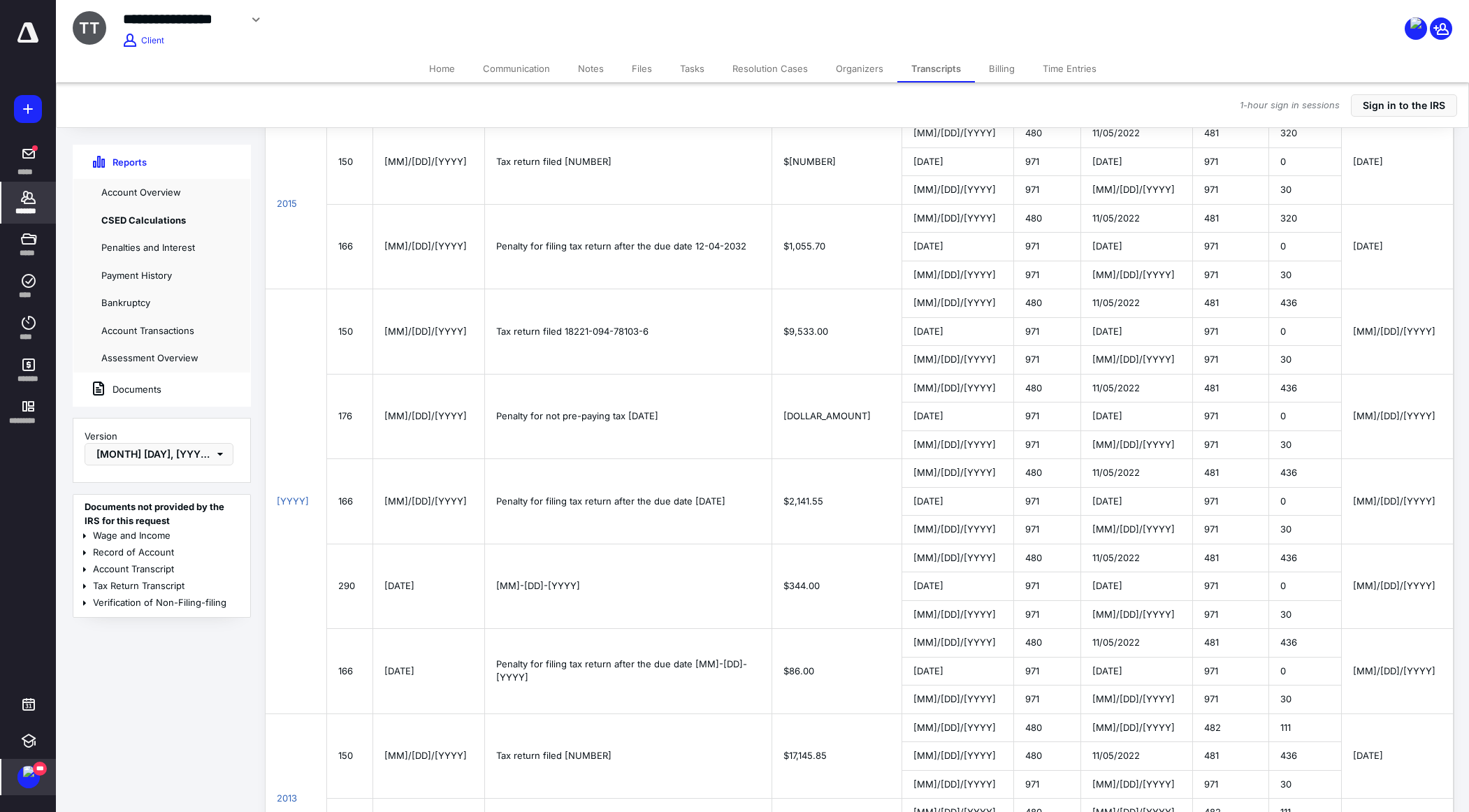 scroll, scrollTop: 788, scrollLeft: 0, axis: vertical 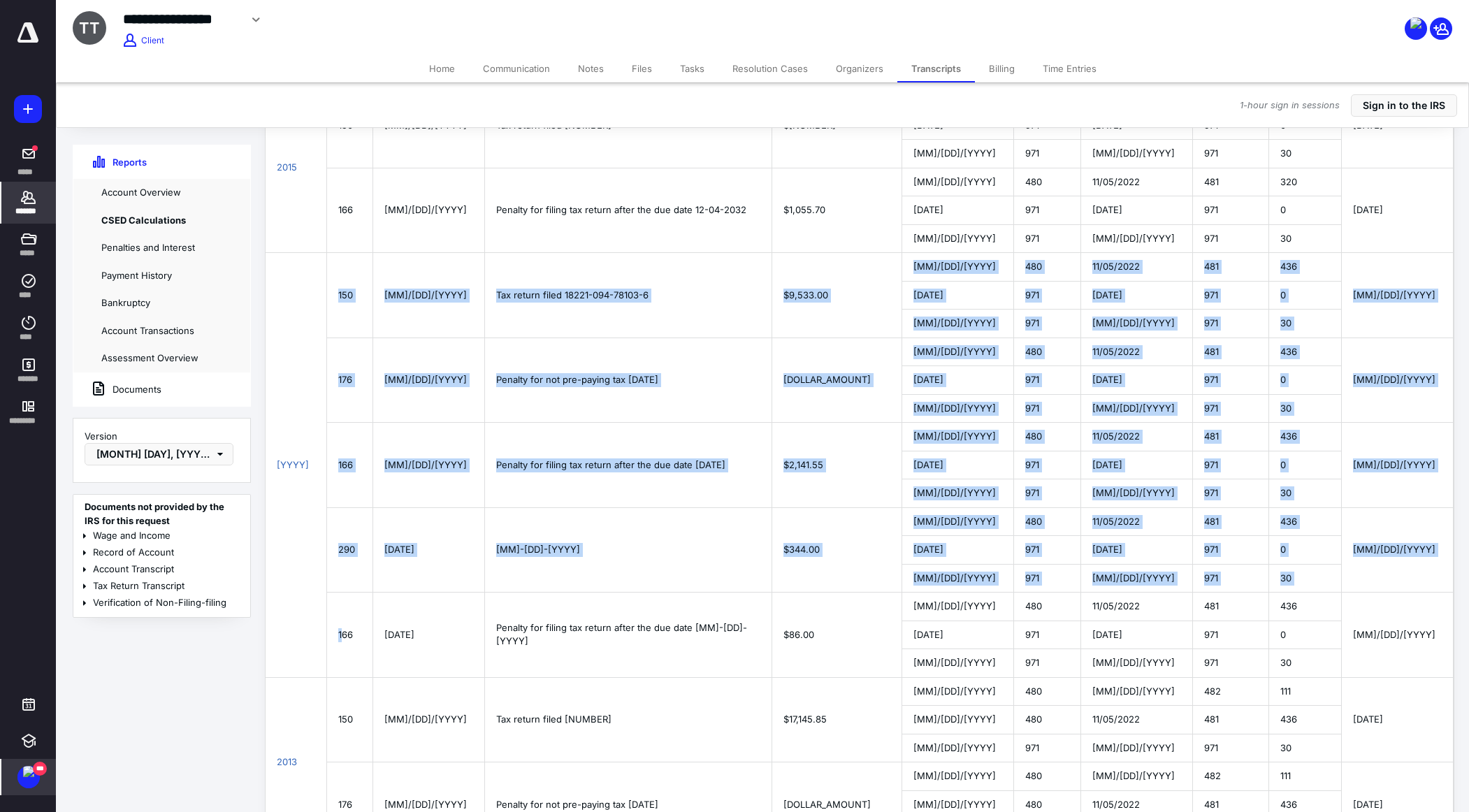 drag, startPoint x: 340, startPoint y: 638, endPoint x: 393, endPoint y: 300, distance: 342.1301 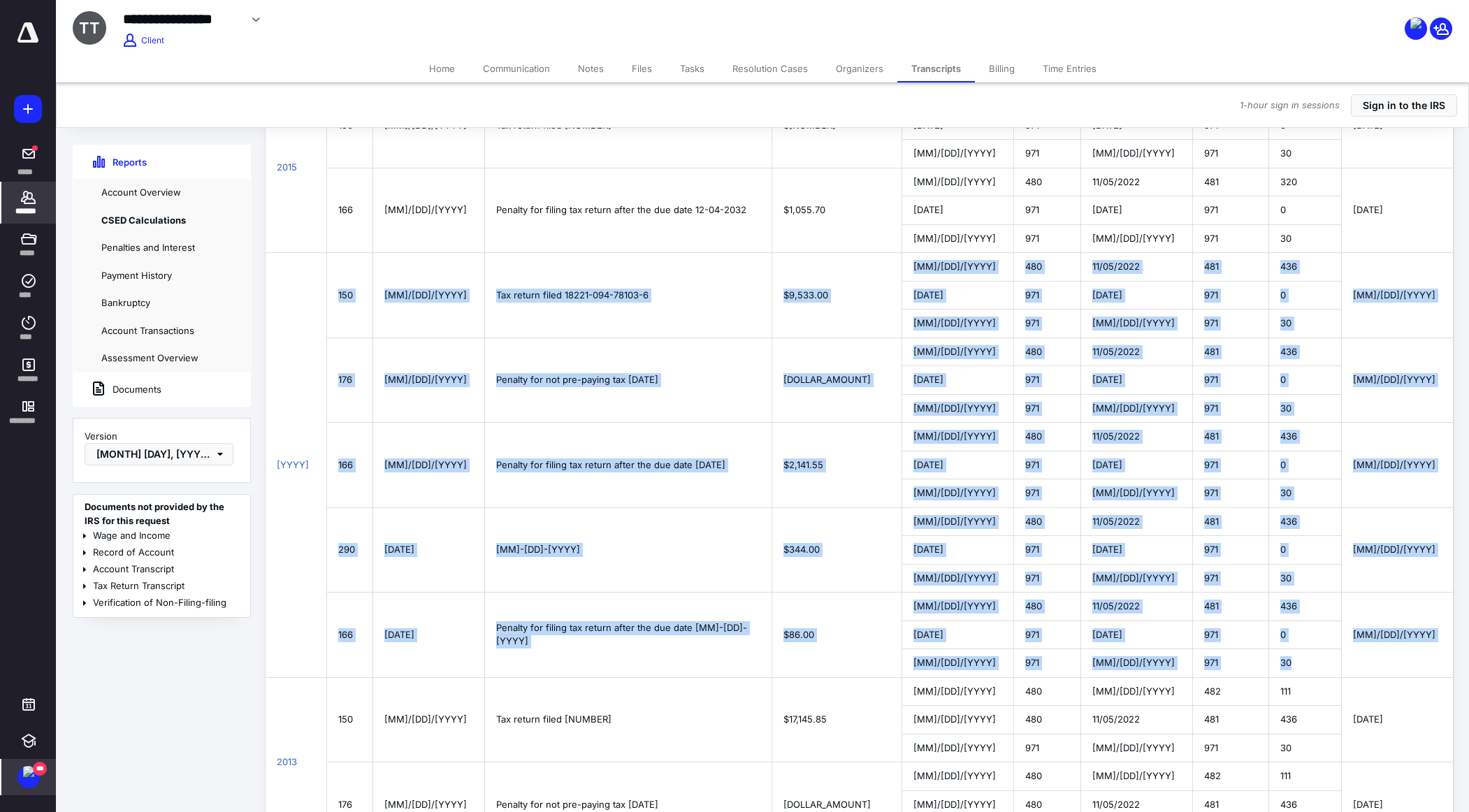 drag, startPoint x: 1289, startPoint y: 672, endPoint x: 340, endPoint y: 286, distance: 1024.4984 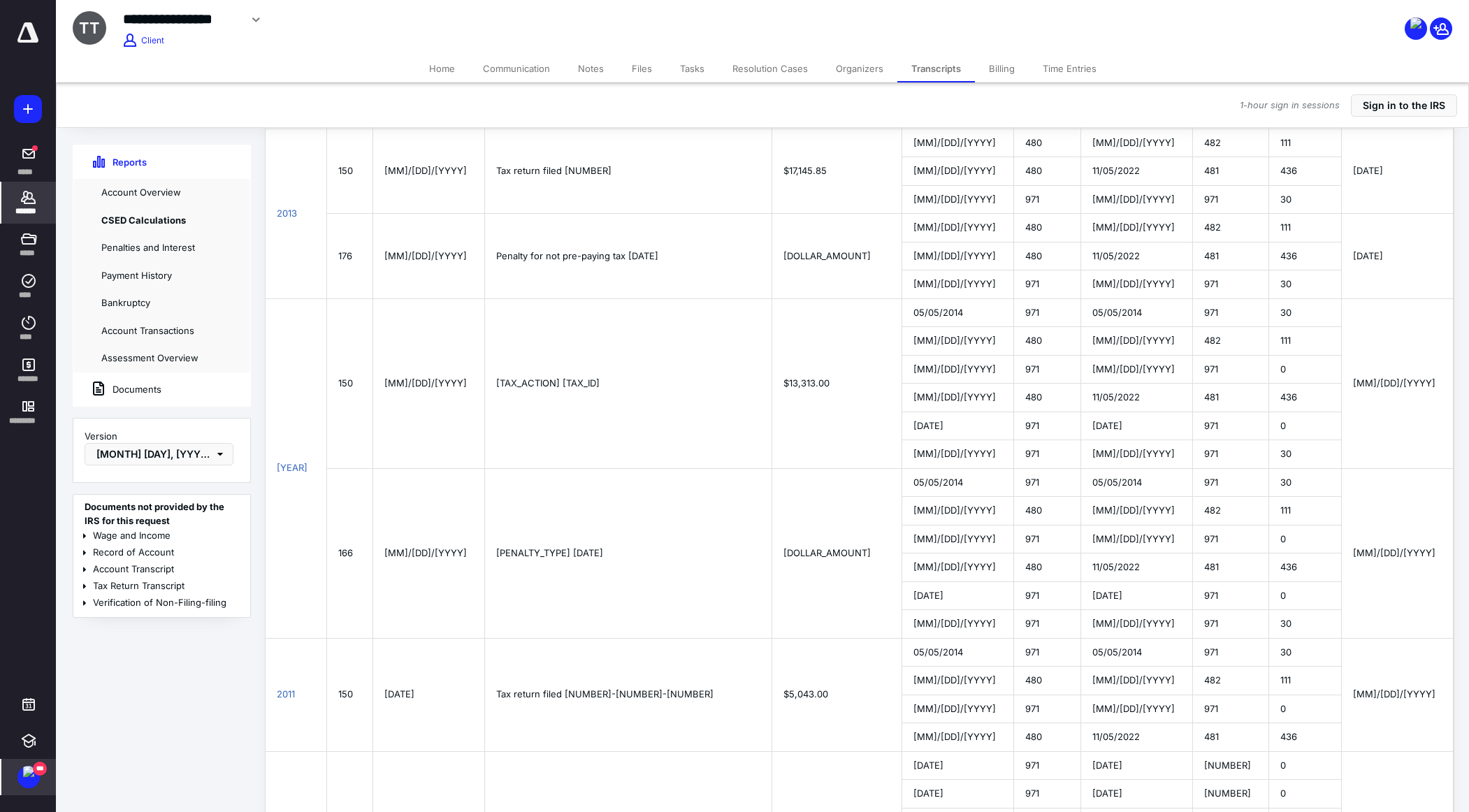 scroll, scrollTop: 1336, scrollLeft: 1, axis: both 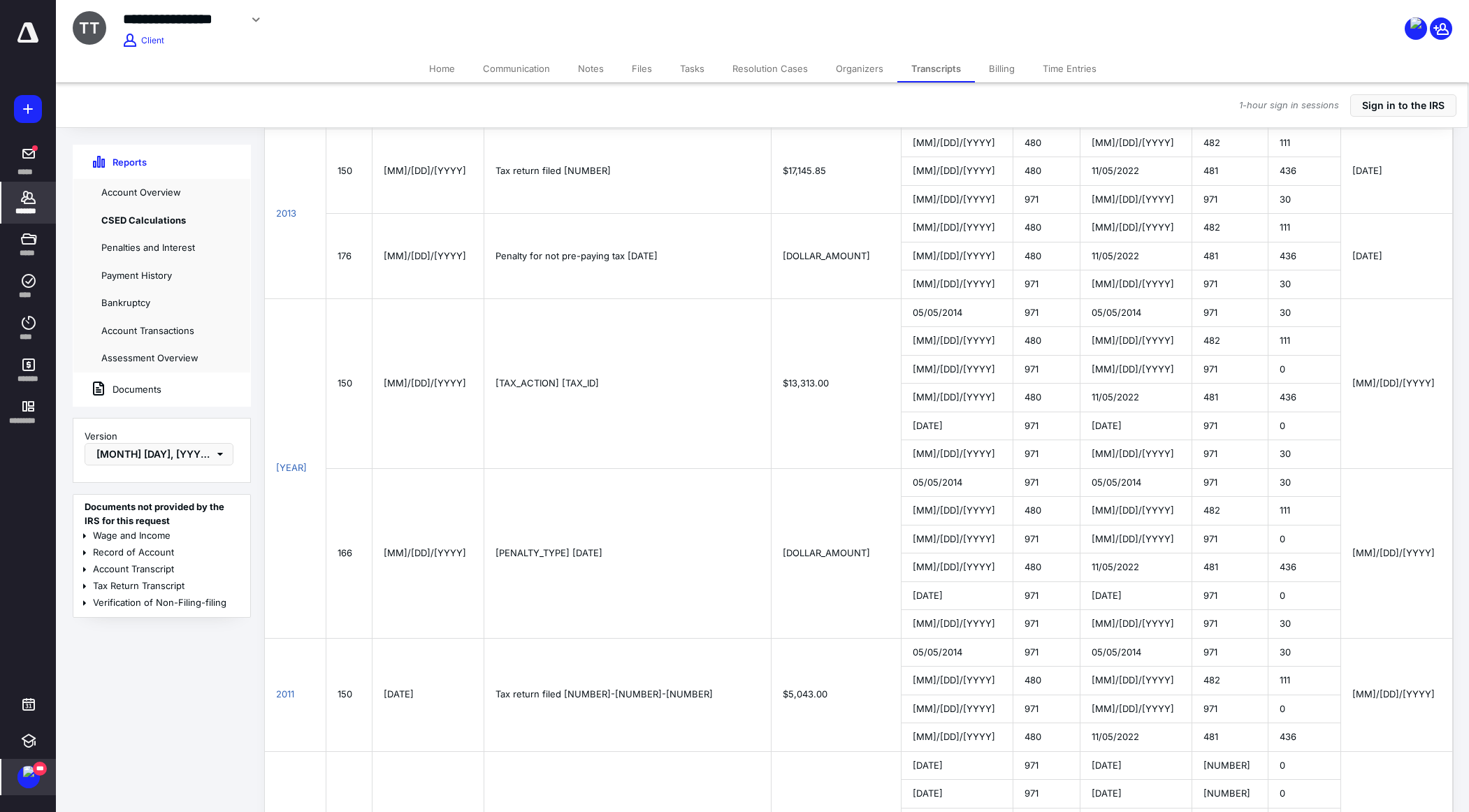 click on "*******" at bounding box center (29, 211) 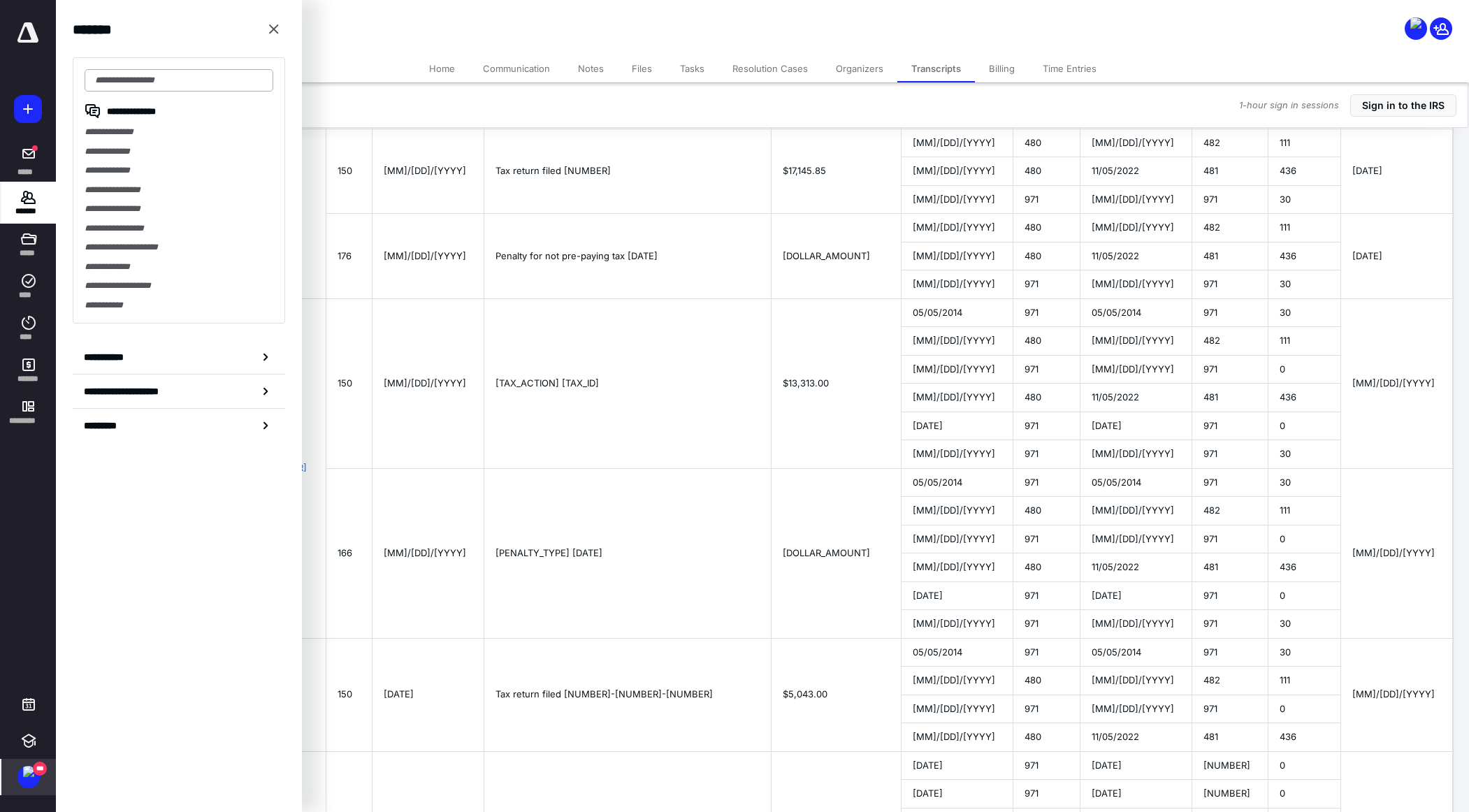 click at bounding box center [179, 80] 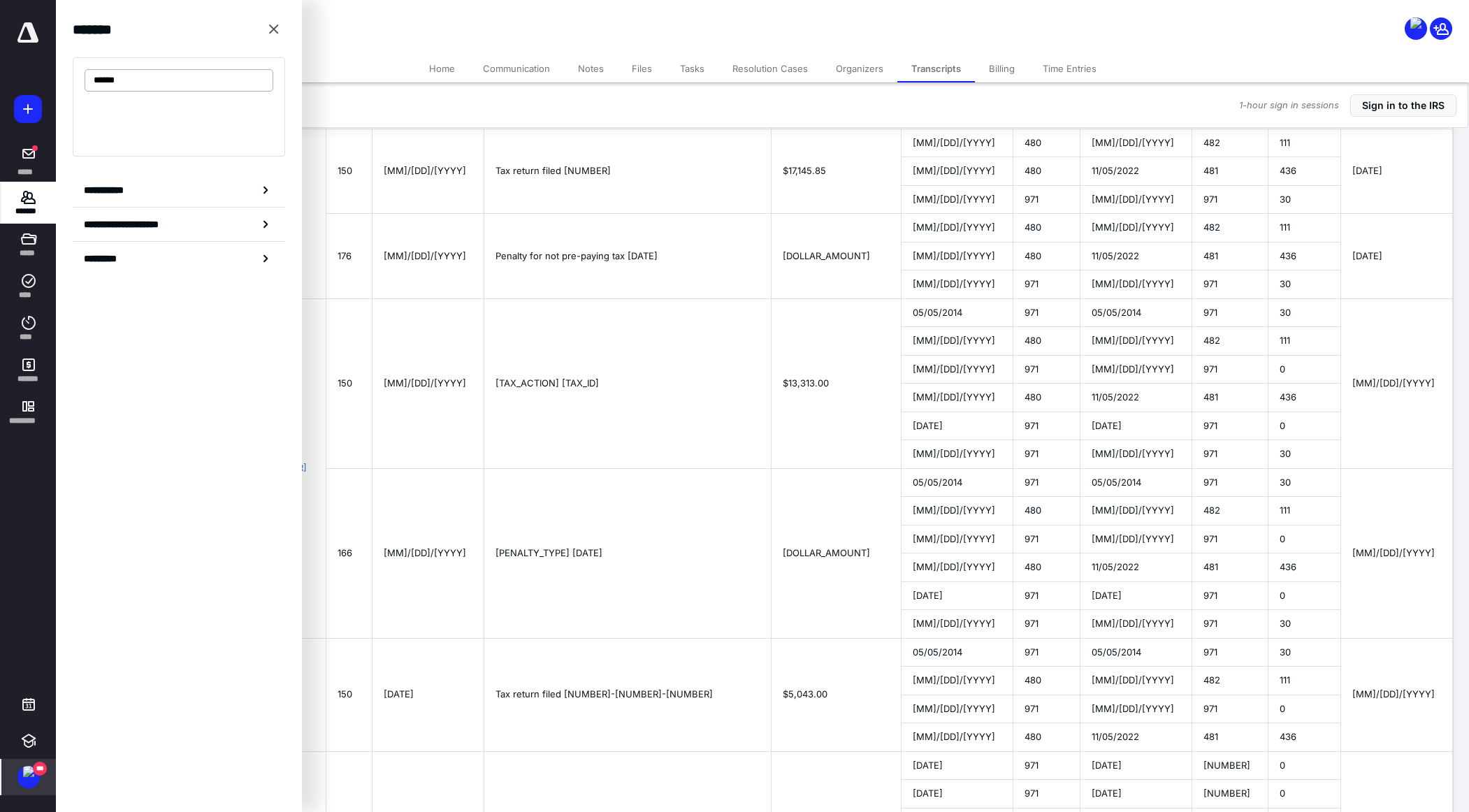 scroll, scrollTop: 1358, scrollLeft: 1, axis: both 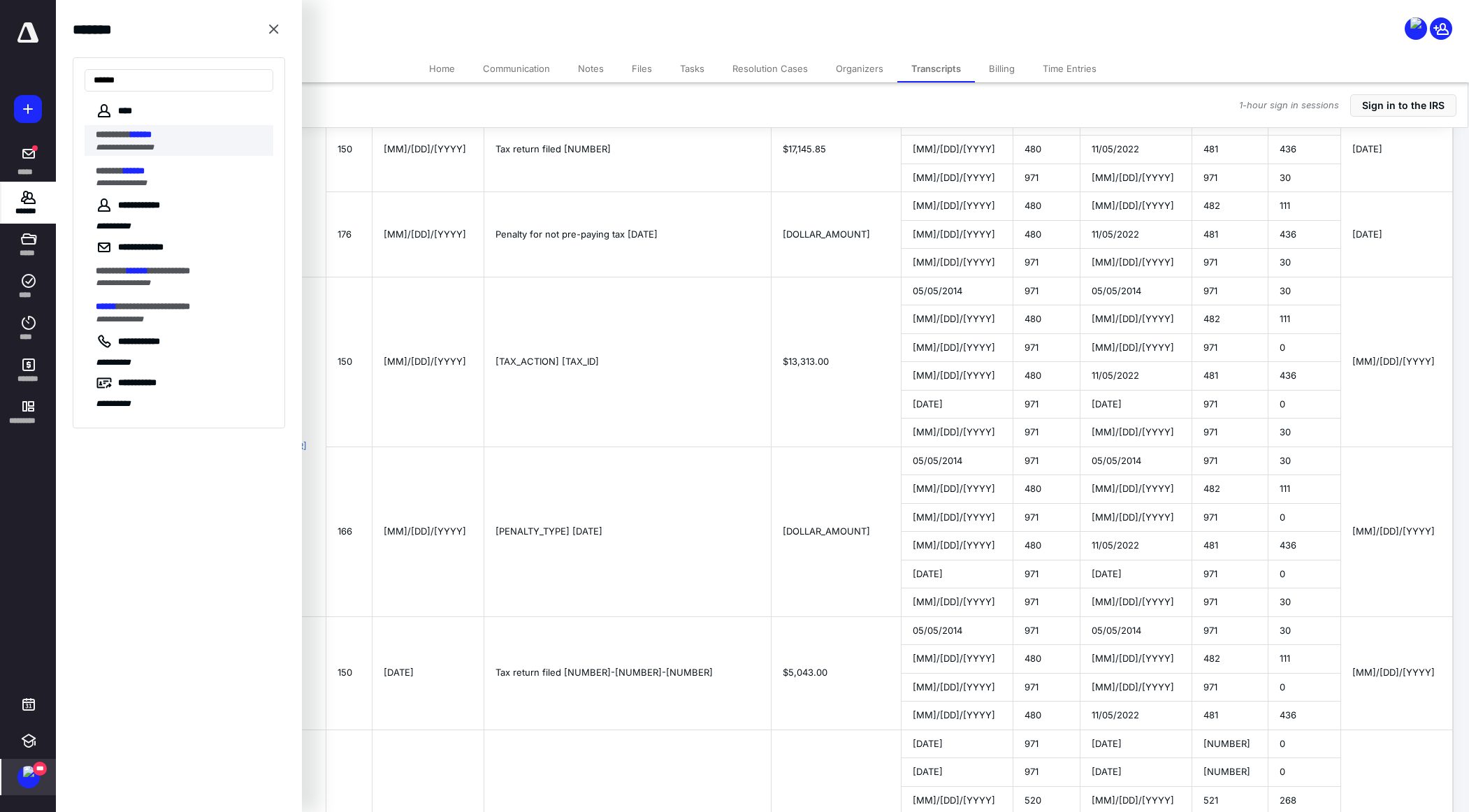 type on "******" 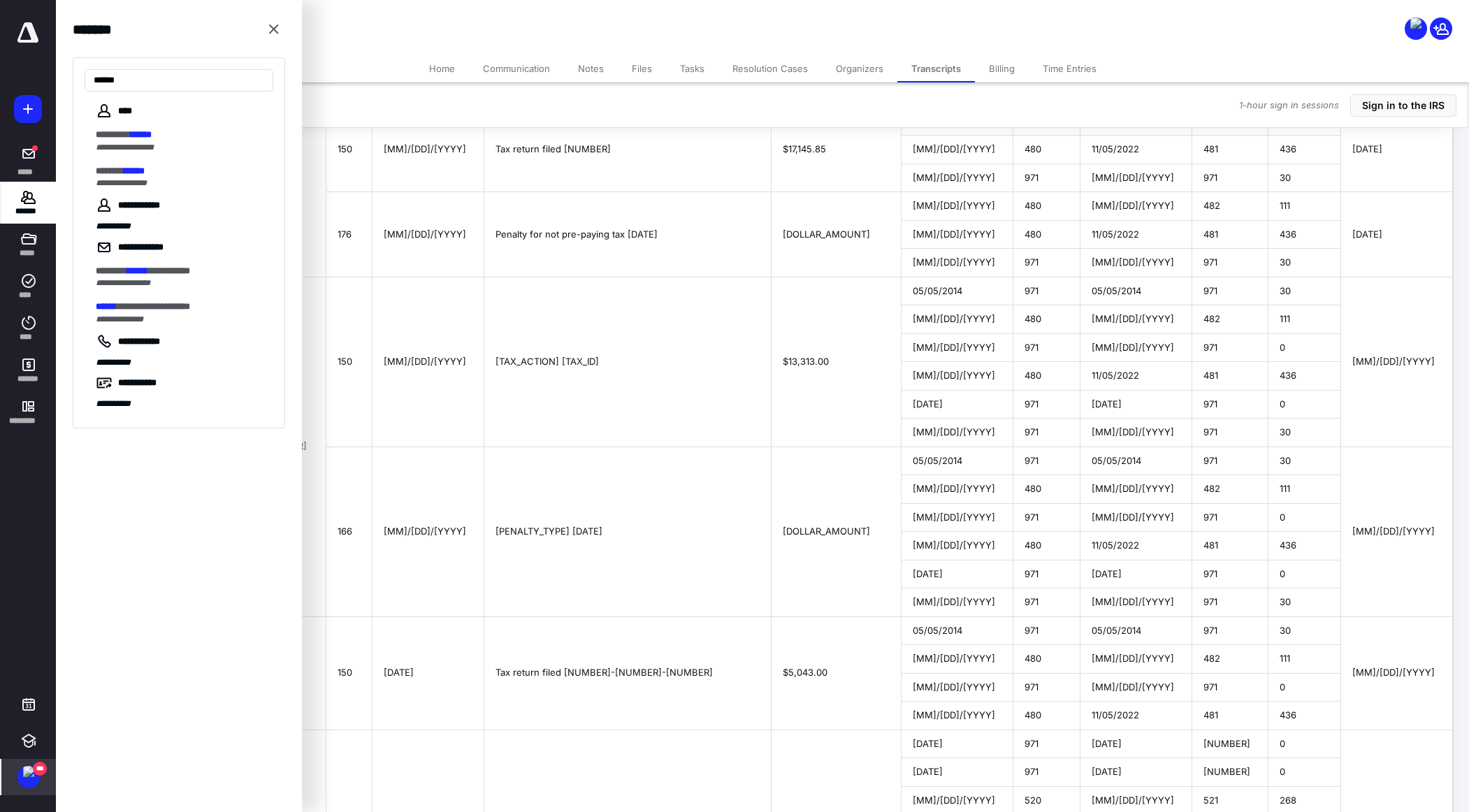 click on "**********" at bounding box center (184, 140) 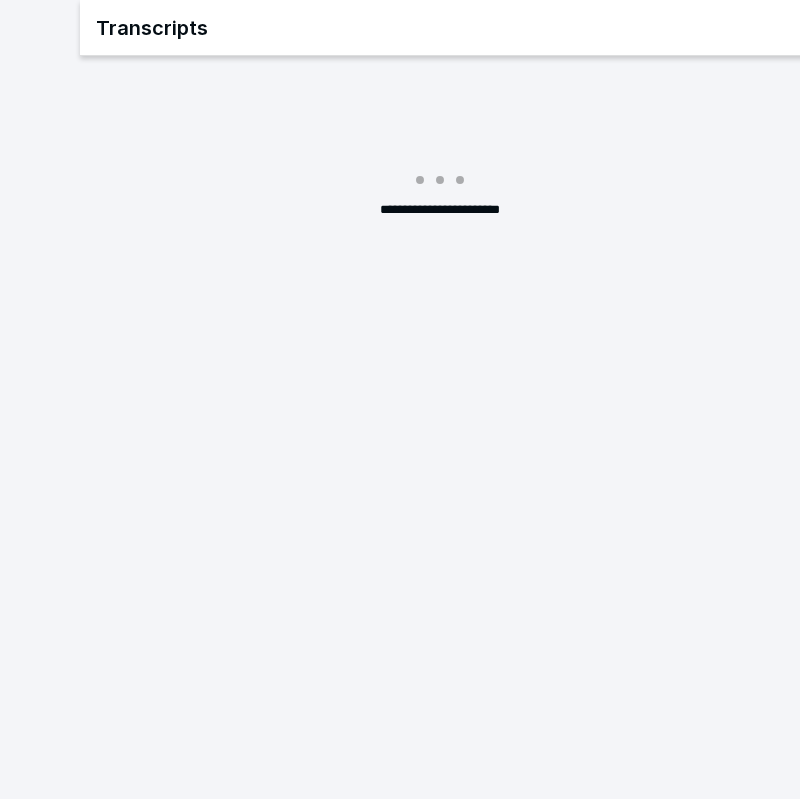 scroll, scrollTop: 0, scrollLeft: 0, axis: both 